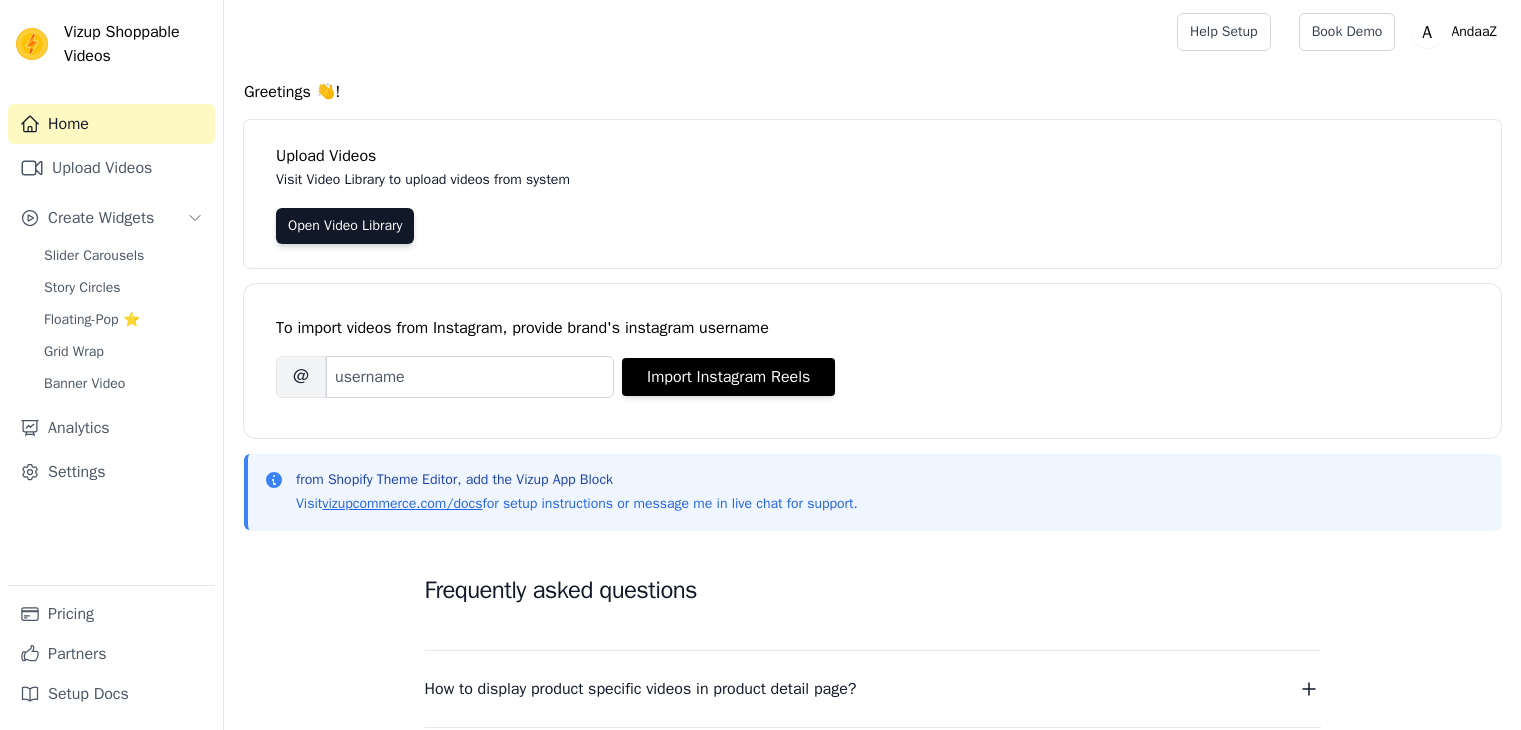 scroll, scrollTop: 0, scrollLeft: 0, axis: both 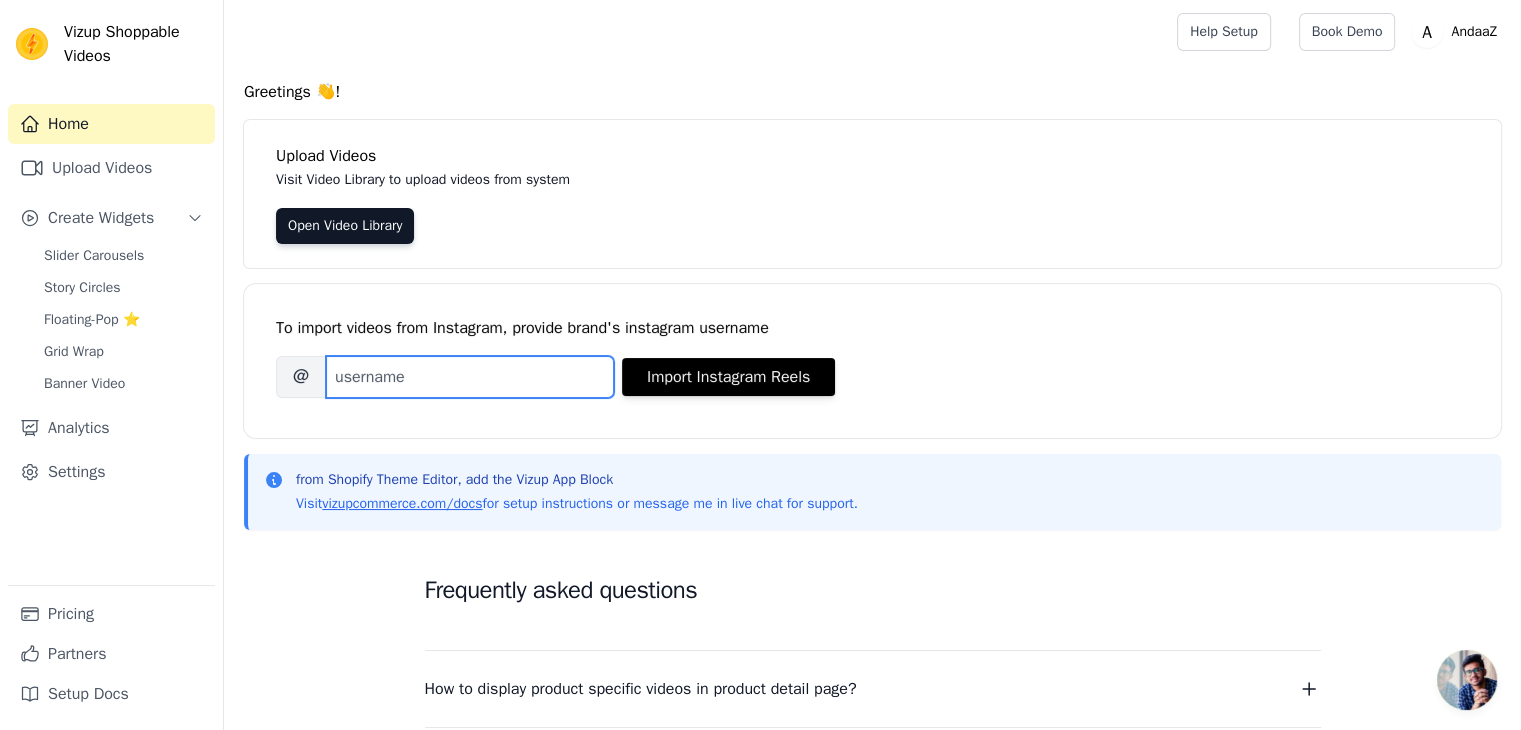 click on "Brand's Instagram Username" at bounding box center (470, 377) 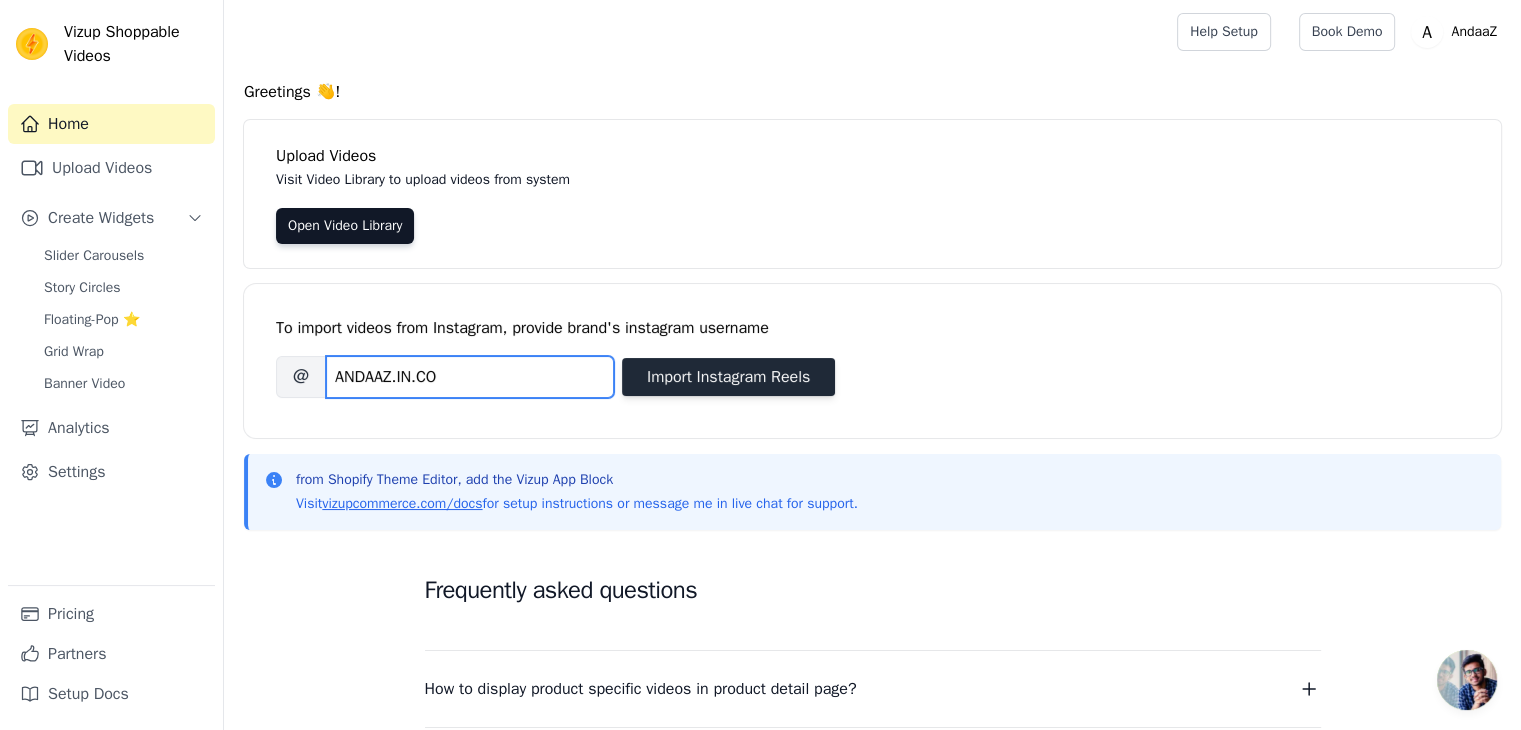 type on "ANDAAZ.IN.CO" 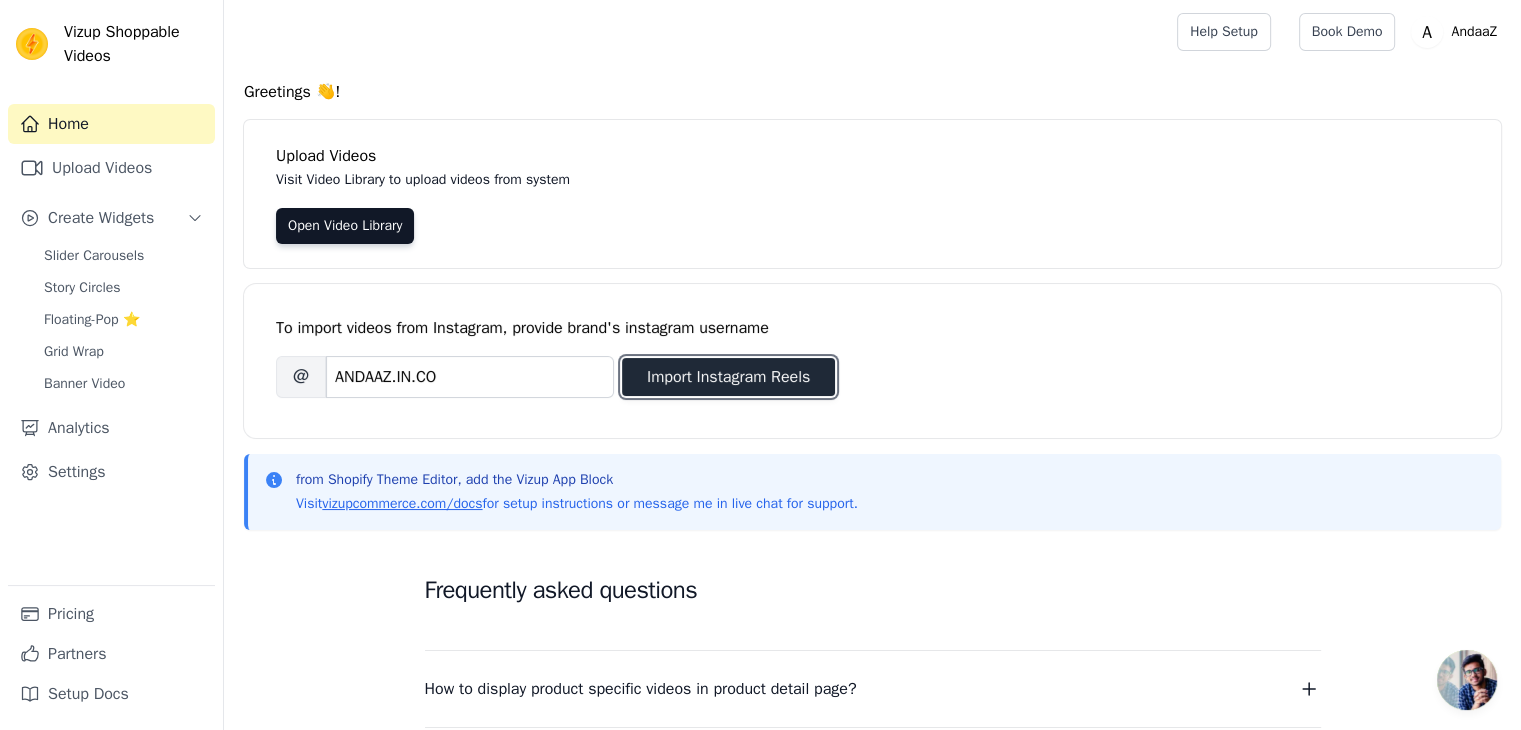 click on "Import Instagram Reels" at bounding box center [728, 377] 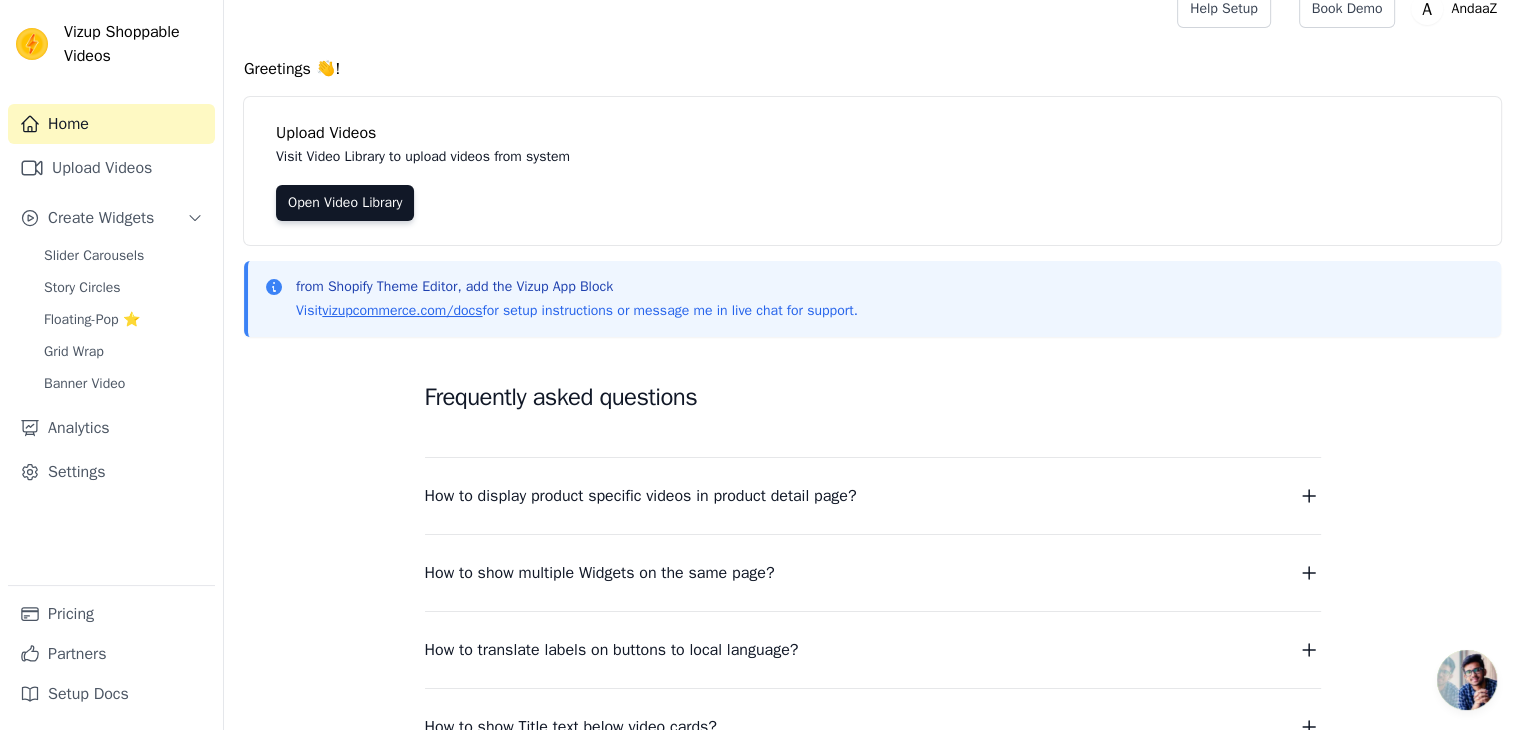 scroll, scrollTop: 0, scrollLeft: 0, axis: both 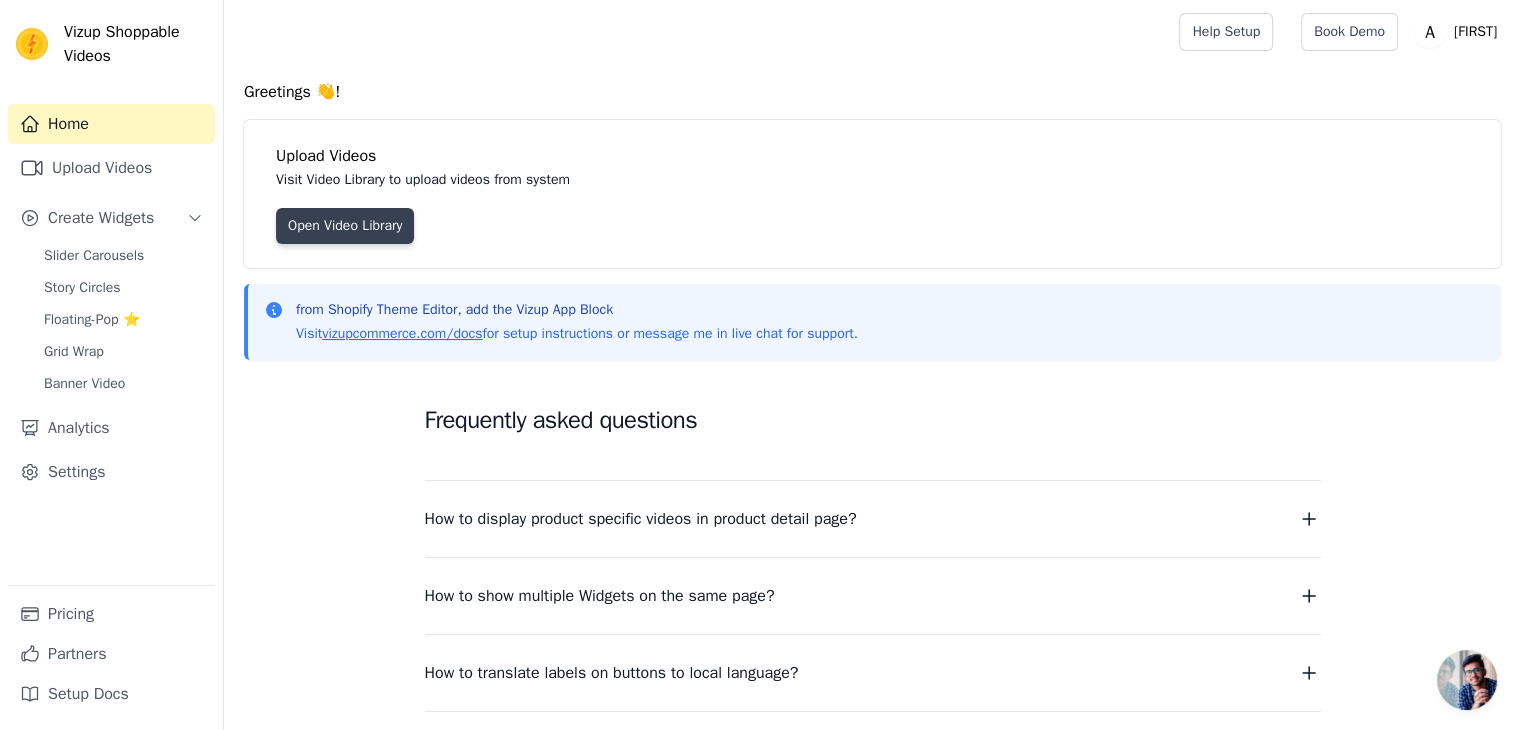 click on "Open Video Library" at bounding box center [345, 226] 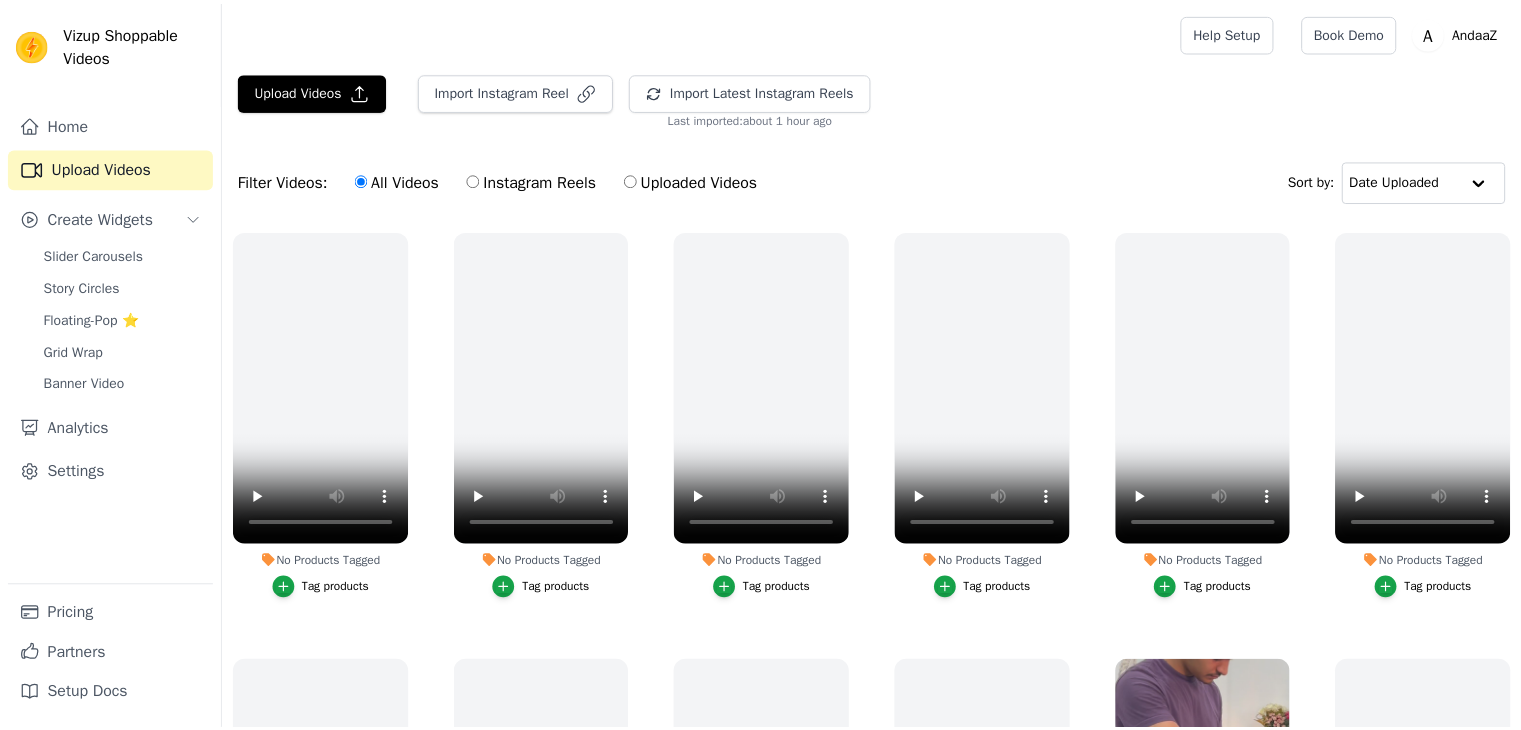 scroll, scrollTop: 0, scrollLeft: 0, axis: both 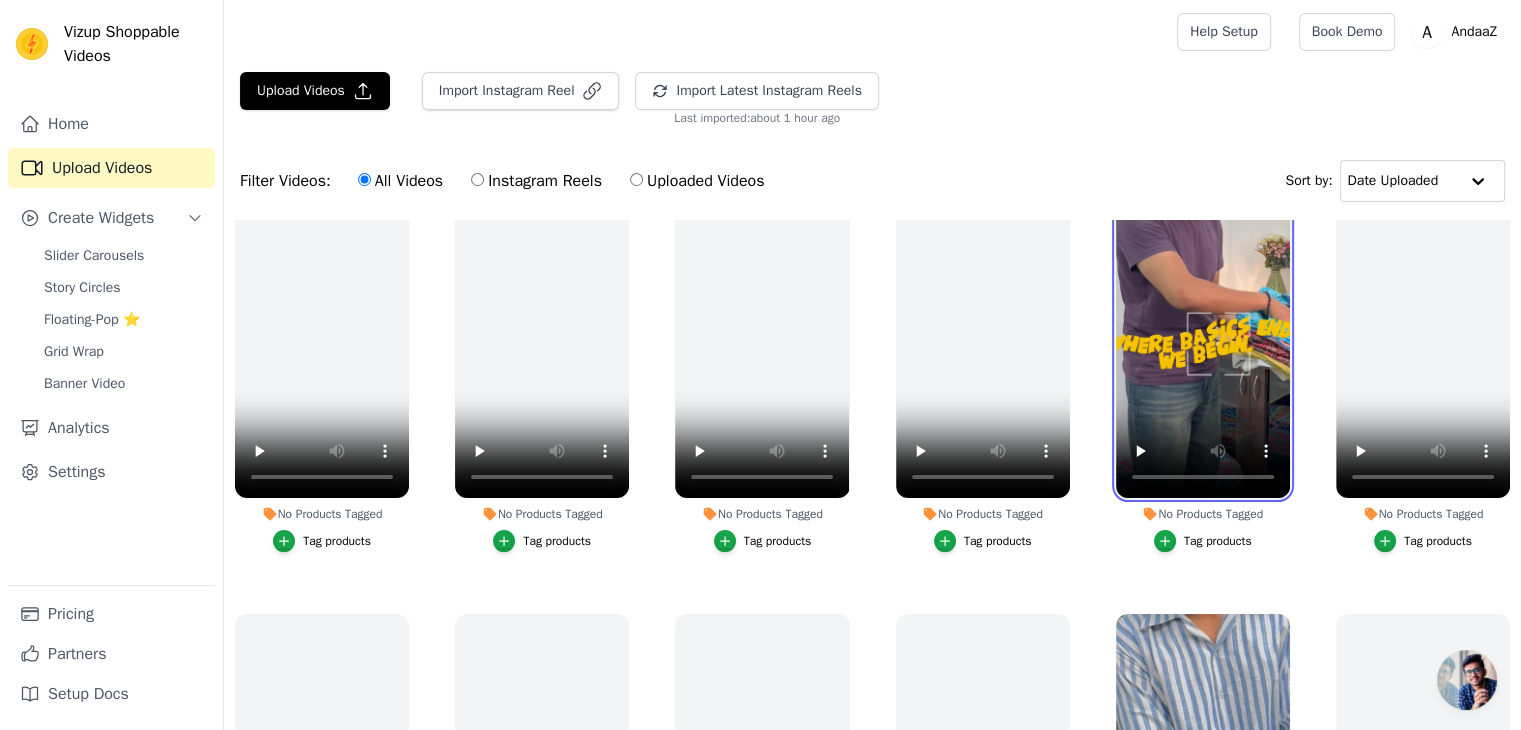 click at bounding box center (1203, 344) 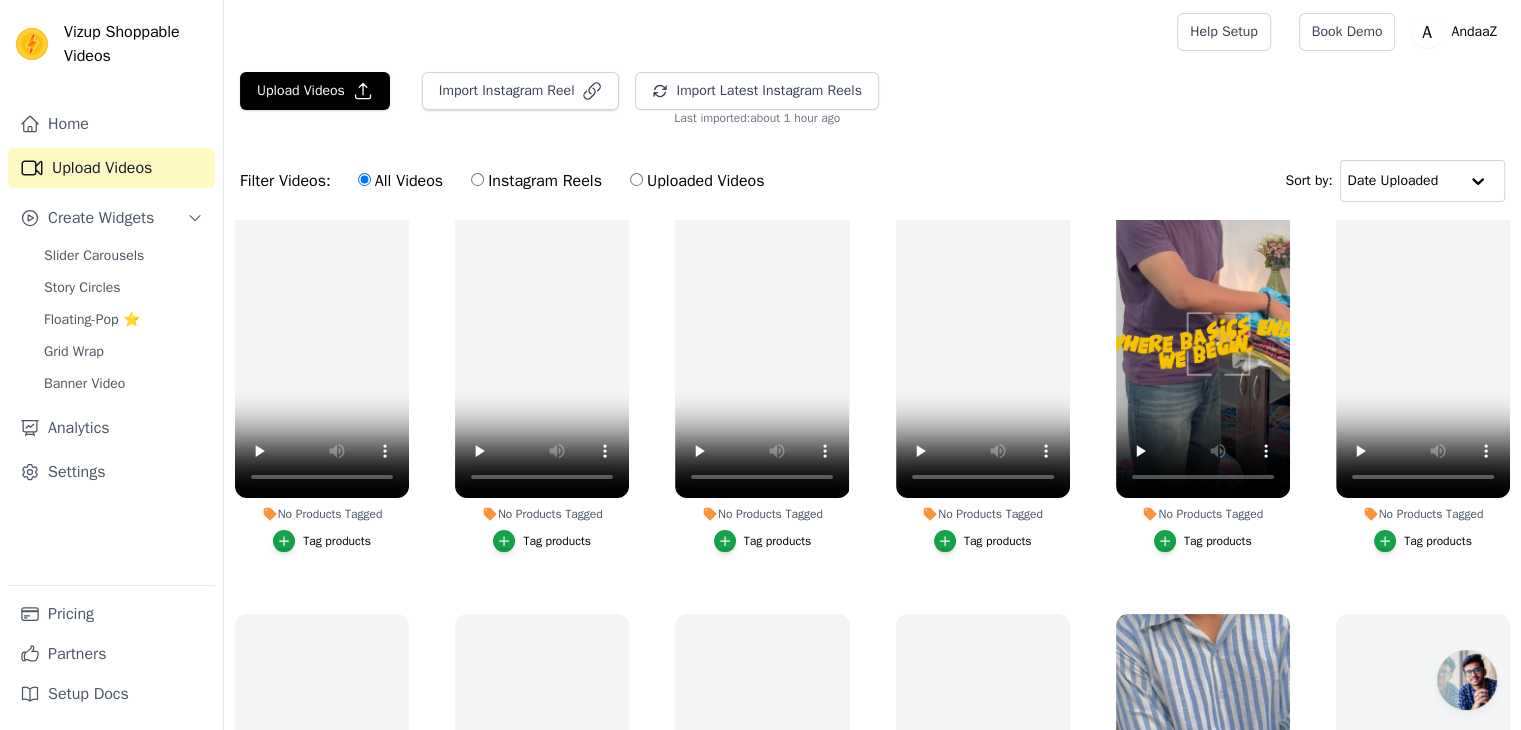 click on "Tag products" at bounding box center (1218, 541) 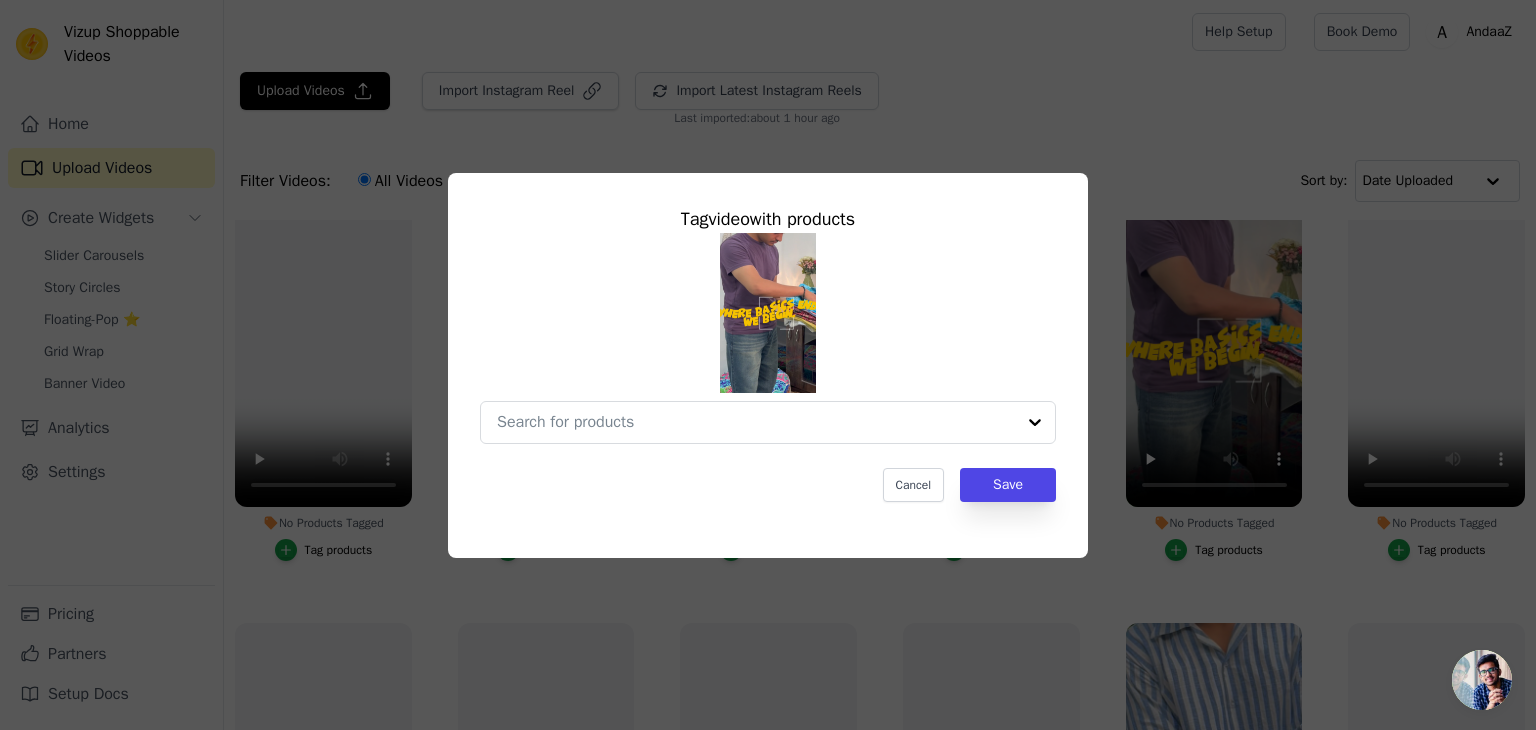 scroll, scrollTop: 473, scrollLeft: 0, axis: vertical 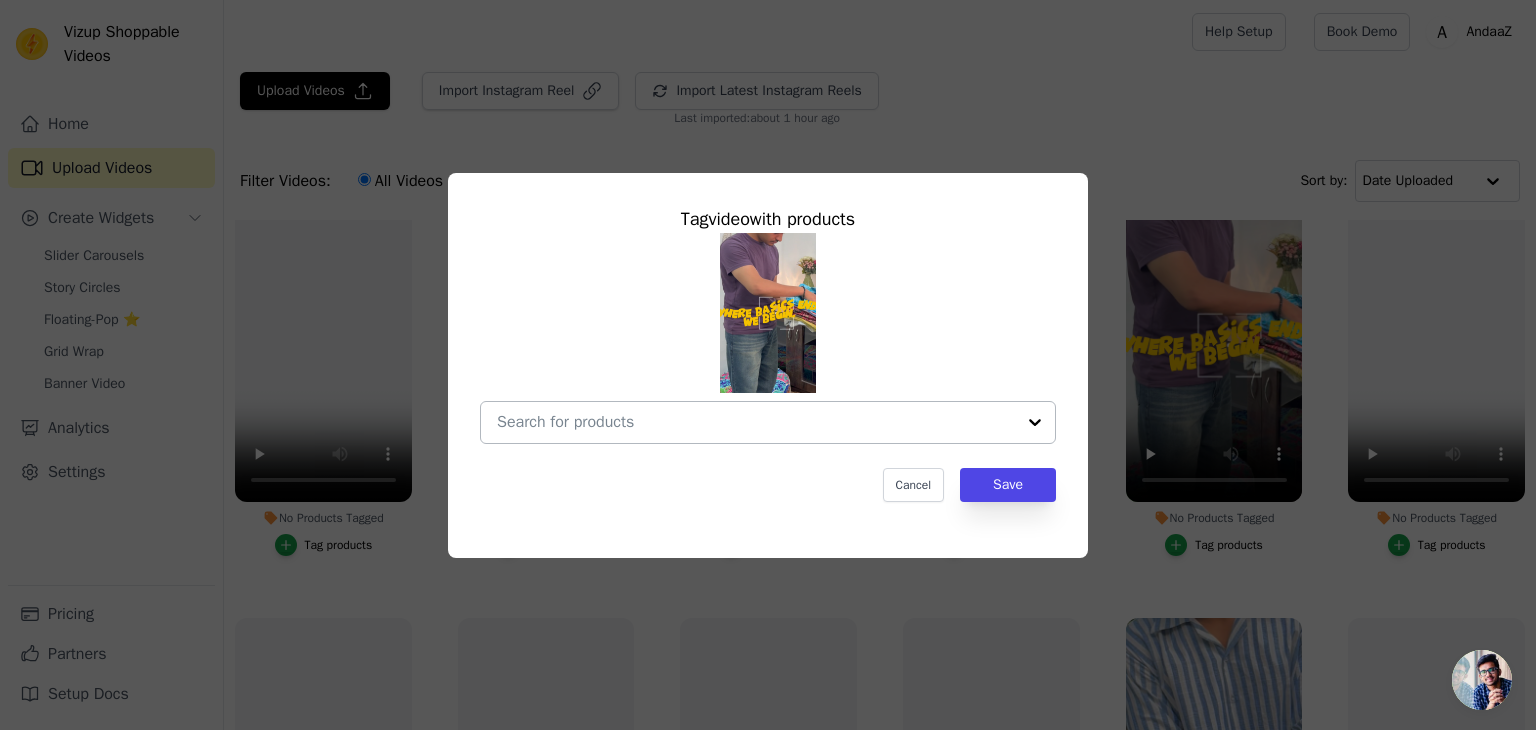 click at bounding box center (756, 422) 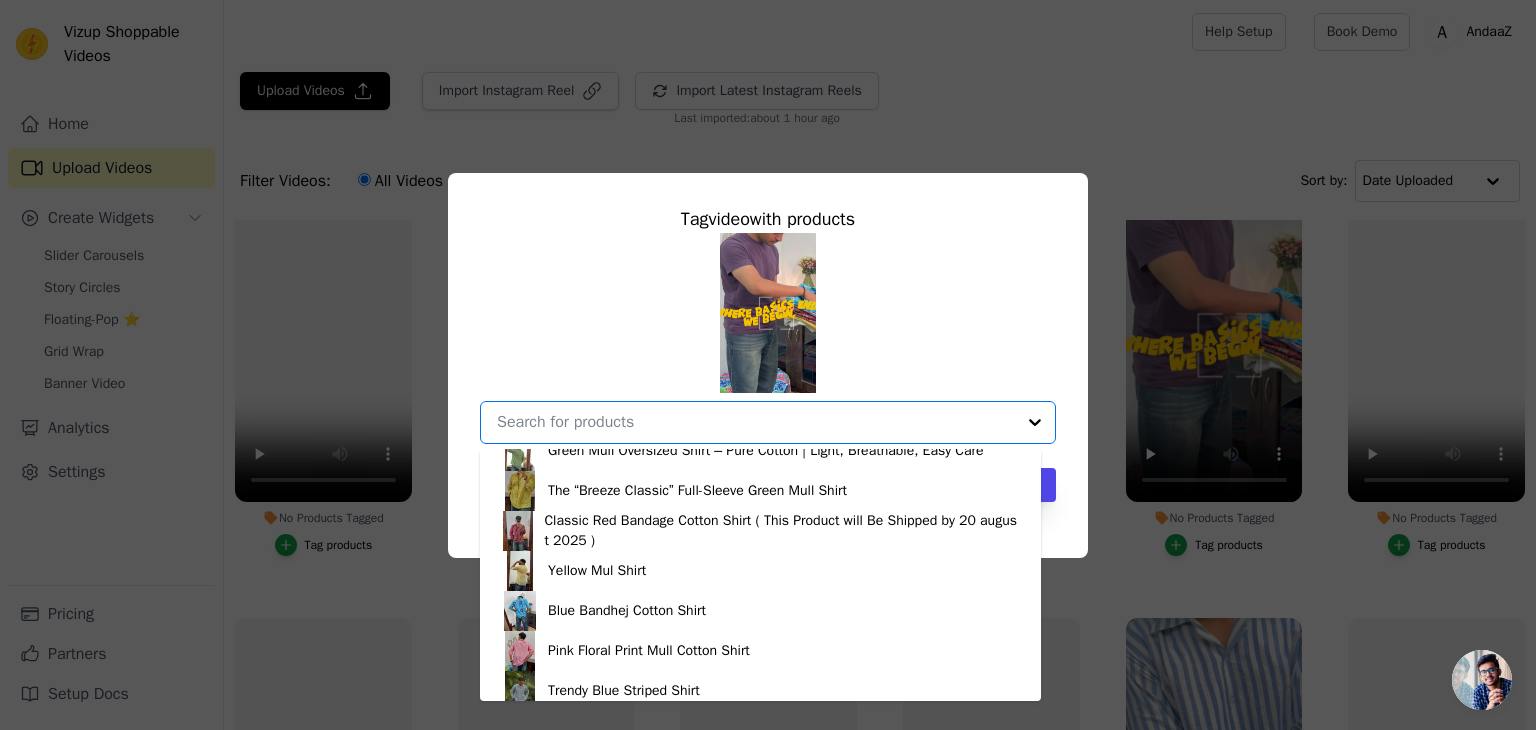 scroll, scrollTop: 1700, scrollLeft: 0, axis: vertical 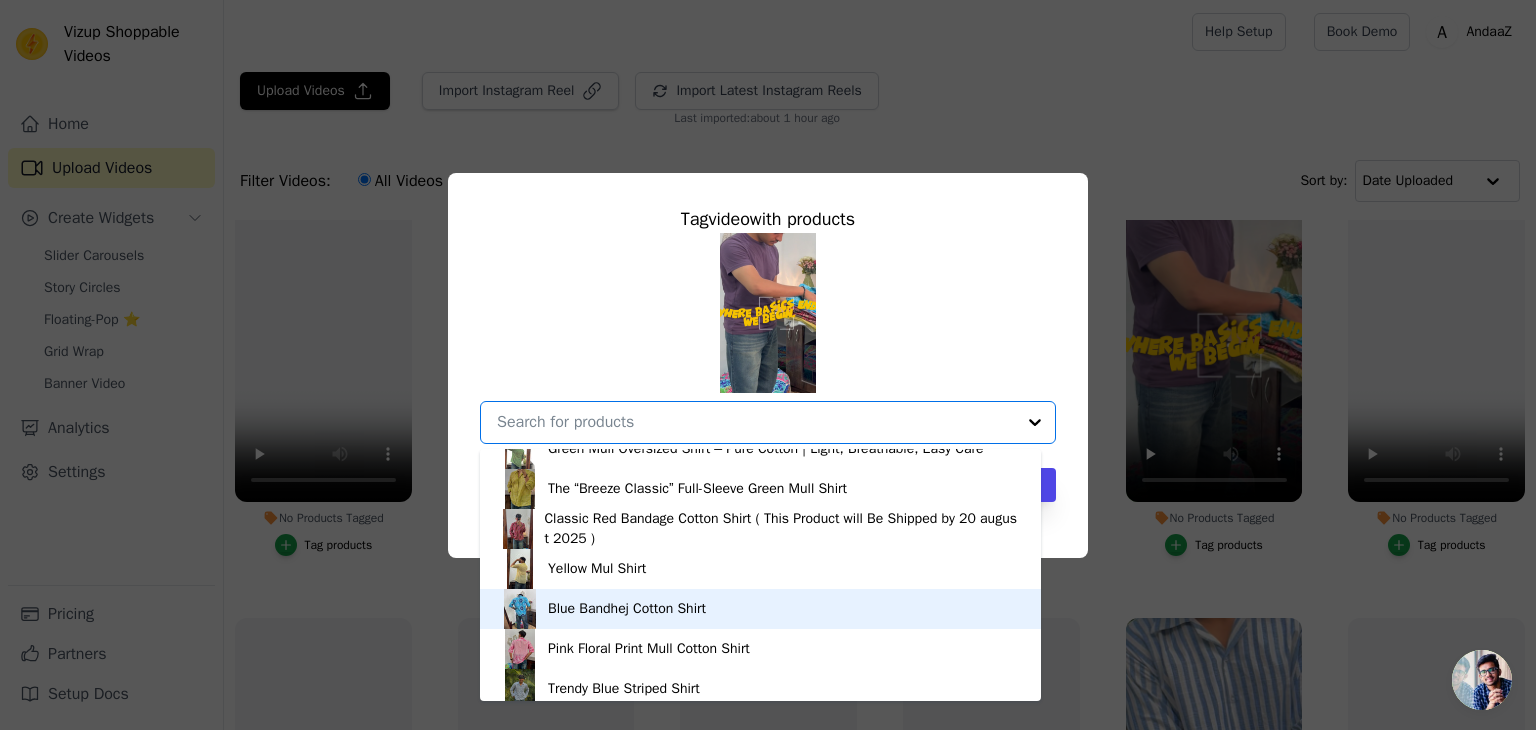 click on "Blue Bandhej Cotton Shirt" at bounding box center (760, 609) 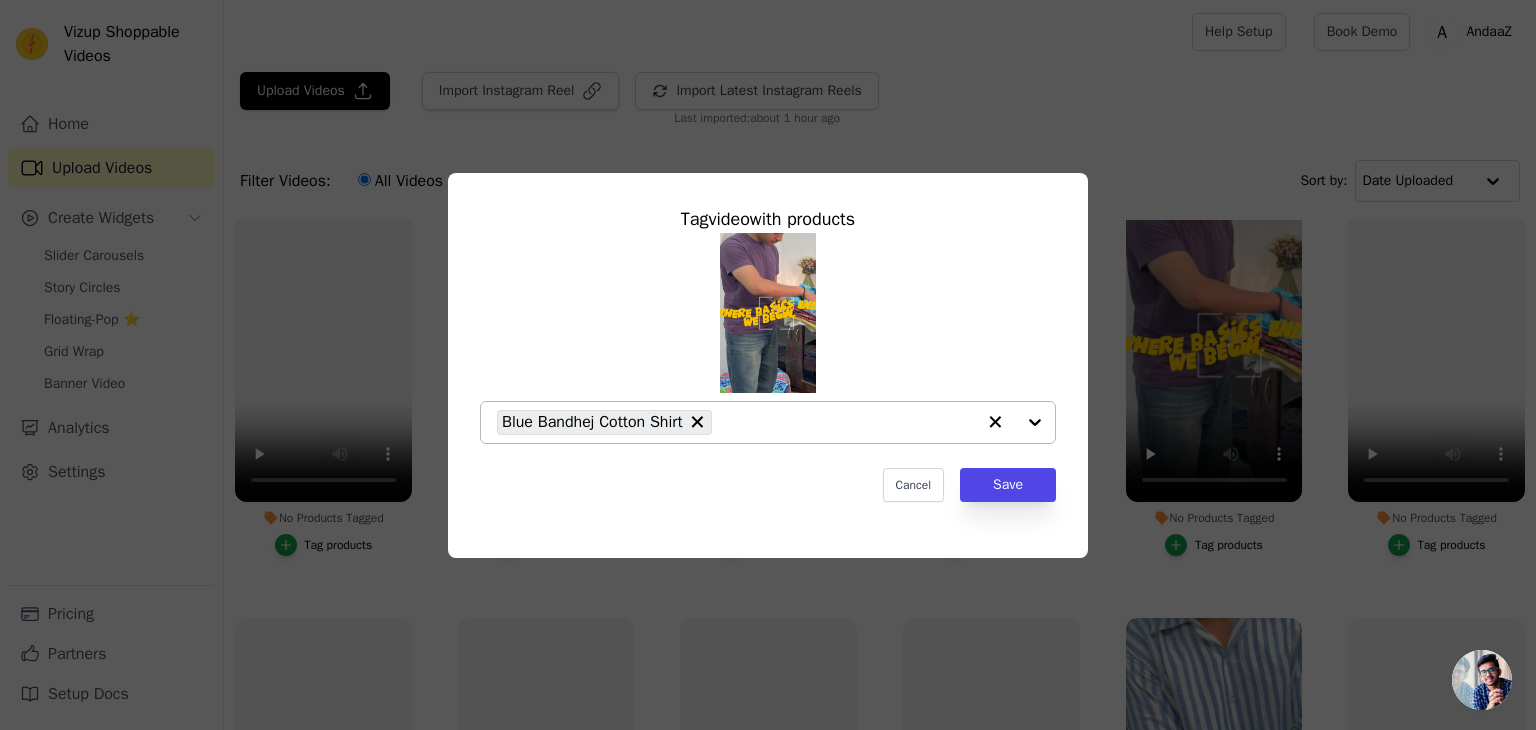 click on "Blue Bandhej Cotton Shirt" at bounding box center (736, 422) 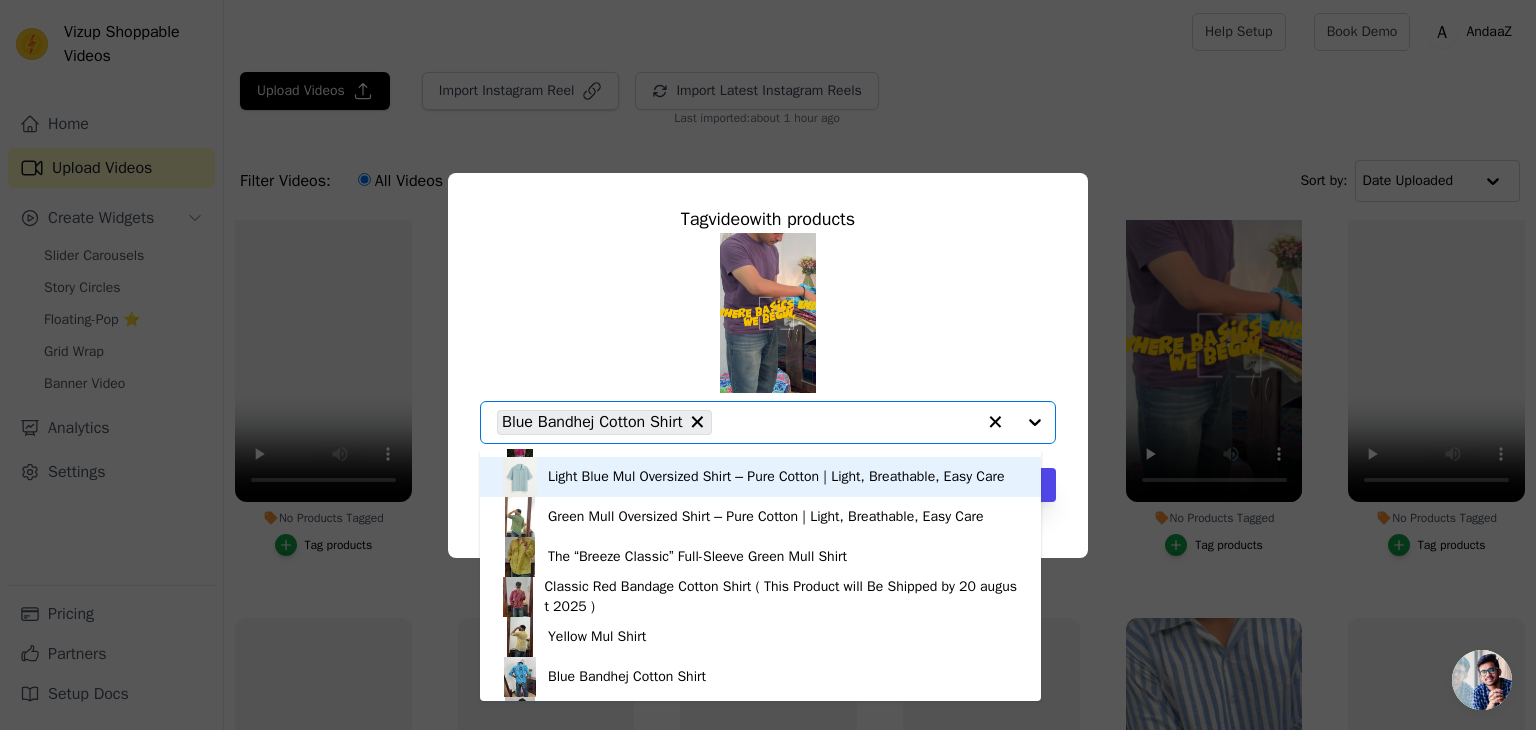 scroll, scrollTop: 1639, scrollLeft: 0, axis: vertical 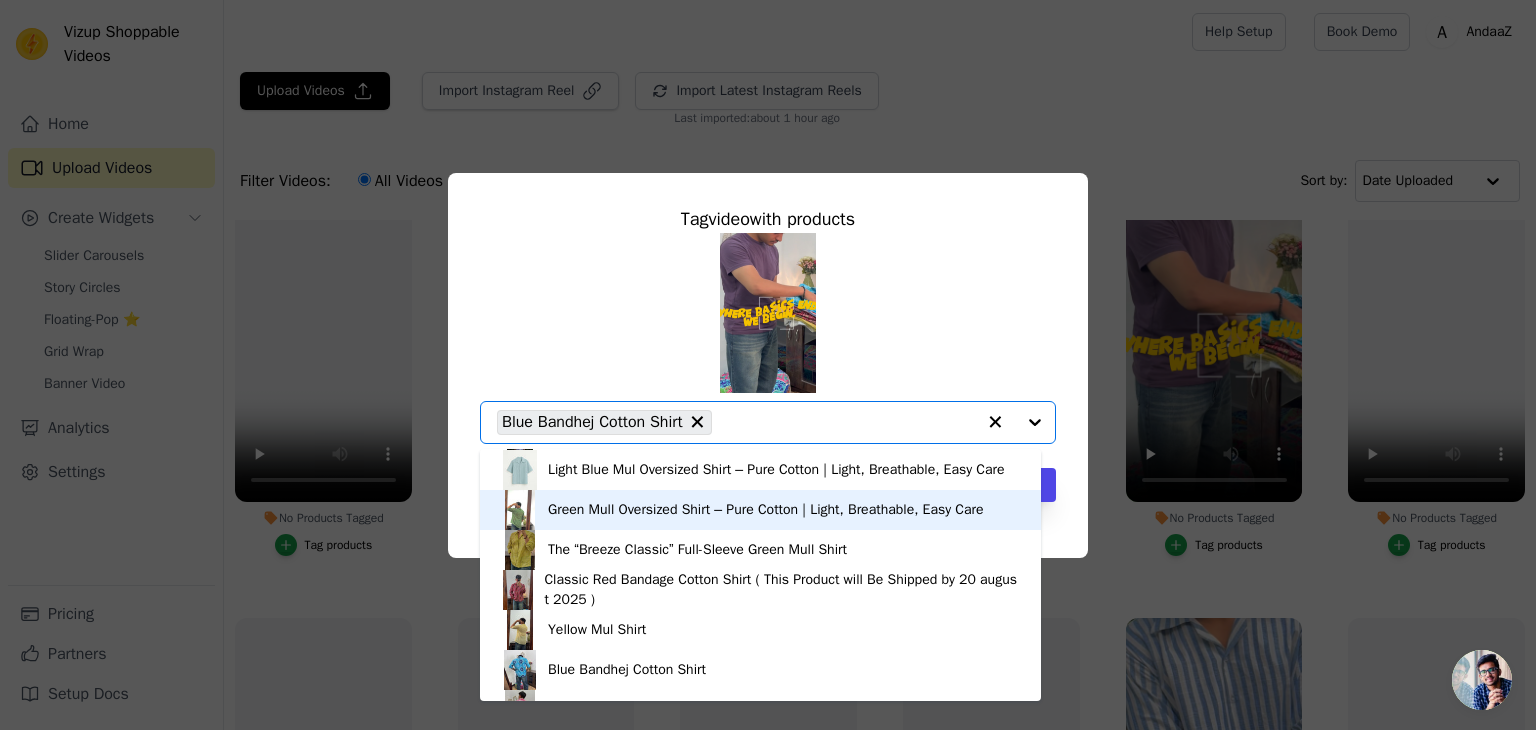 click on "Green Mull Oversized Shirt – Pure Cotton | Light, Breathable, Easy Care" at bounding box center [766, 510] 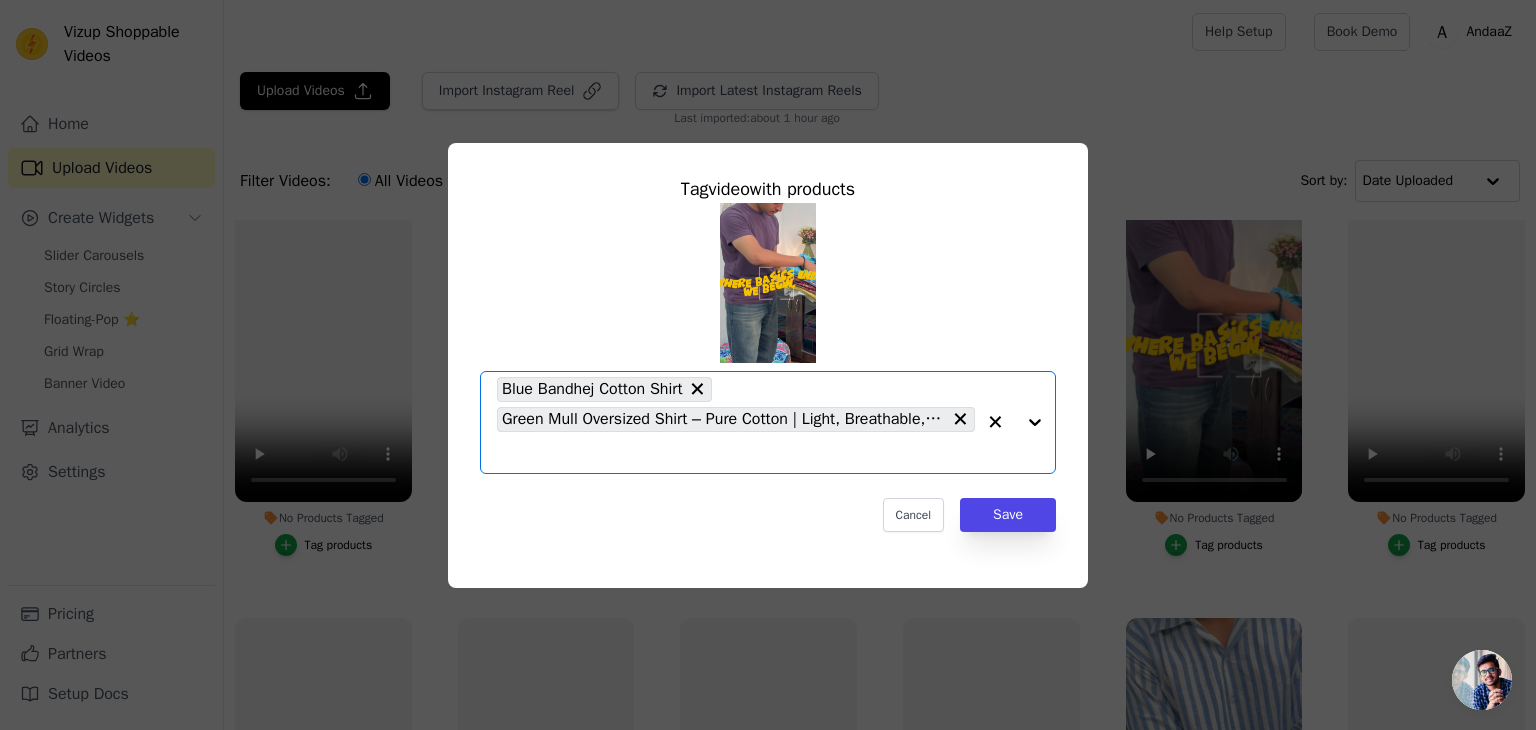 click on "No Products Tagged     Tag  video  with products       Option Blue Bandhej Cotton Shirt, Green Mull Oversized Shirt – Pure Cotton | Light, Breathable, Easy Care, selected.   Select is focused, type to refine list, press down to open the menu.     Blue Bandhej Cotton Shirt     Green Mull Oversized Shirt – Pure Cotton | Light, Breathable, Easy Care                   Cancel   Save     Tag products" 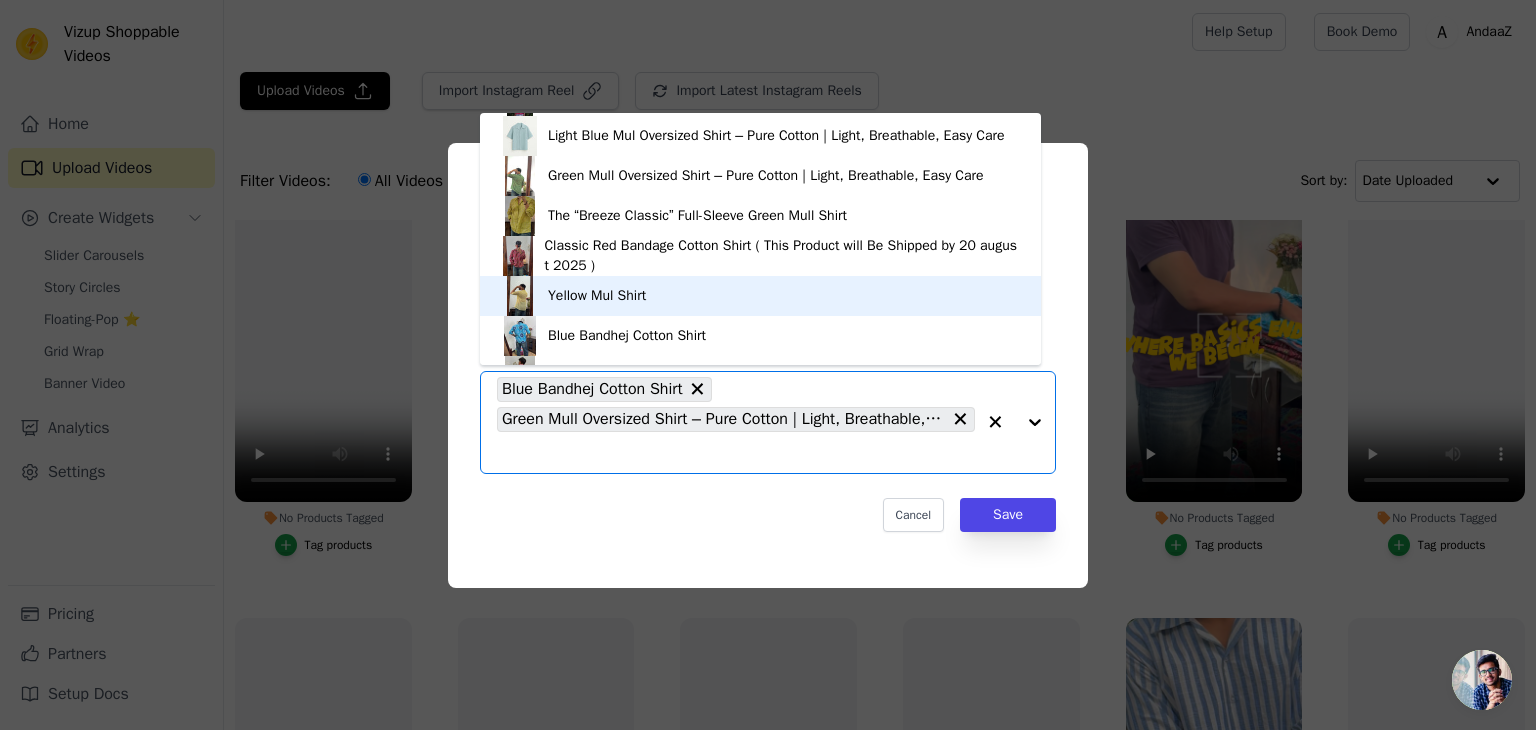 scroll, scrollTop: 1640, scrollLeft: 0, axis: vertical 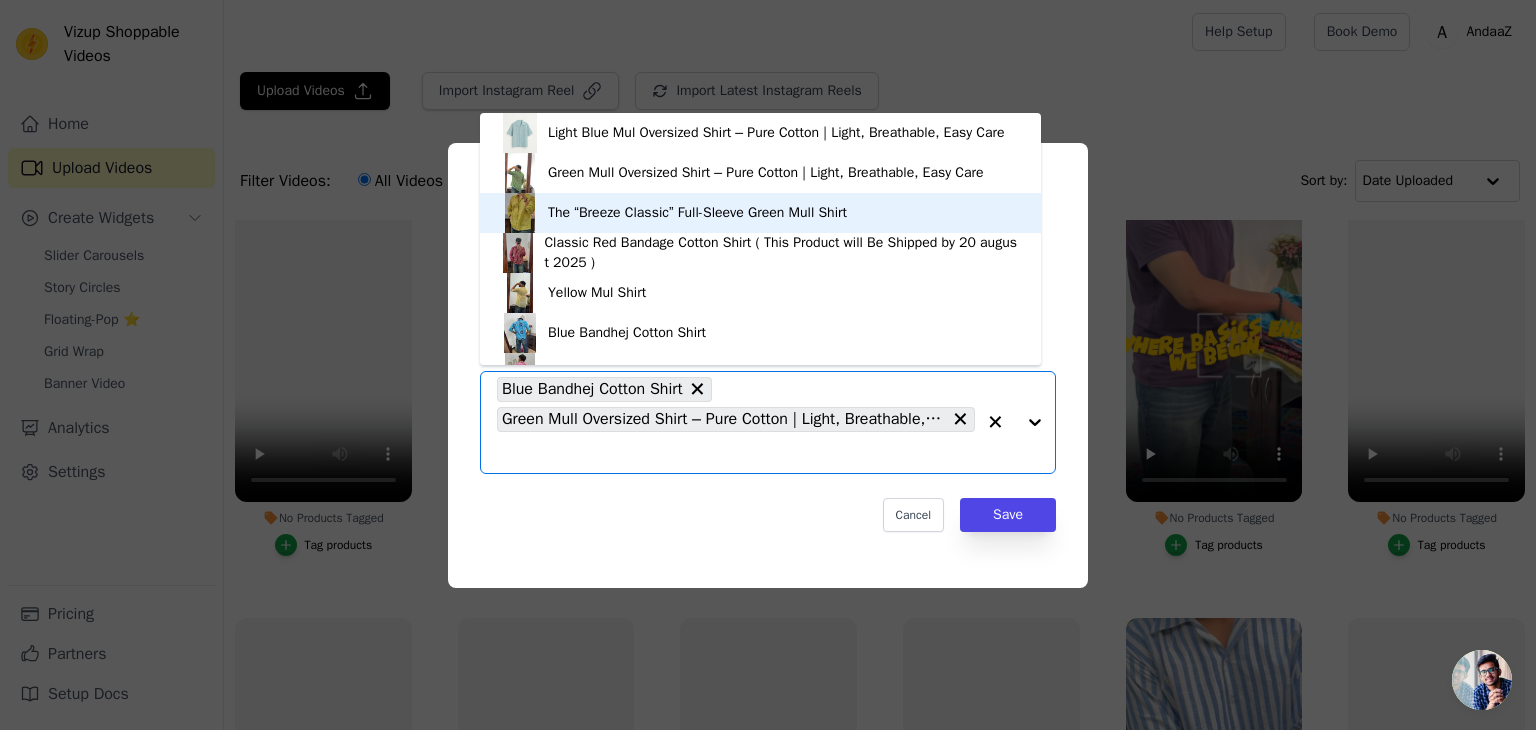 click on "The “Breeze Classic” Full-Sleeve Green Mull Shirt" at bounding box center [697, 213] 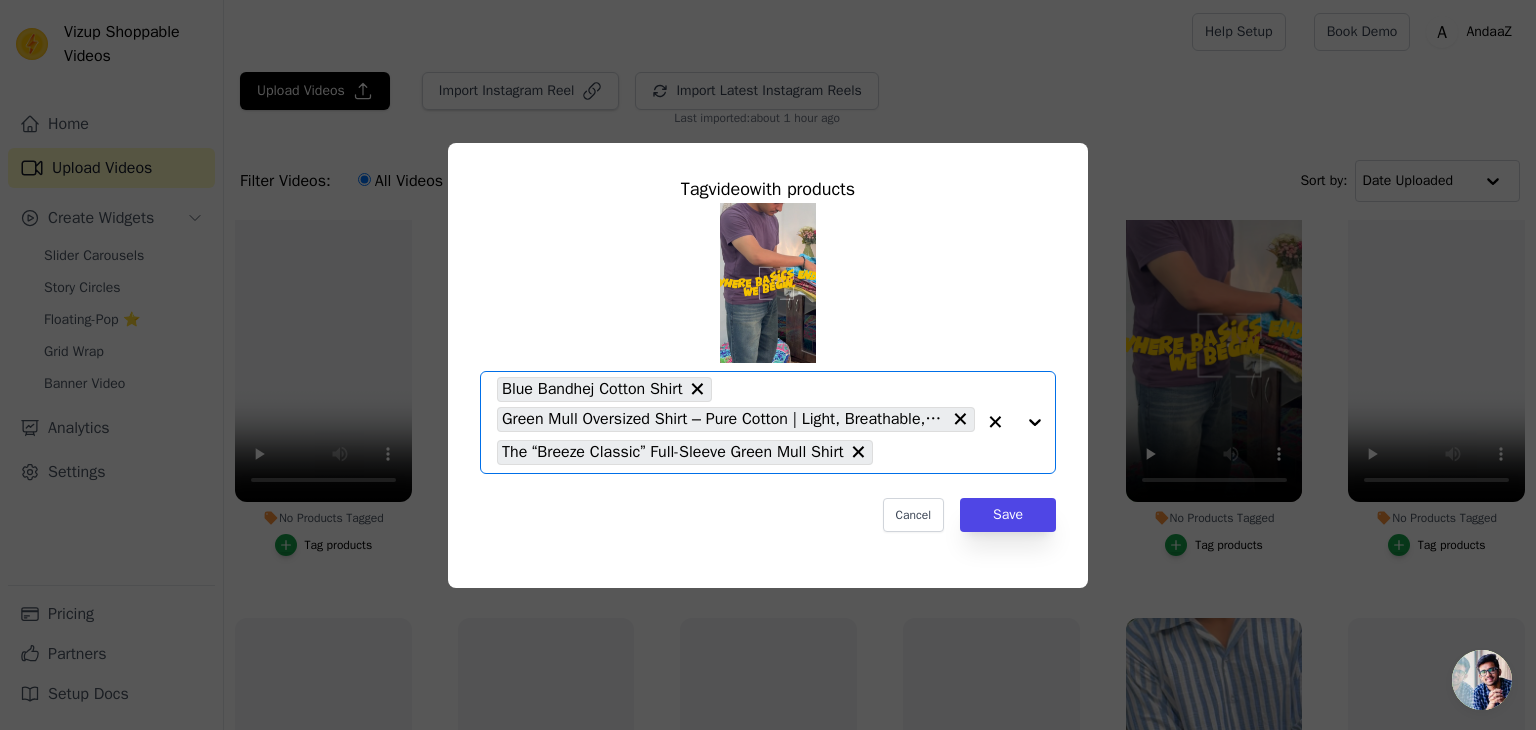 click on "No Products Tagged     Tag  video  with products       Option Blue Bandhej Cotton Shirt, Green Mull Oversized Shirt – Pure Cotton | Light, Breathable, Easy Care, The “Breeze Classic” Full-Sleeve Green Mull Shirt, selected.   Select is focused, type to refine list, press down to open the menu.     Blue Bandhej Cotton Shirt     Green Mull Oversized Shirt – Pure Cotton | Light, Breathable, Easy Care     The “Breeze Classic” Full-Sleeve Green Mull Shirt                   Cancel   Save     Tag products" 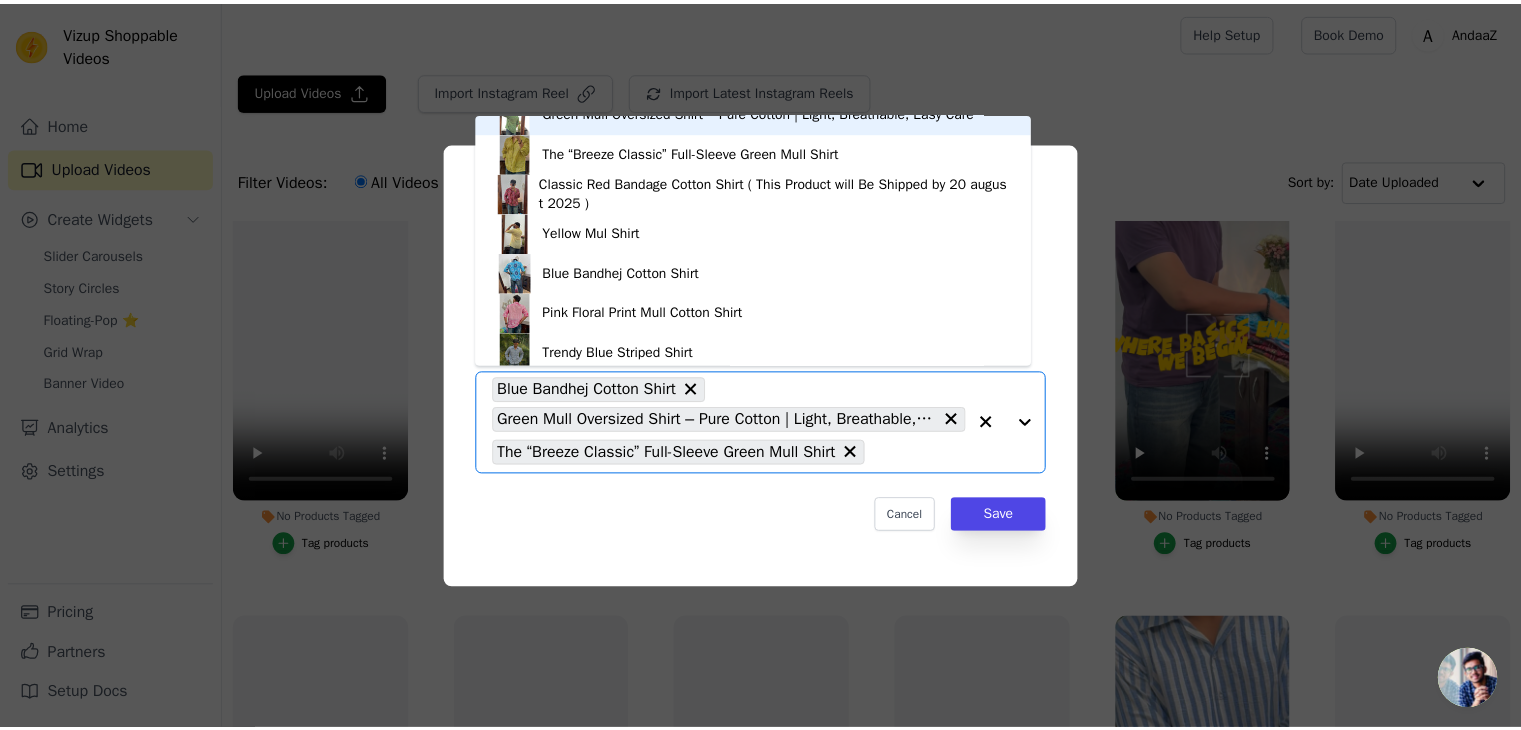 scroll, scrollTop: 1708, scrollLeft: 0, axis: vertical 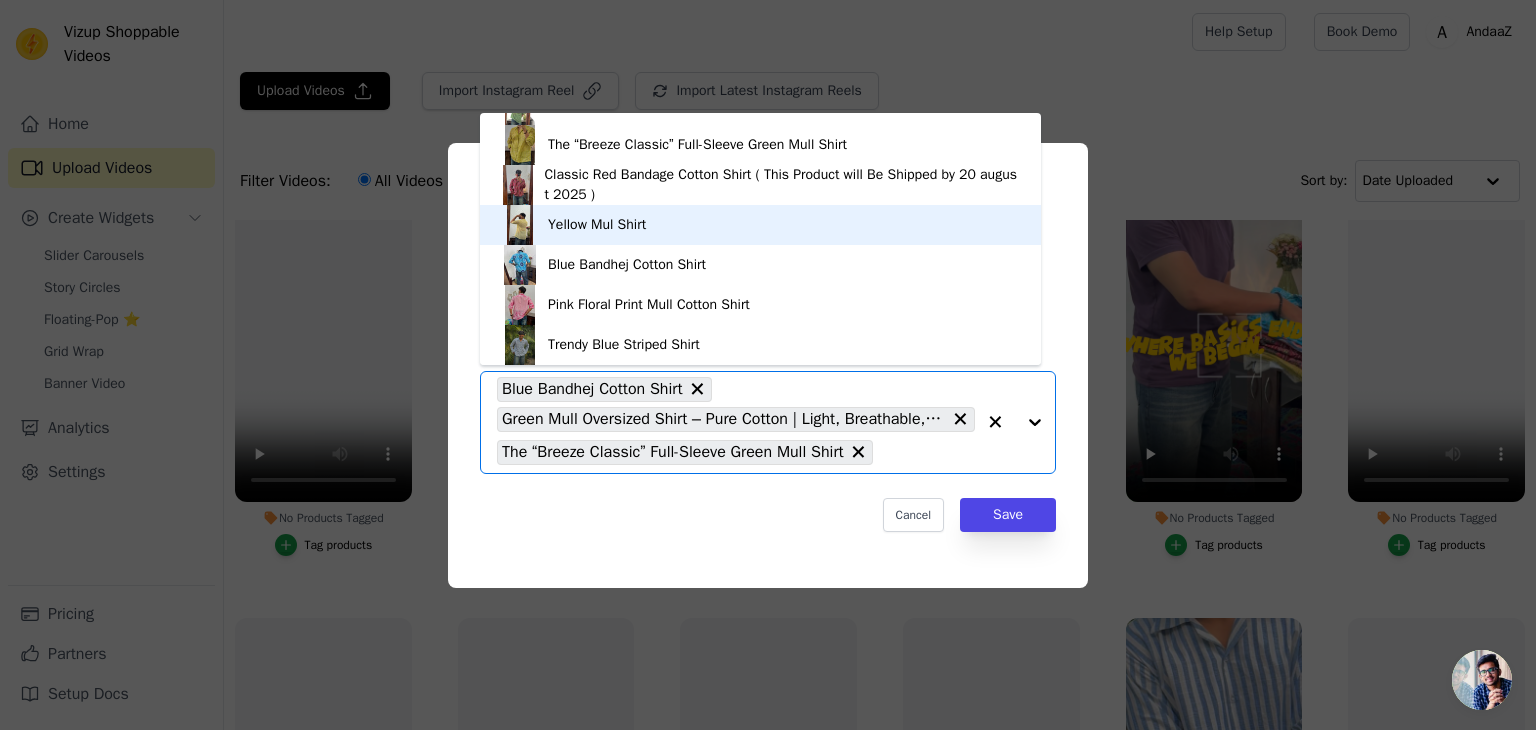 click on "Yellow Mul Shirt" at bounding box center (760, 225) 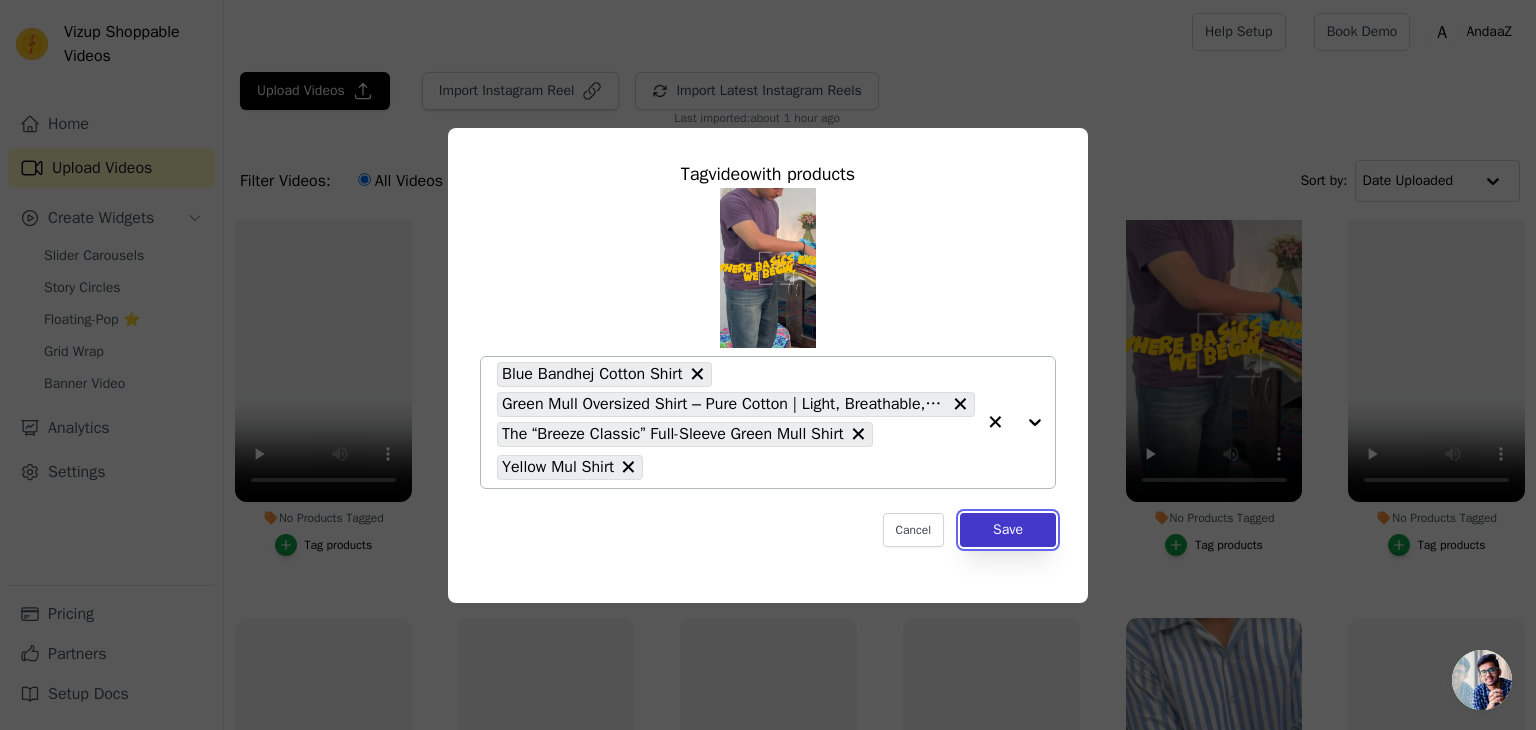 click on "Save" at bounding box center (1008, 530) 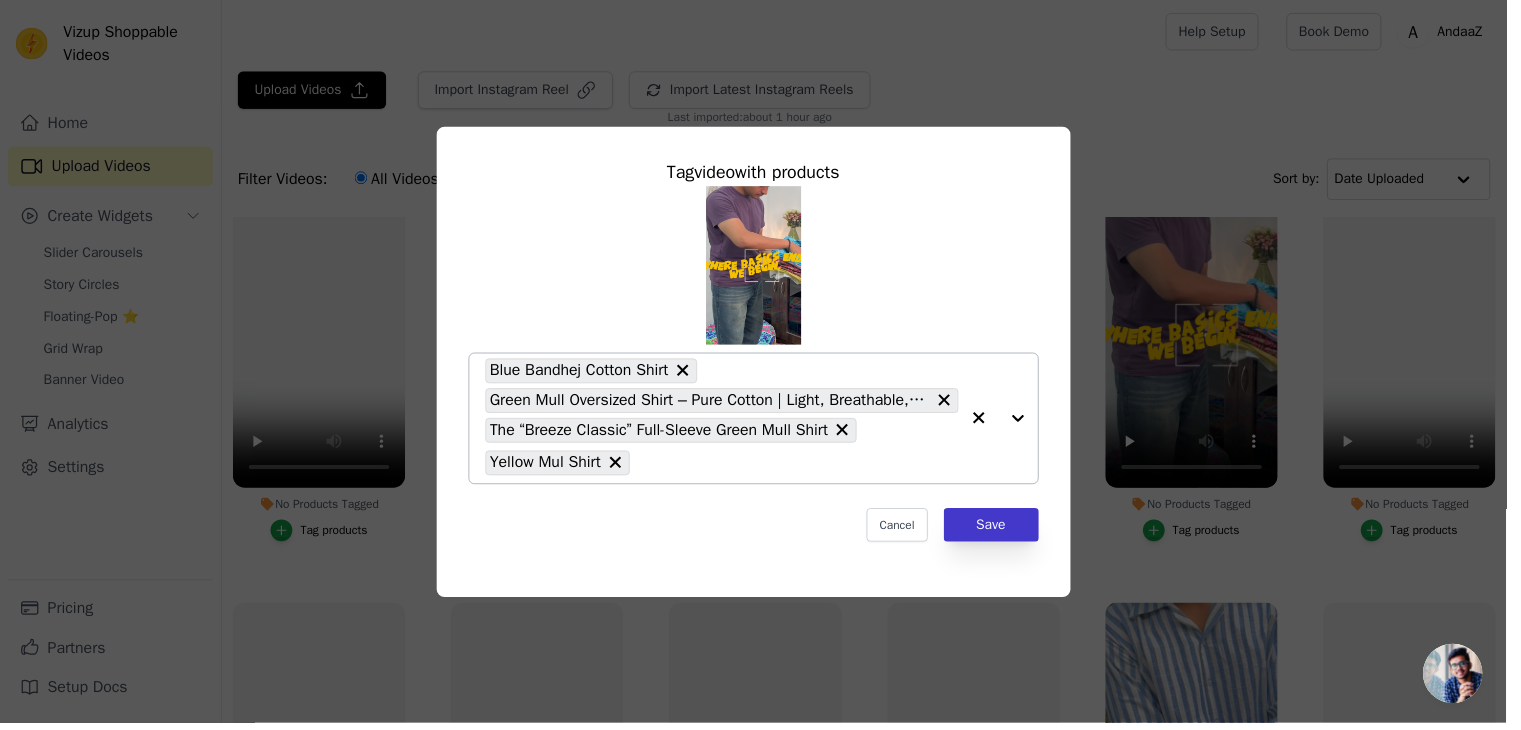 scroll, scrollTop: 468, scrollLeft: 0, axis: vertical 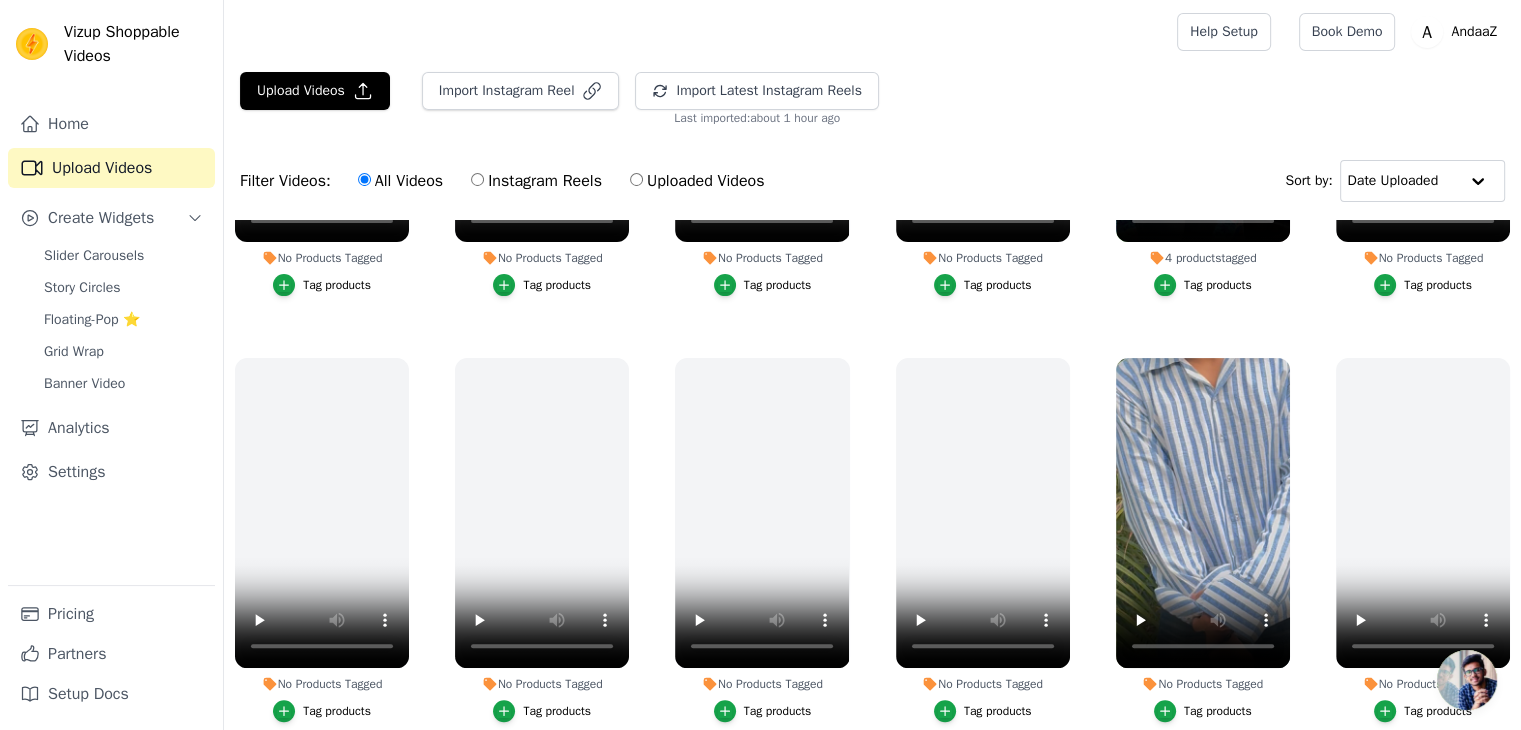 click on "Tag products" at bounding box center (1203, 711) 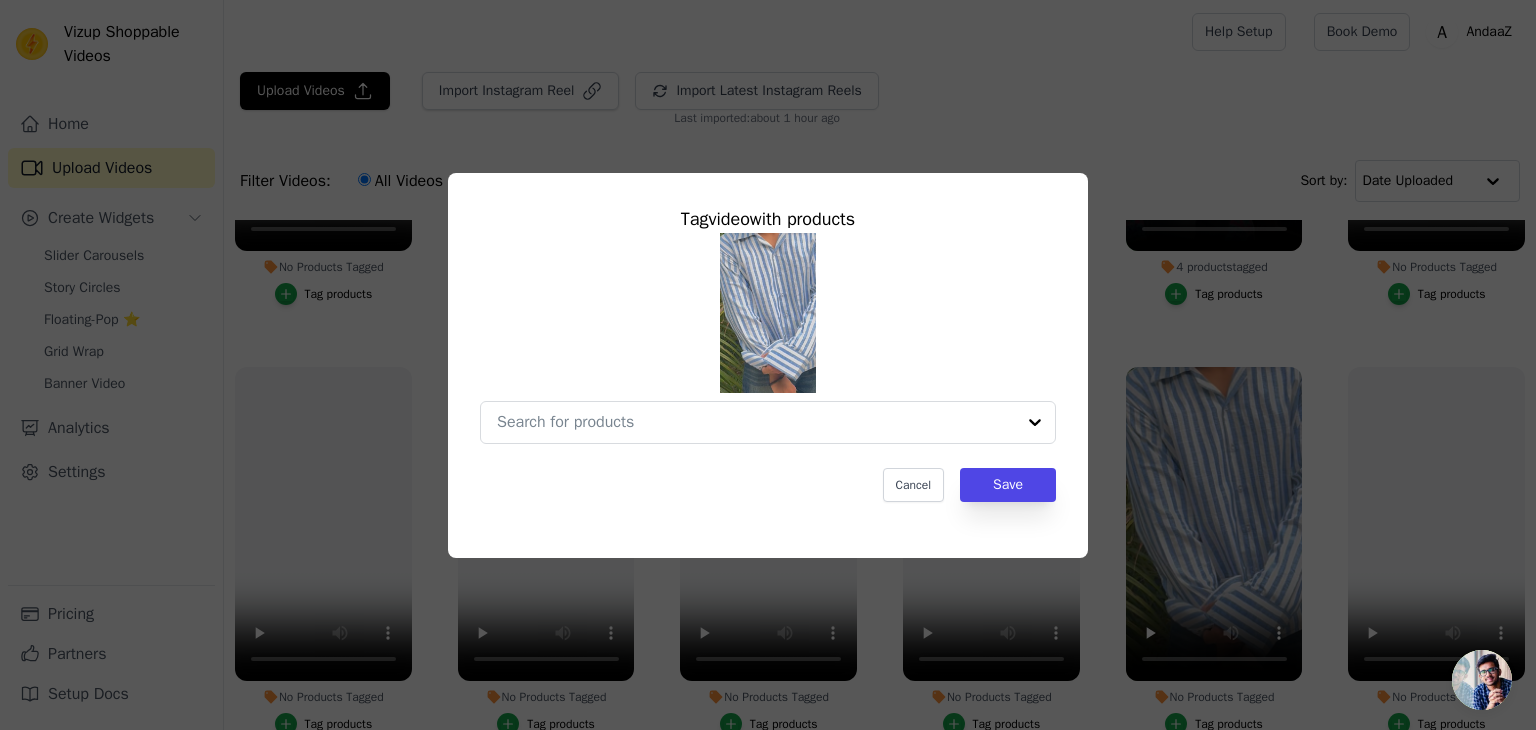 scroll, scrollTop: 729, scrollLeft: 0, axis: vertical 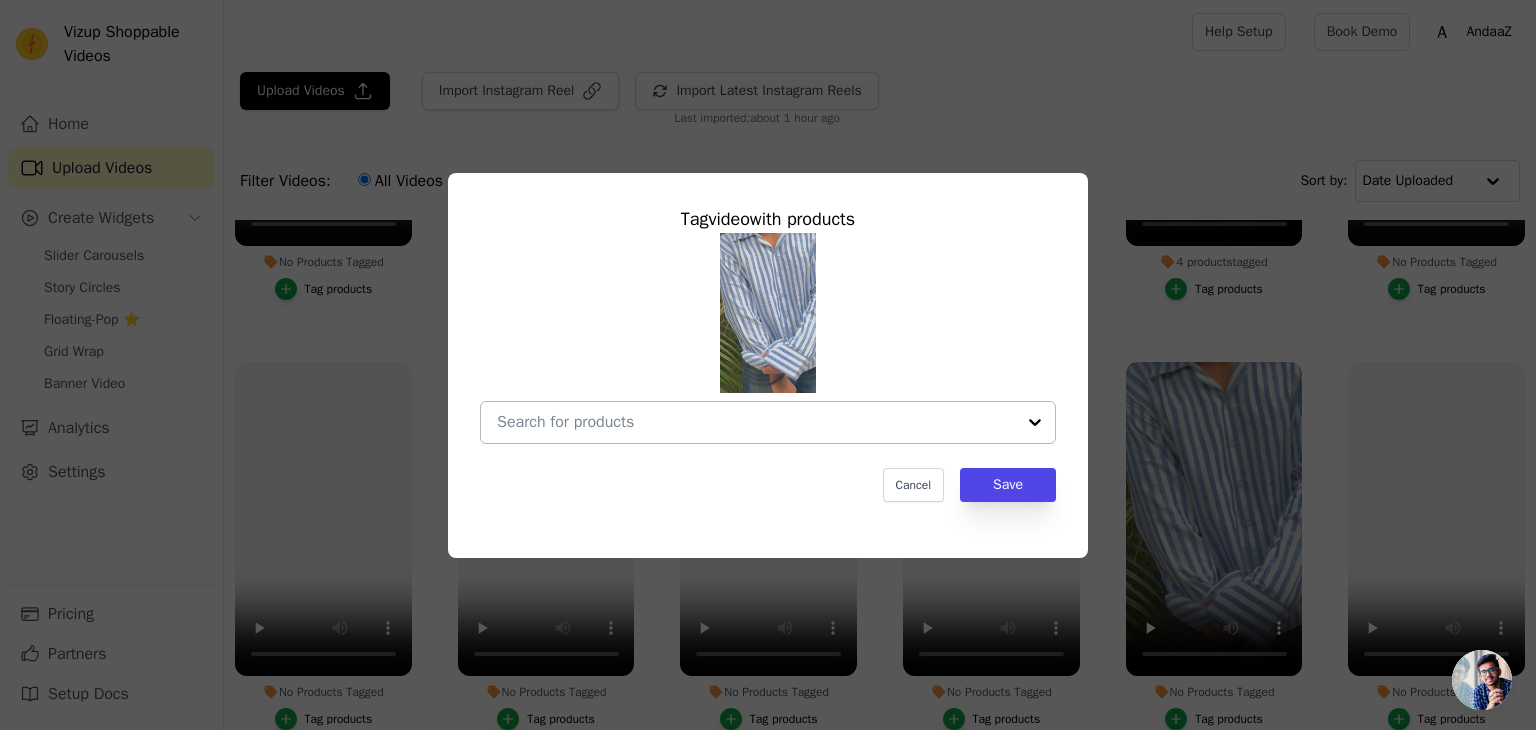 click at bounding box center (756, 422) 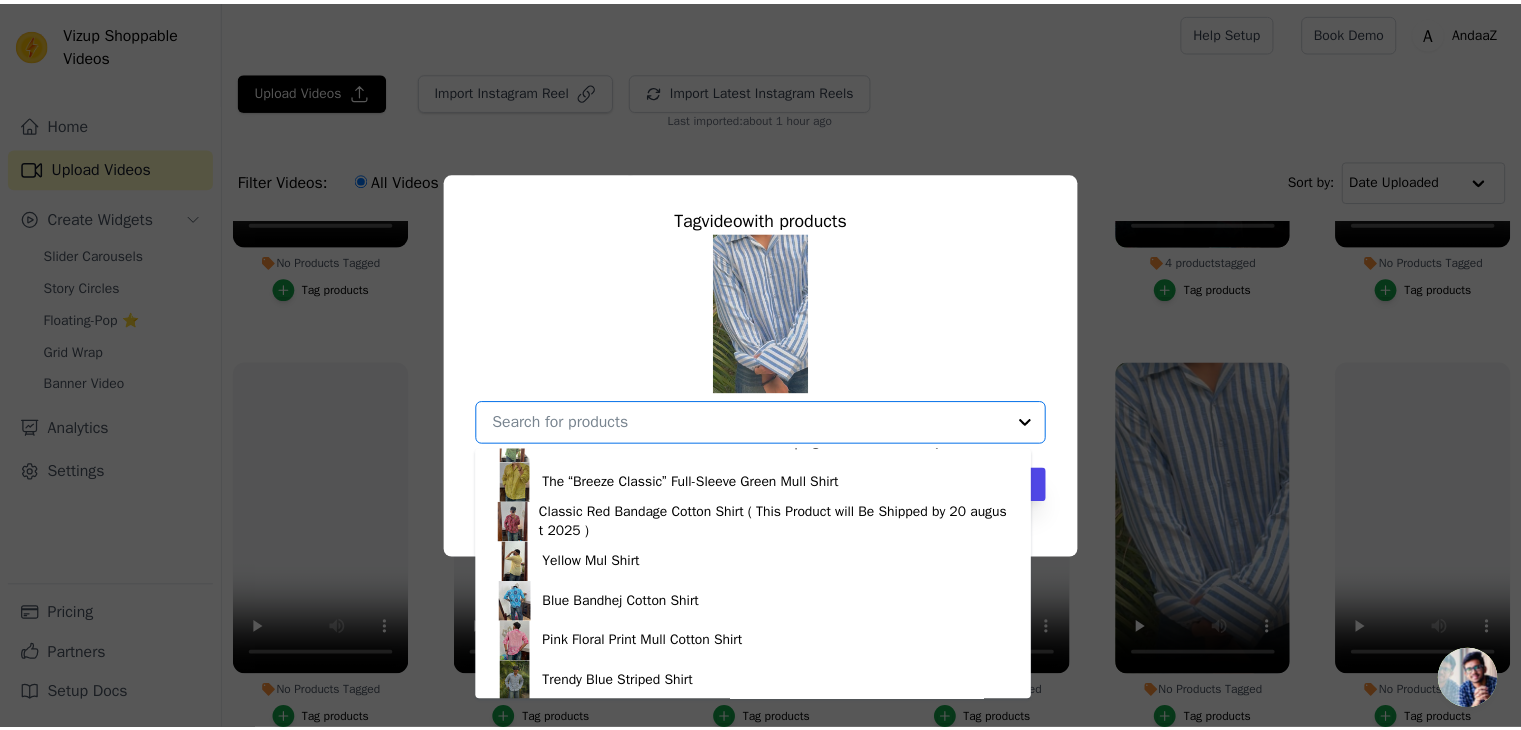 scroll, scrollTop: 1708, scrollLeft: 0, axis: vertical 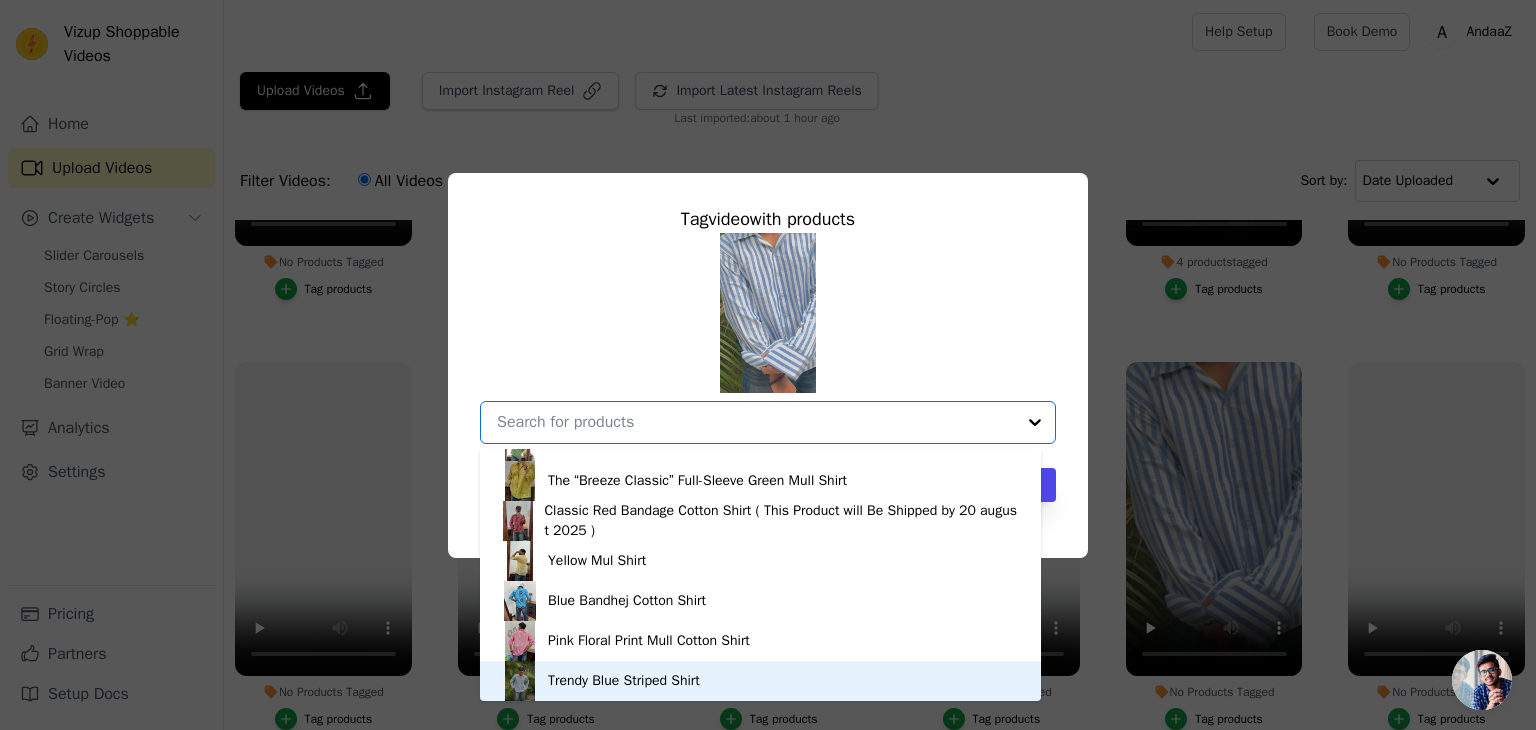 click on "Trendy Blue Striped Shirt" at bounding box center (624, 681) 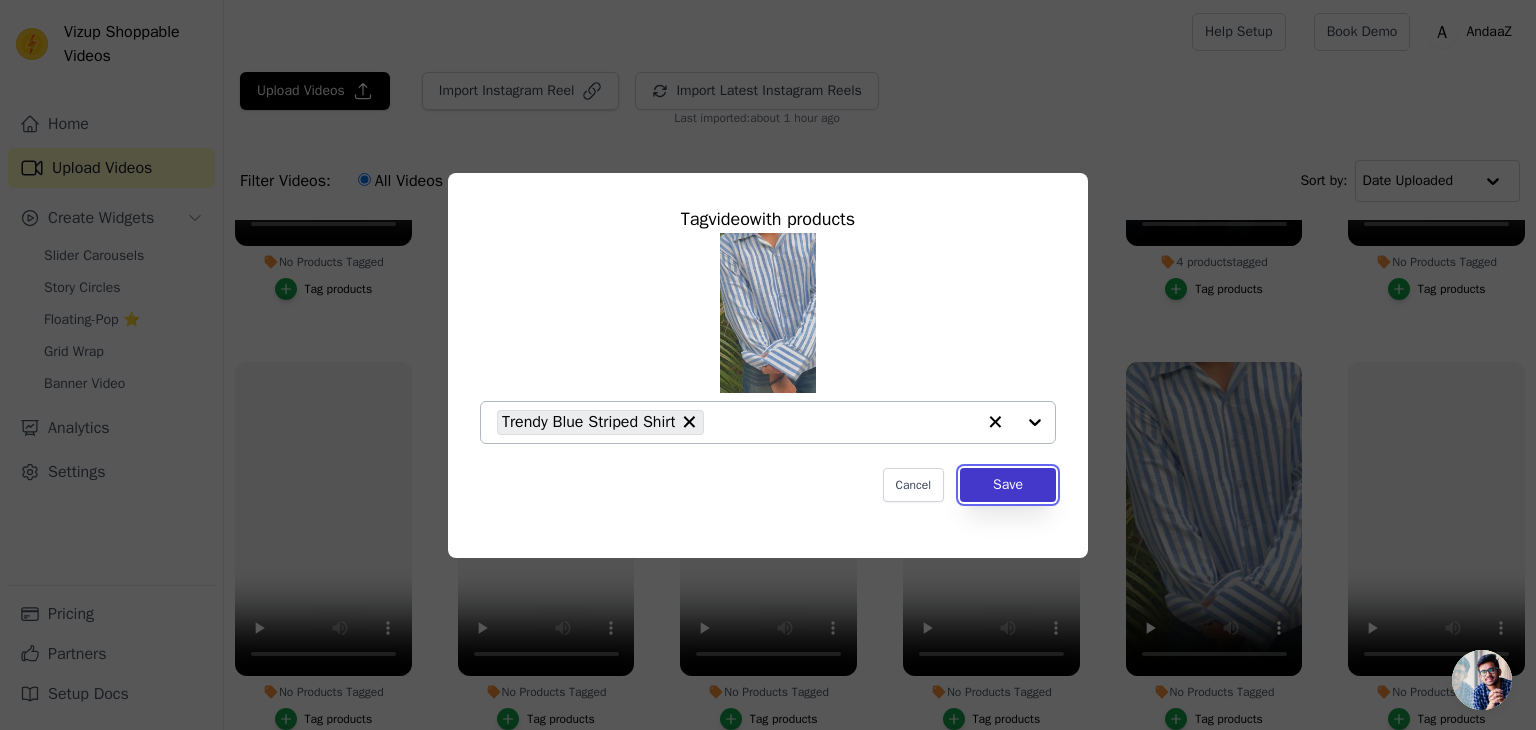 click on "Save" at bounding box center (1008, 485) 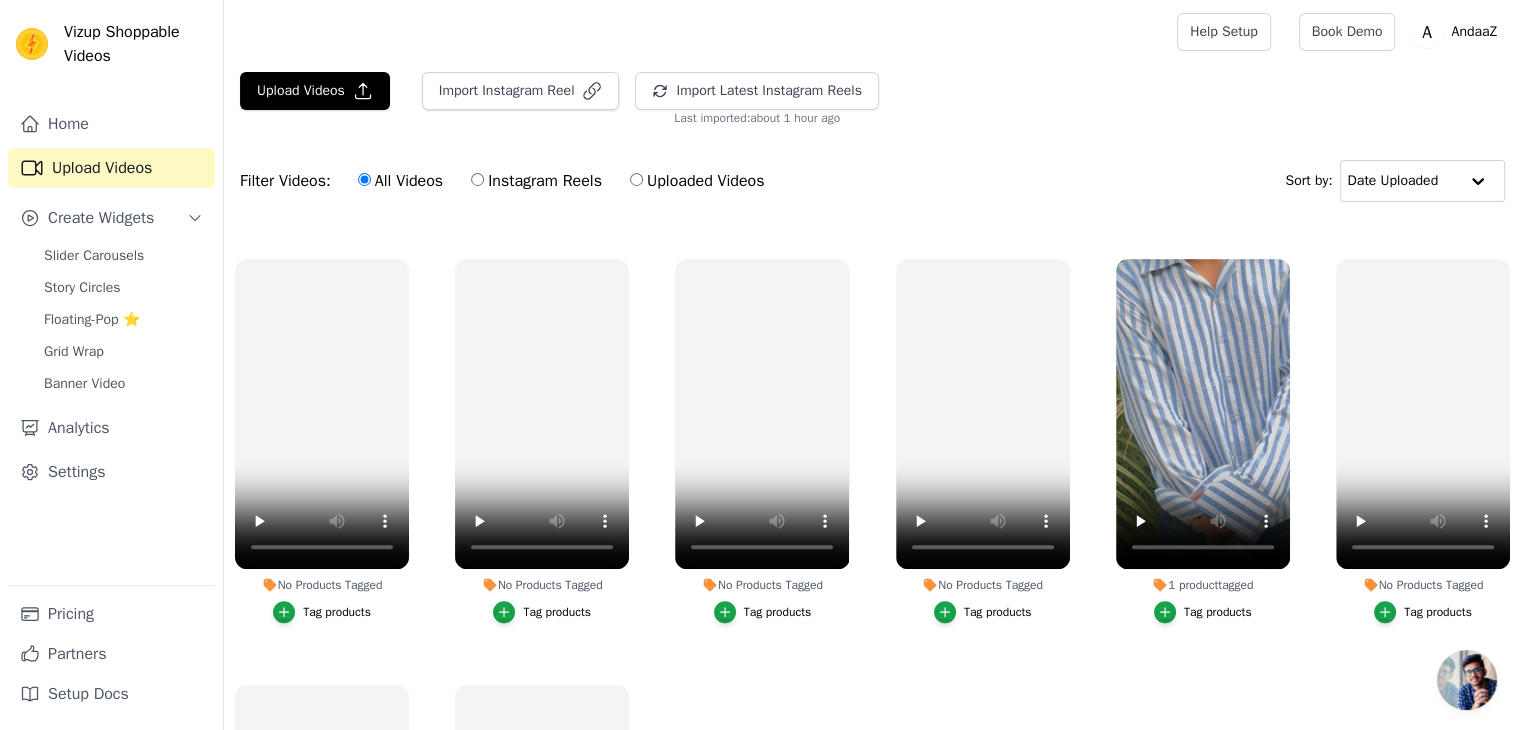scroll, scrollTop: 824, scrollLeft: 0, axis: vertical 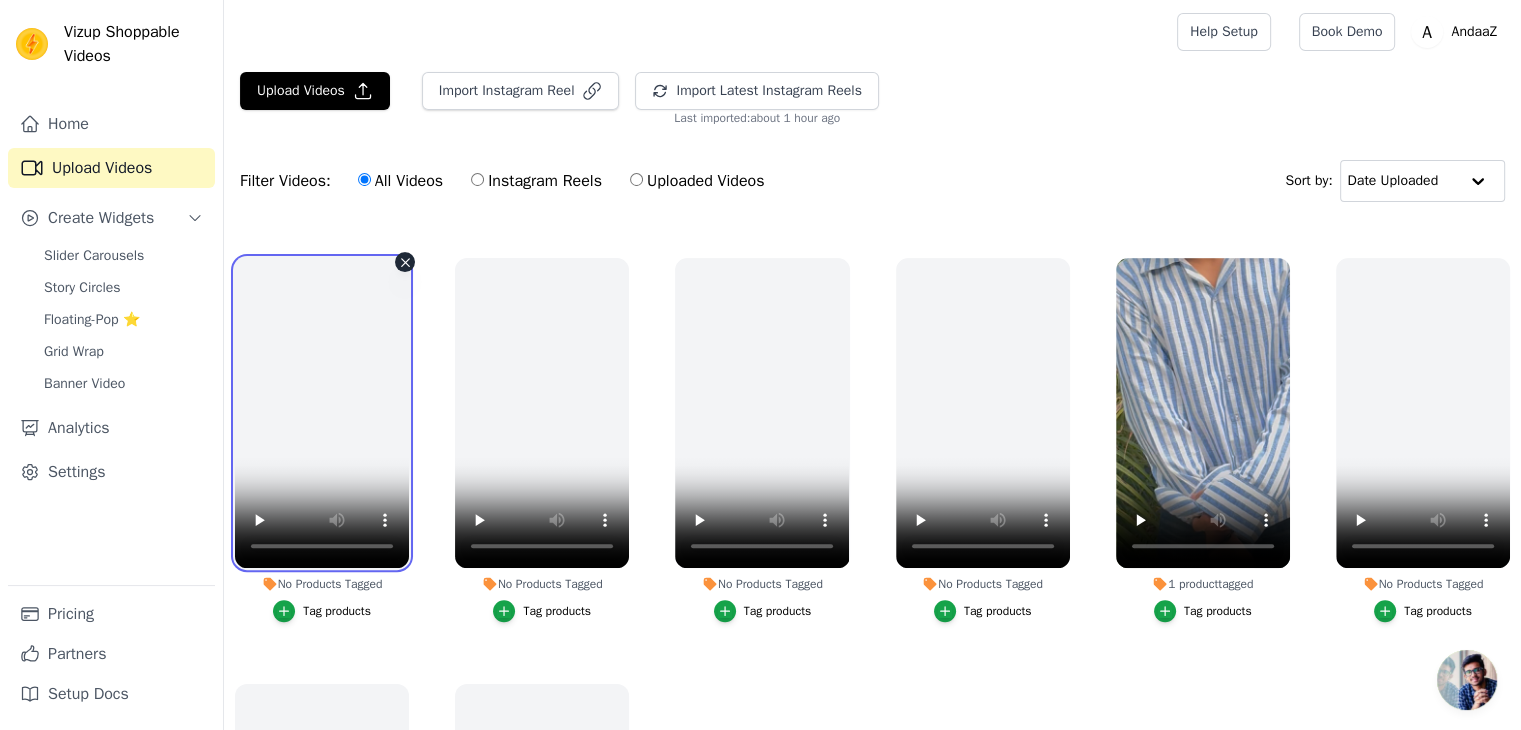 click at bounding box center (322, 413) 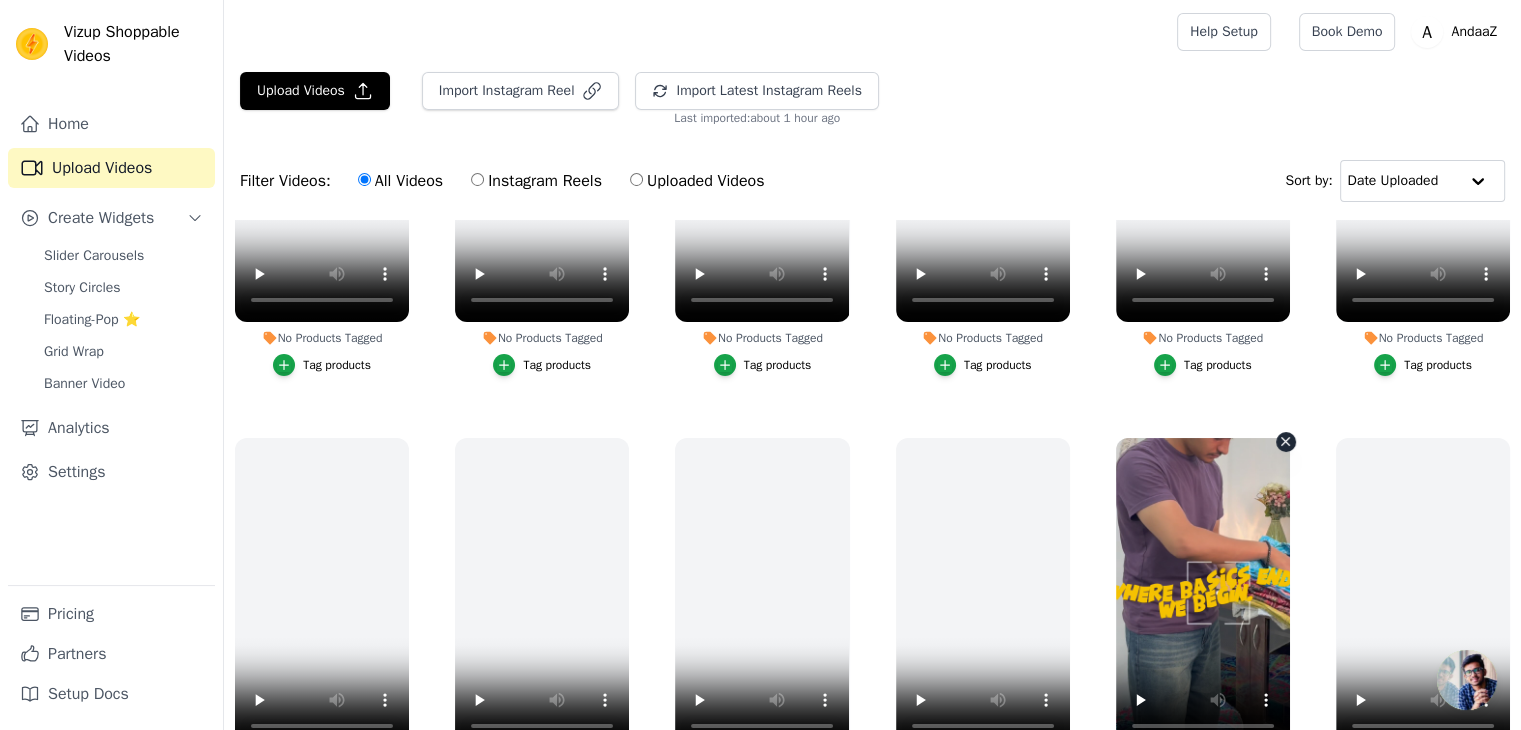 scroll, scrollTop: 328, scrollLeft: 0, axis: vertical 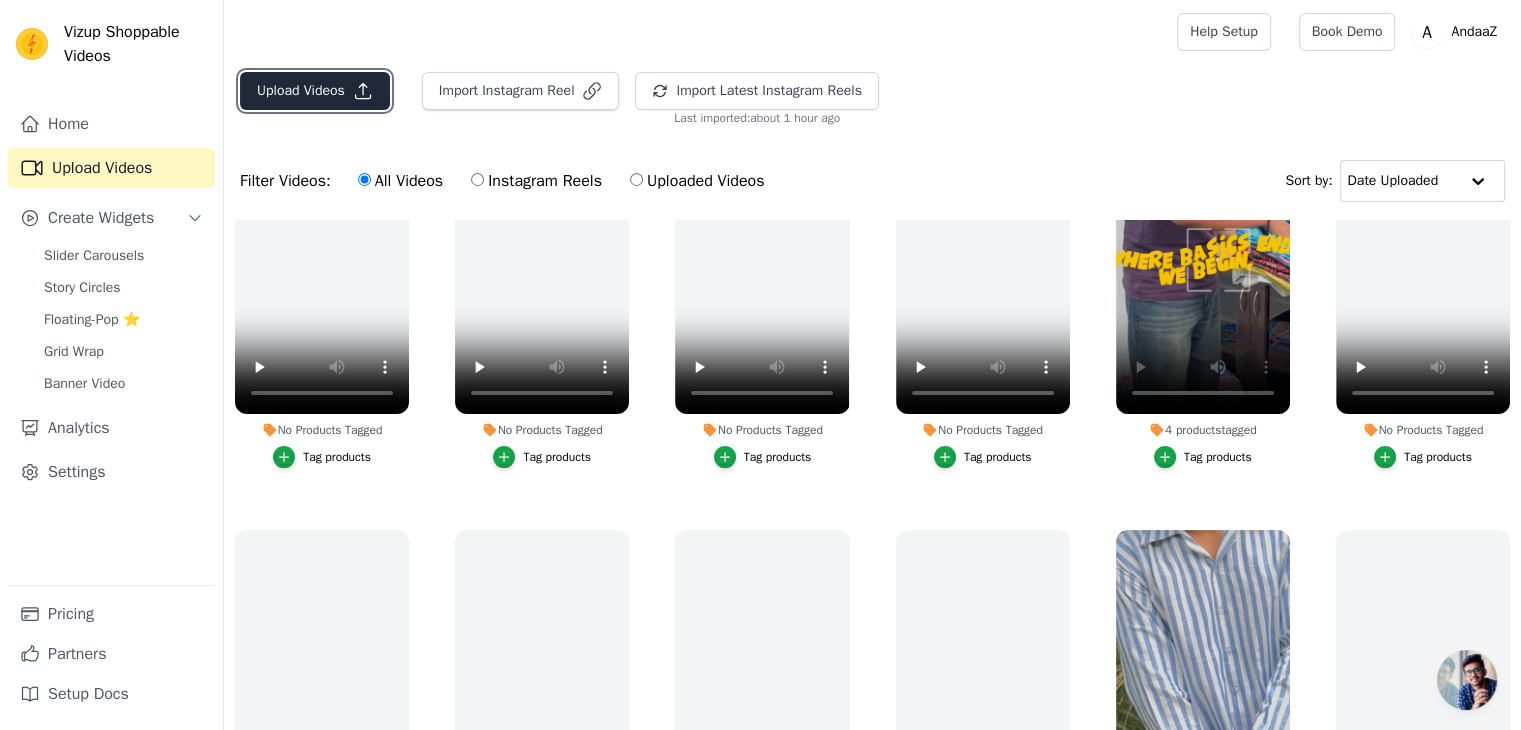 click on "Upload Videos" at bounding box center [315, 91] 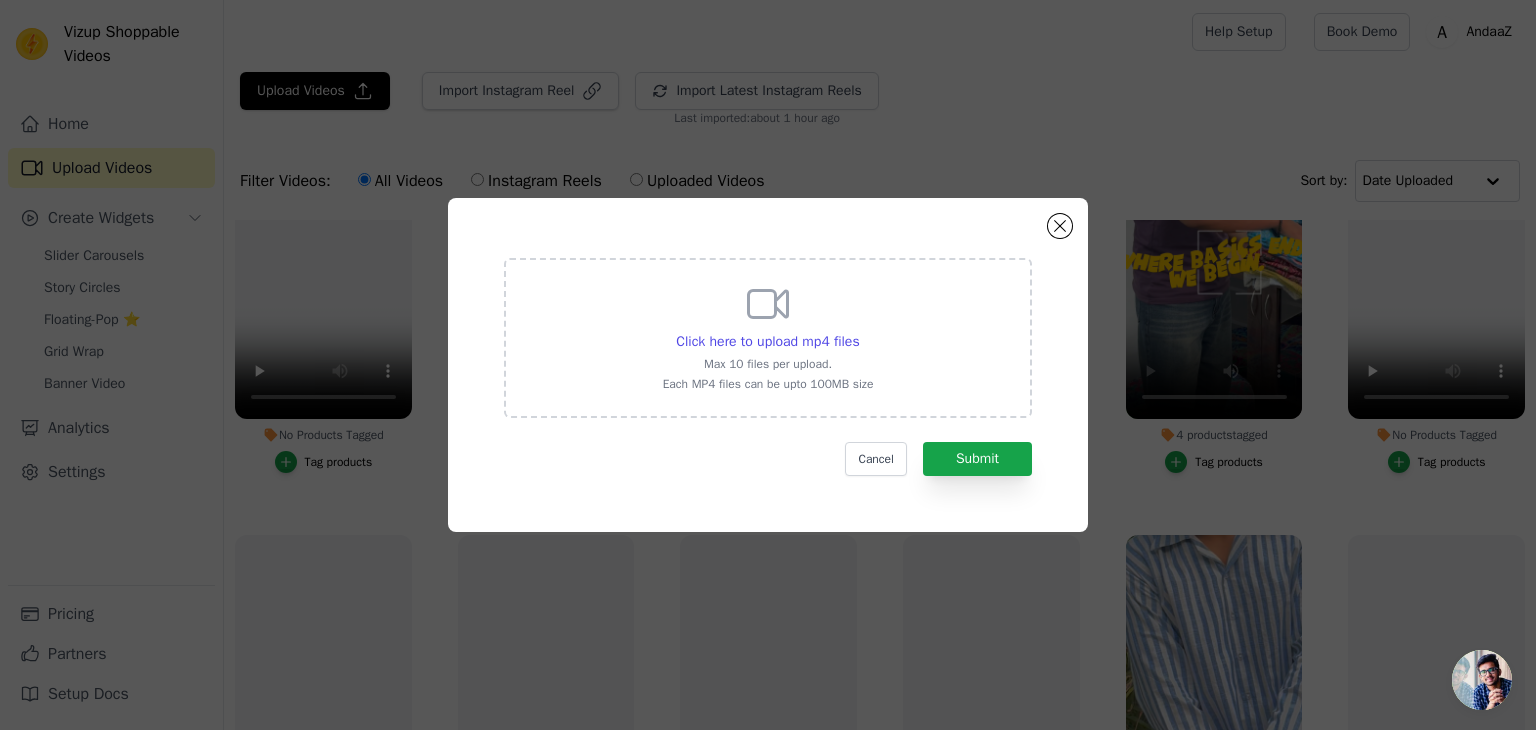 click 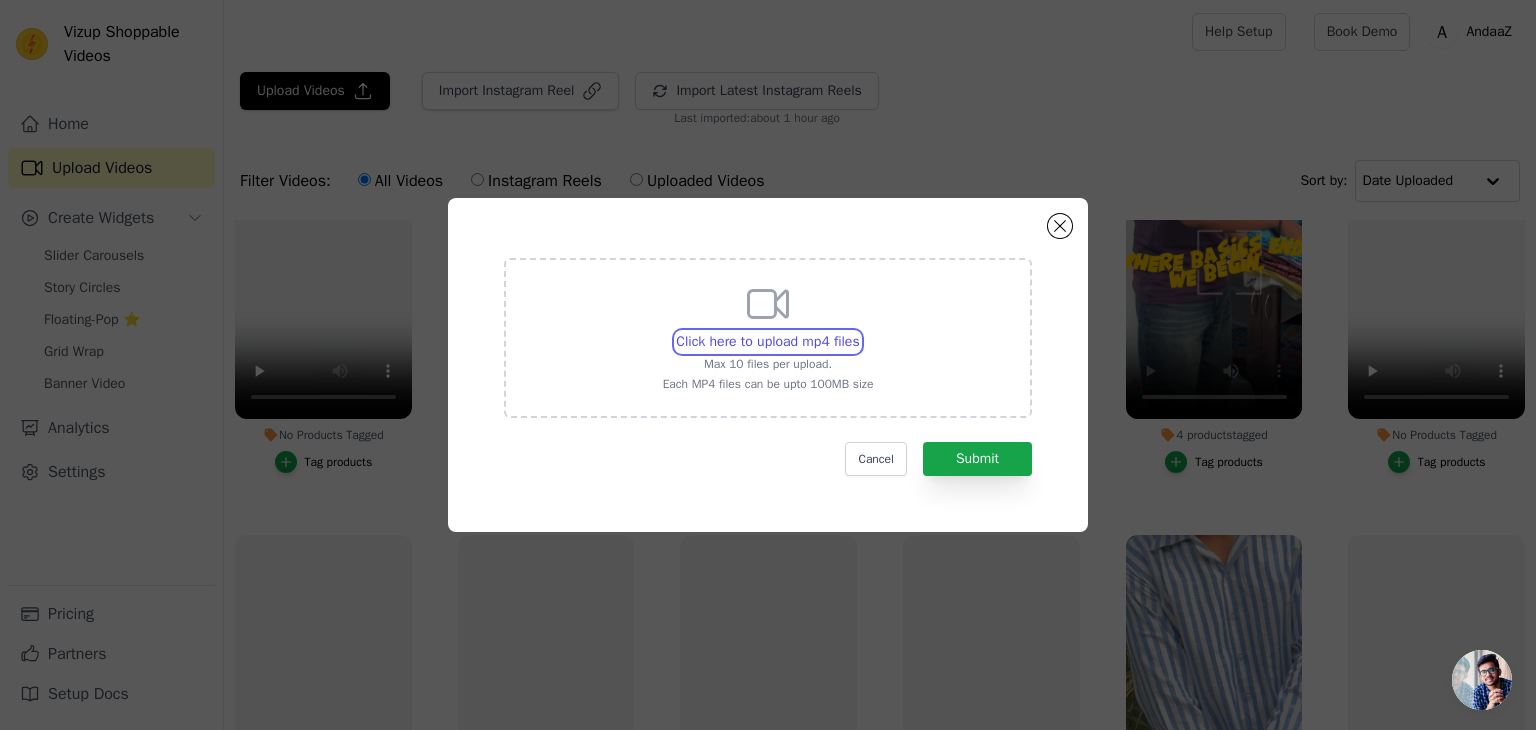 click on "Click here to upload mp4 files     Max 10 files per upload.   Each MP4 files can be upto 100MB size" at bounding box center (859, 331) 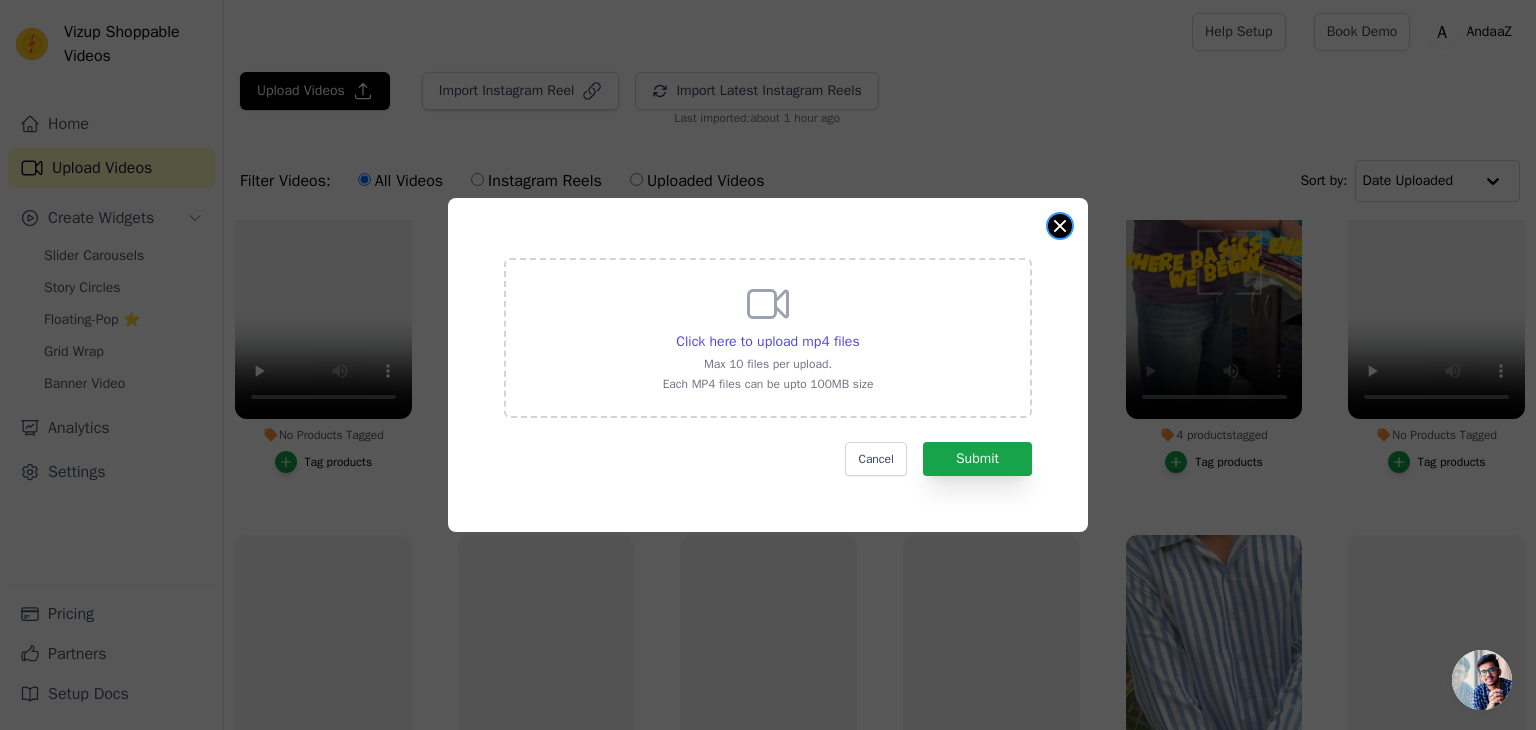 click at bounding box center (1060, 226) 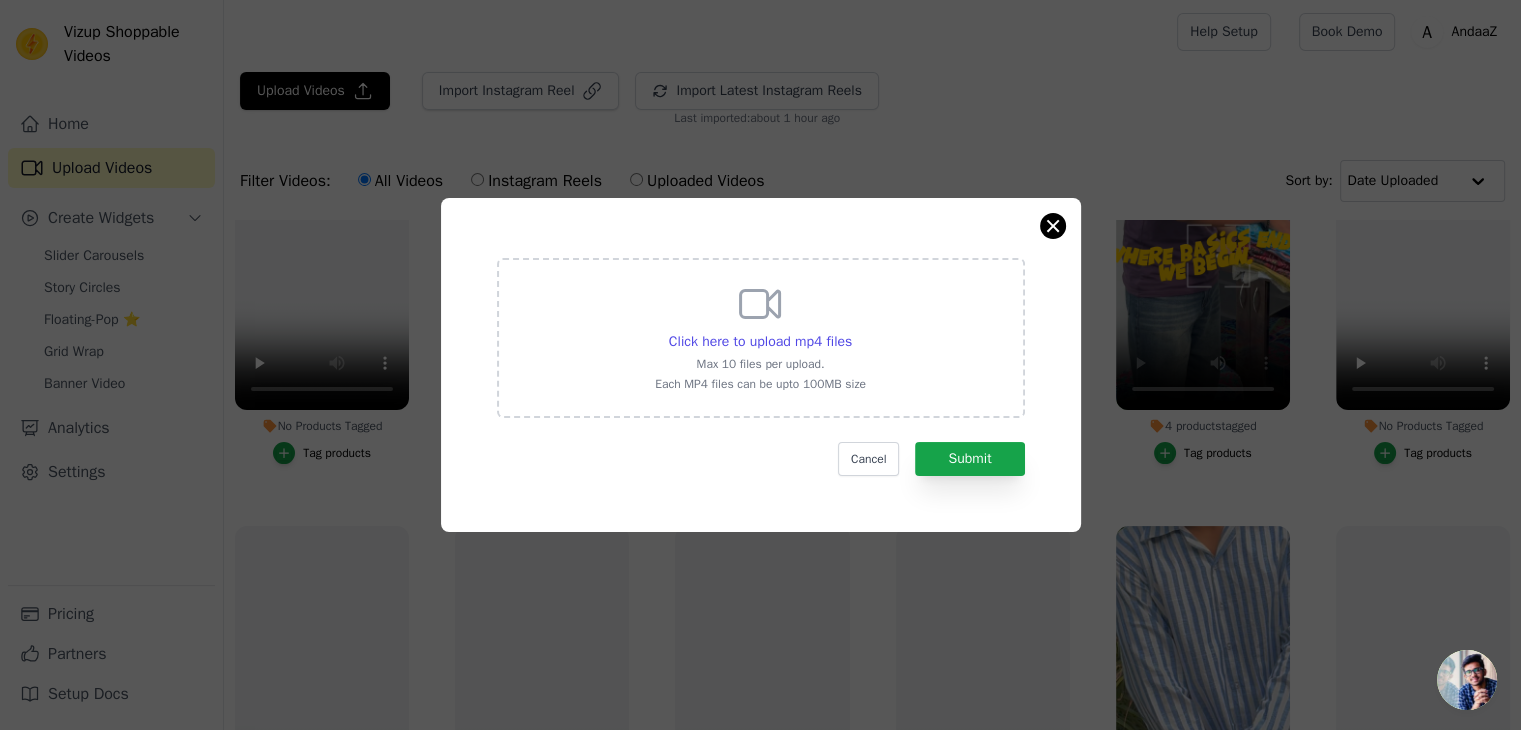 scroll, scrollTop: 552, scrollLeft: 0, axis: vertical 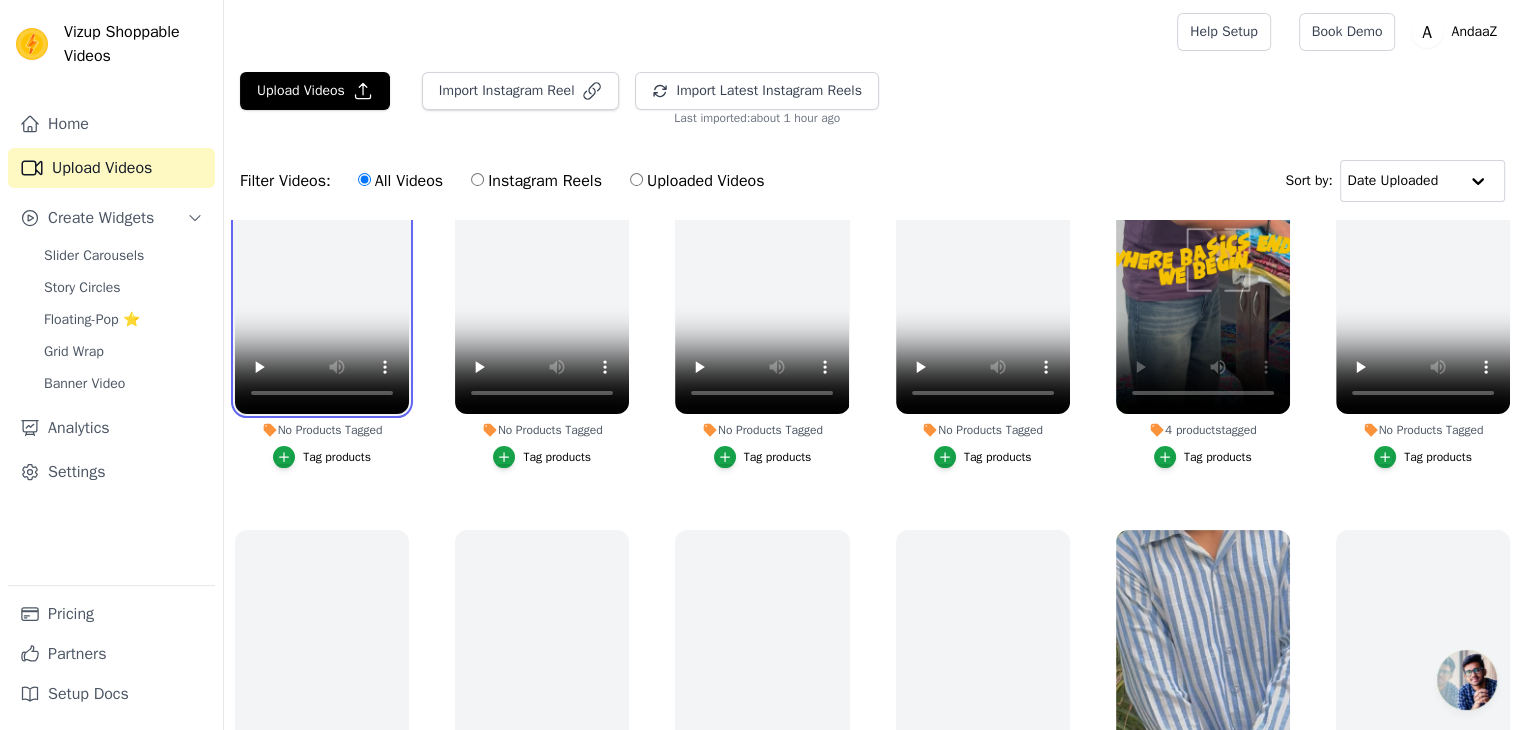 click at bounding box center [322, 260] 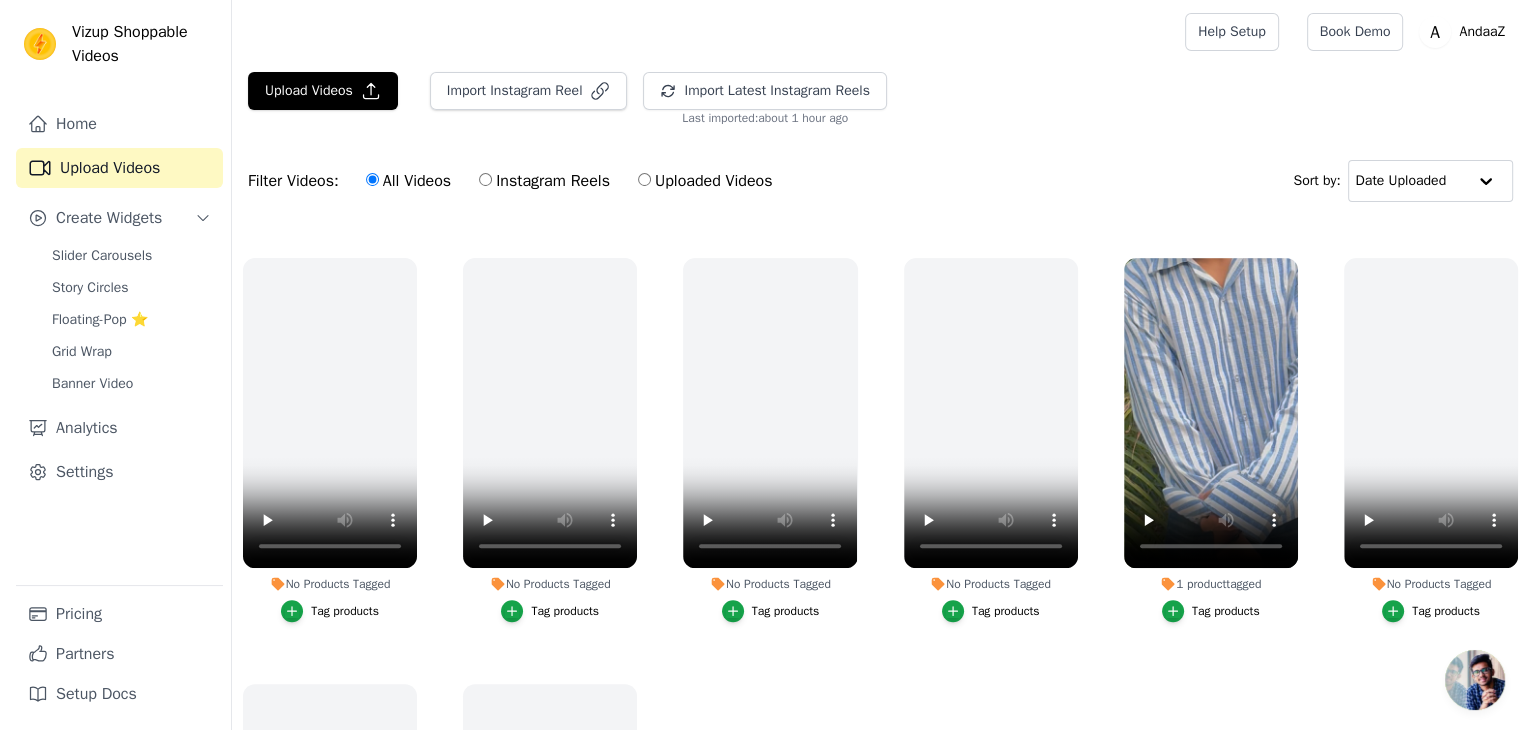 scroll, scrollTop: 878, scrollLeft: 0, axis: vertical 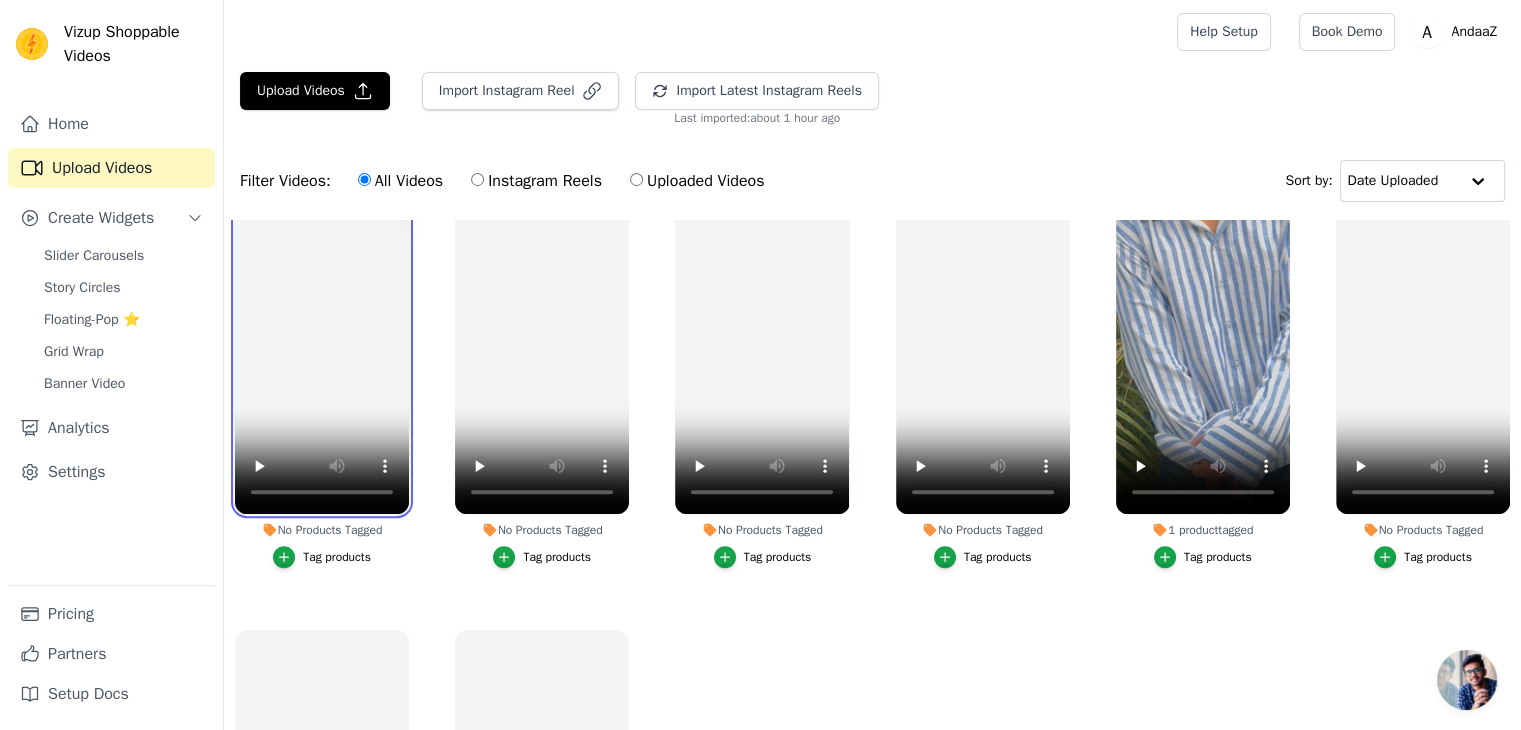 click at bounding box center [322, 359] 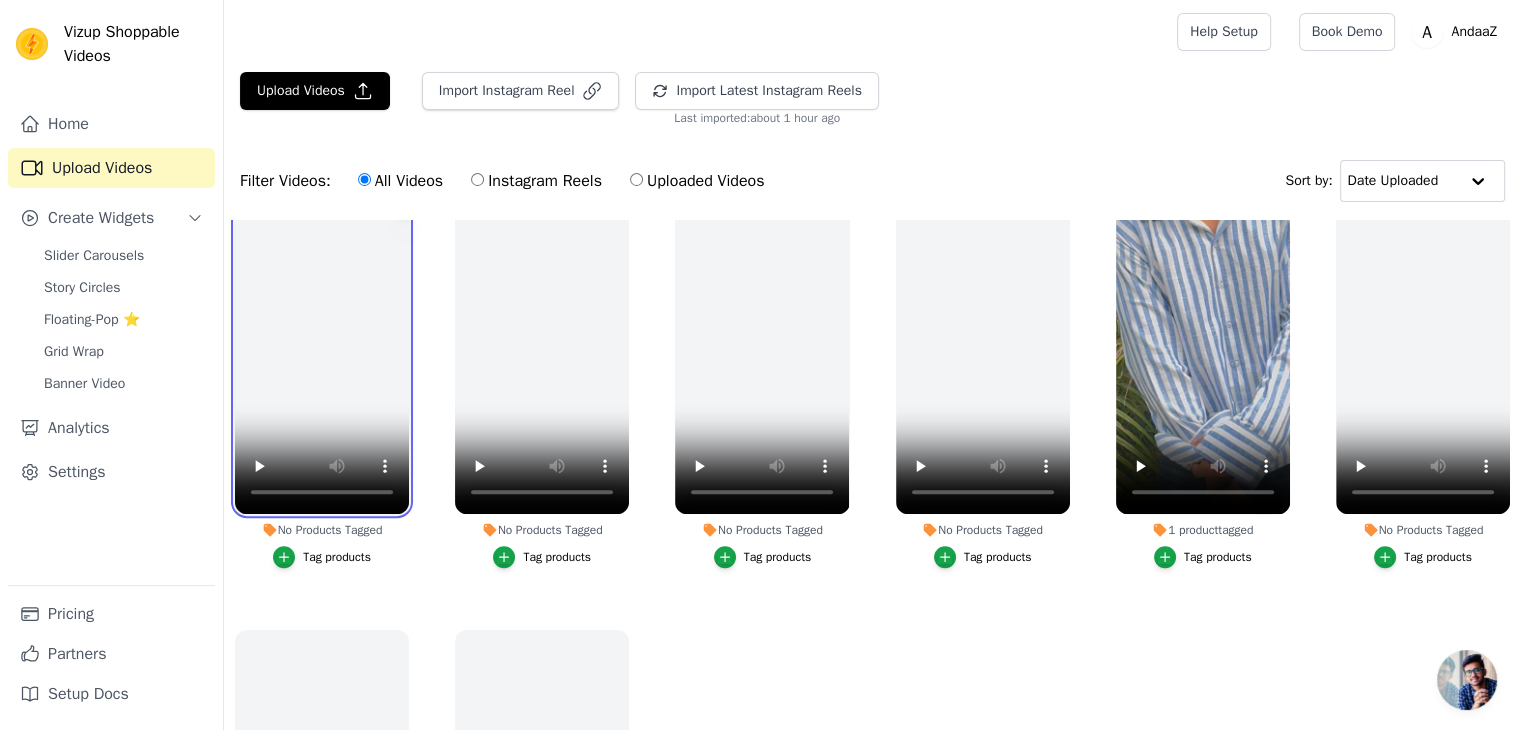 drag, startPoint x: 340, startPoint y: 428, endPoint x: 402, endPoint y: 258, distance: 180.95303 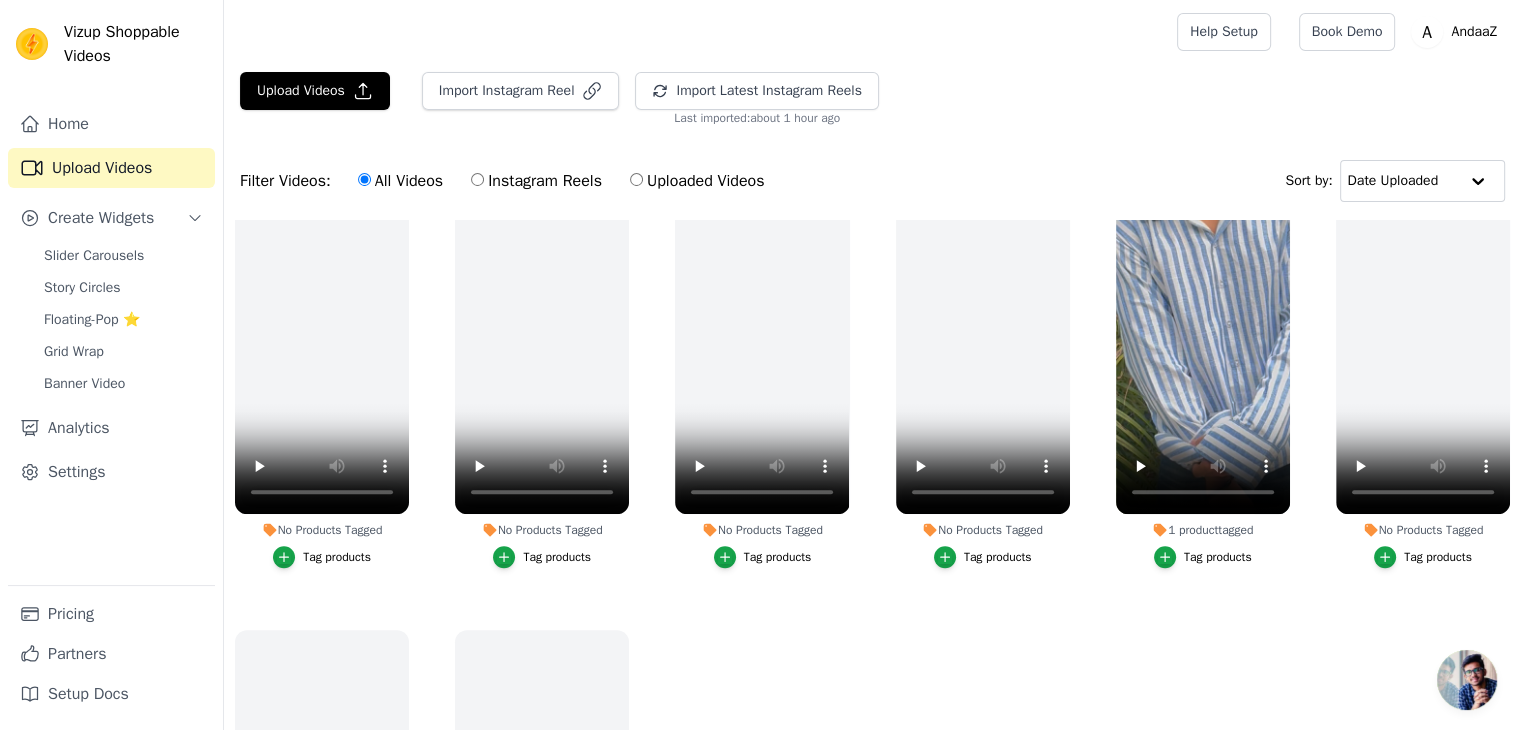 click on "Instagram Reels" at bounding box center (536, 181) 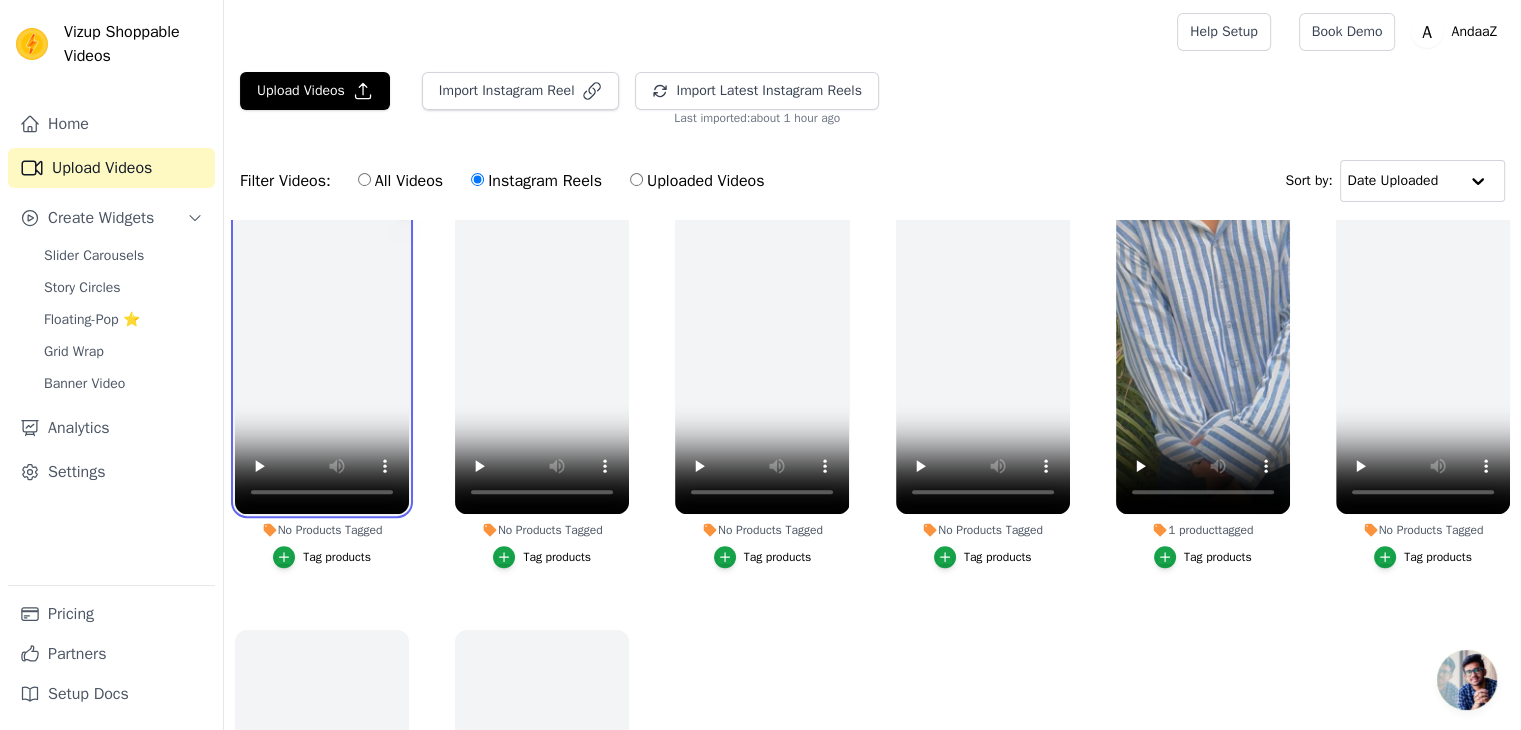 click at bounding box center (322, 359) 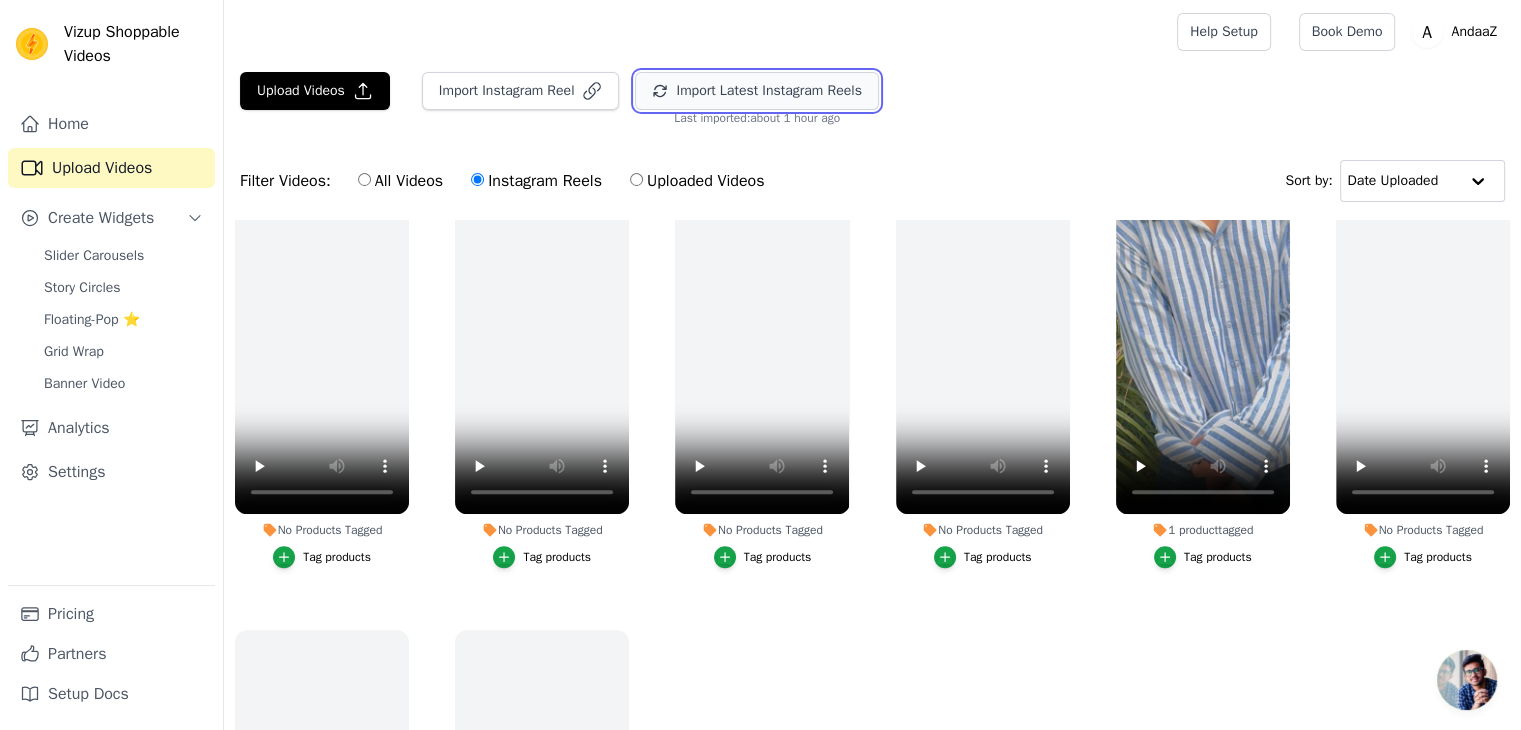 click on "Import Latest Instagram Reels" at bounding box center (756, 91) 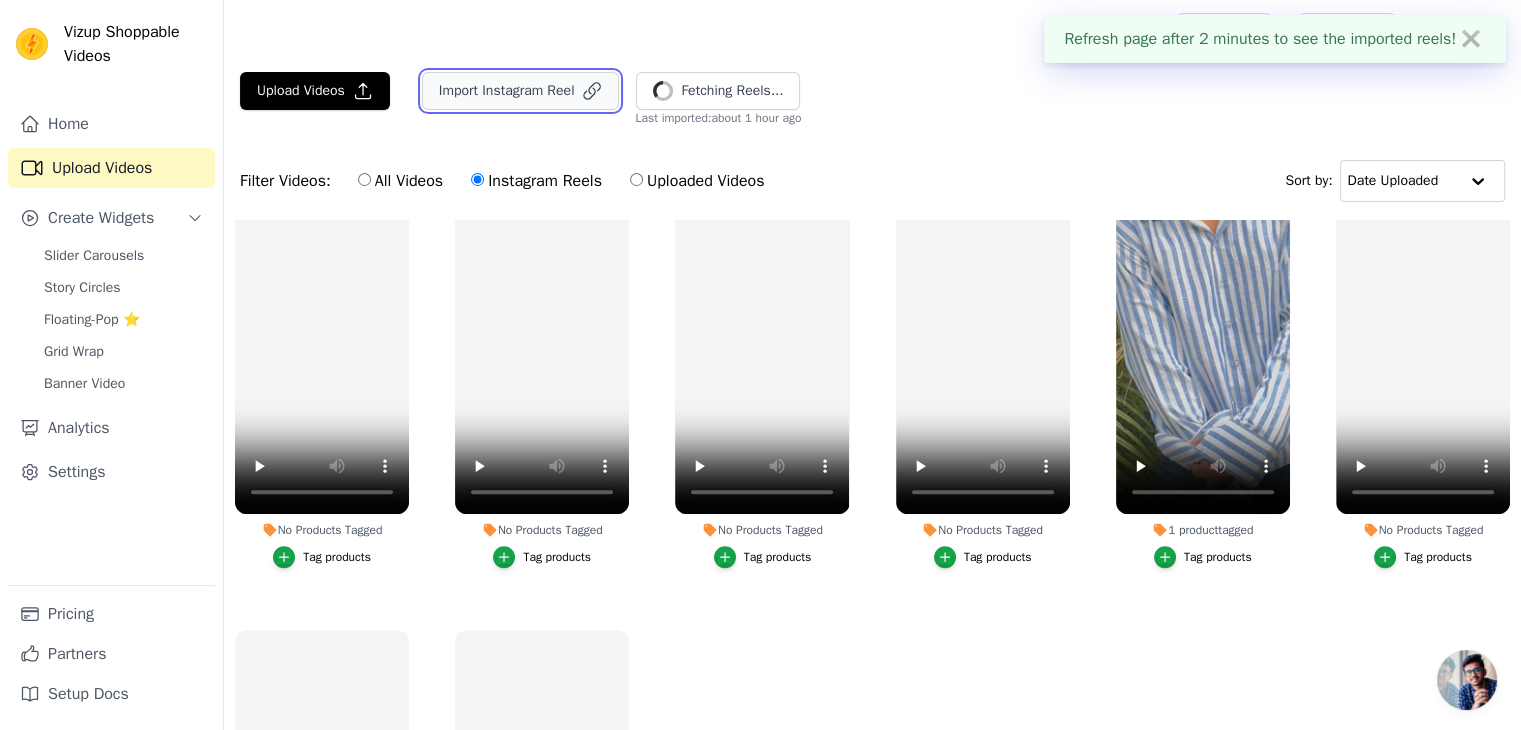 click on "Import Instagram Reel" at bounding box center [521, 91] 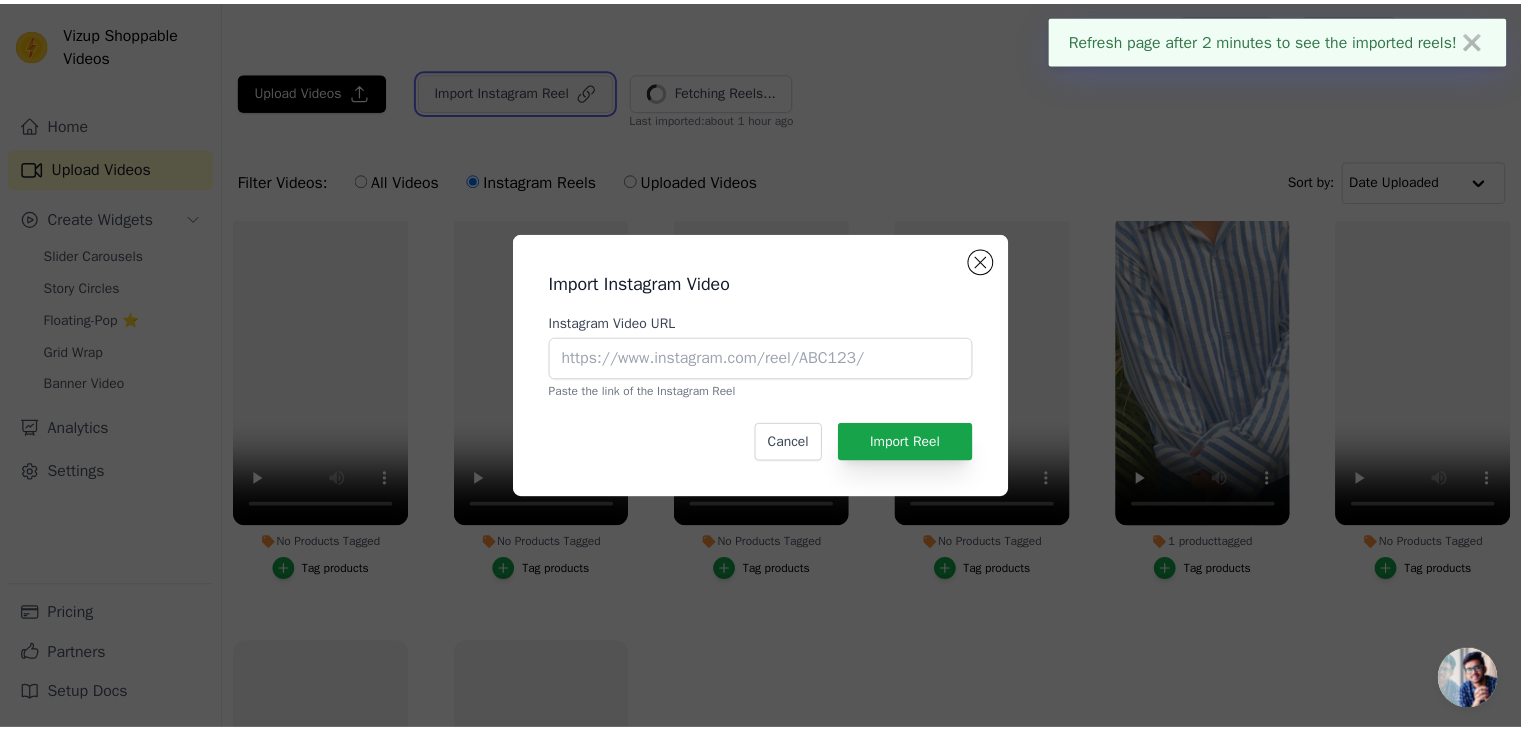 scroll, scrollTop: 887, scrollLeft: 0, axis: vertical 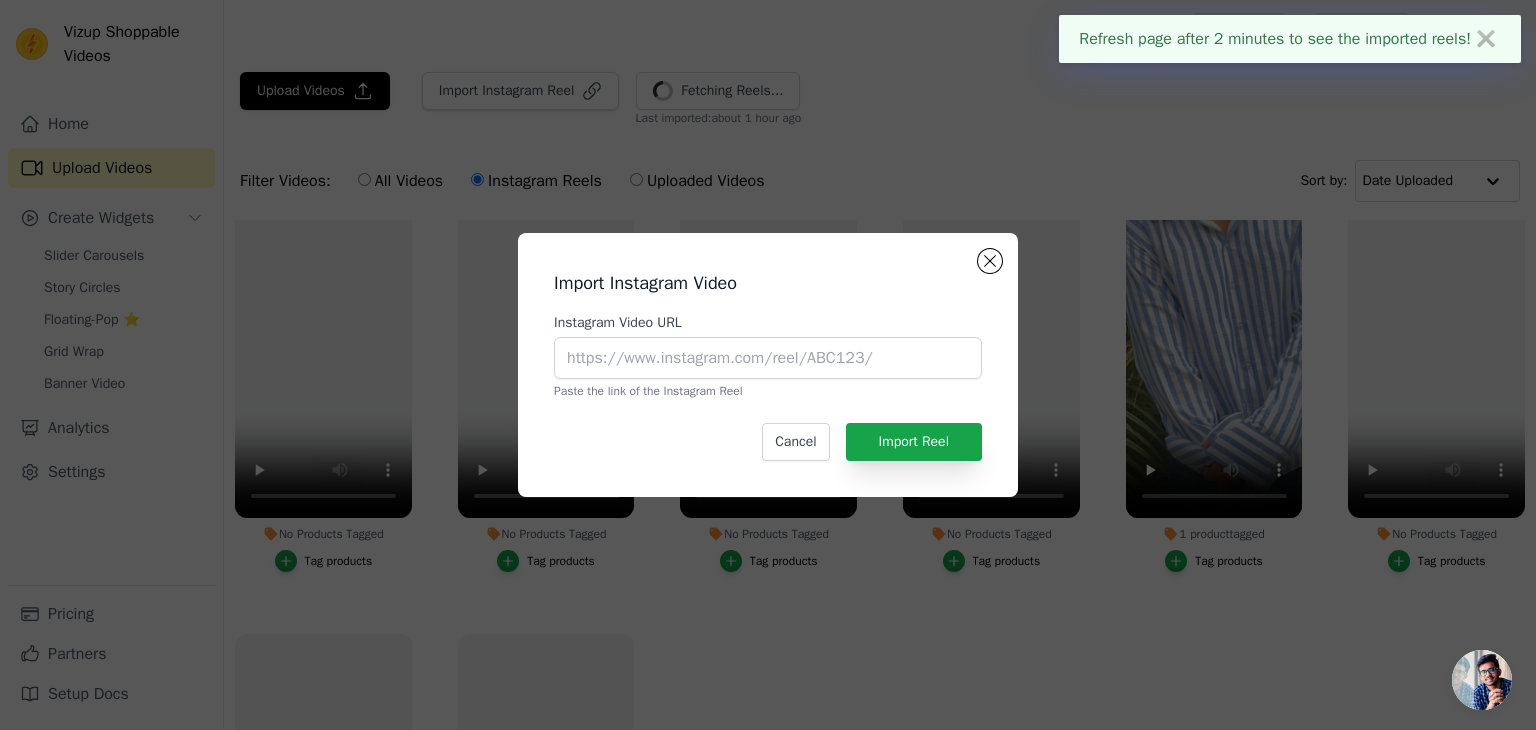 click on "Import Instagram Video   Instagram Video URL       Paste the link of the Instagram Reel   Cancel   Import Reel" at bounding box center (768, 365) 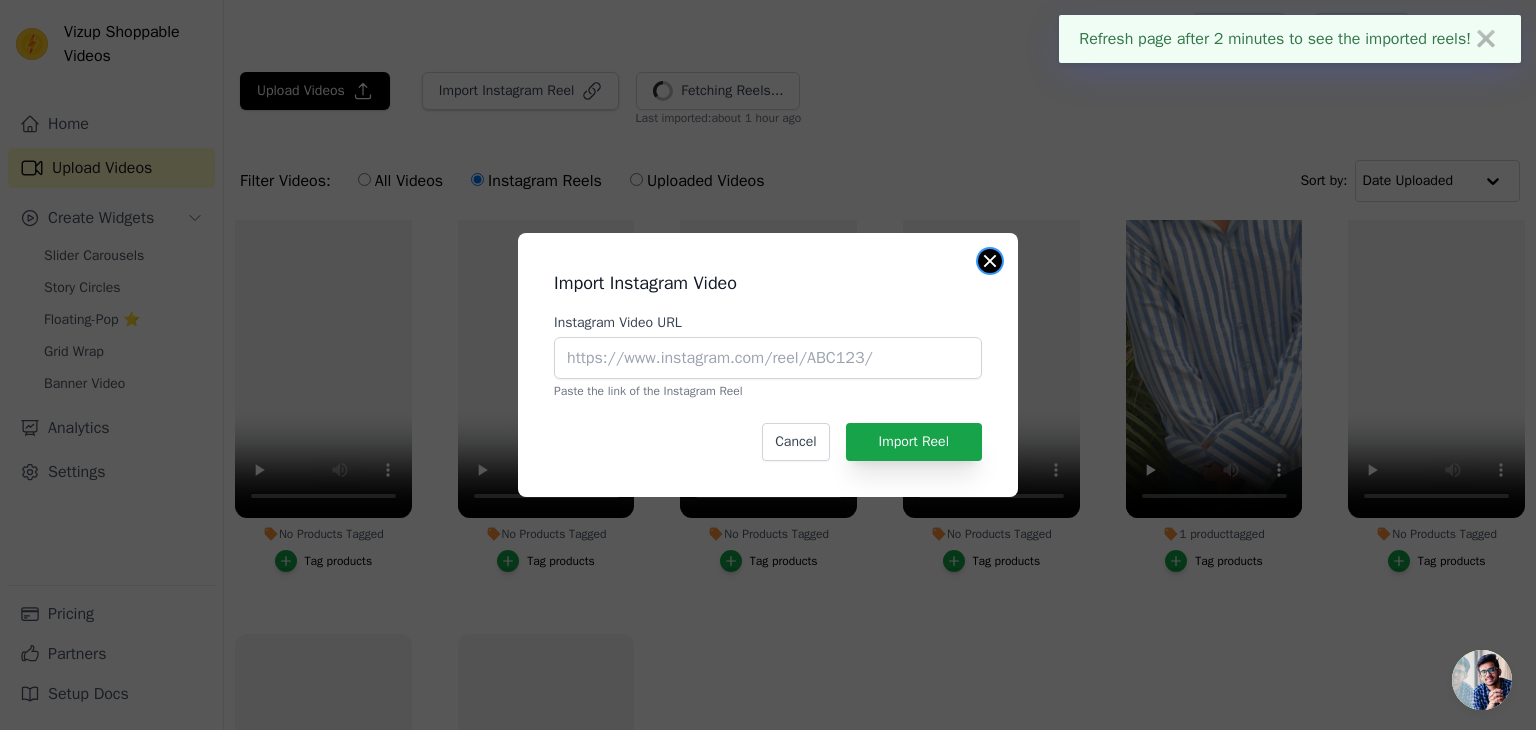 click at bounding box center [990, 261] 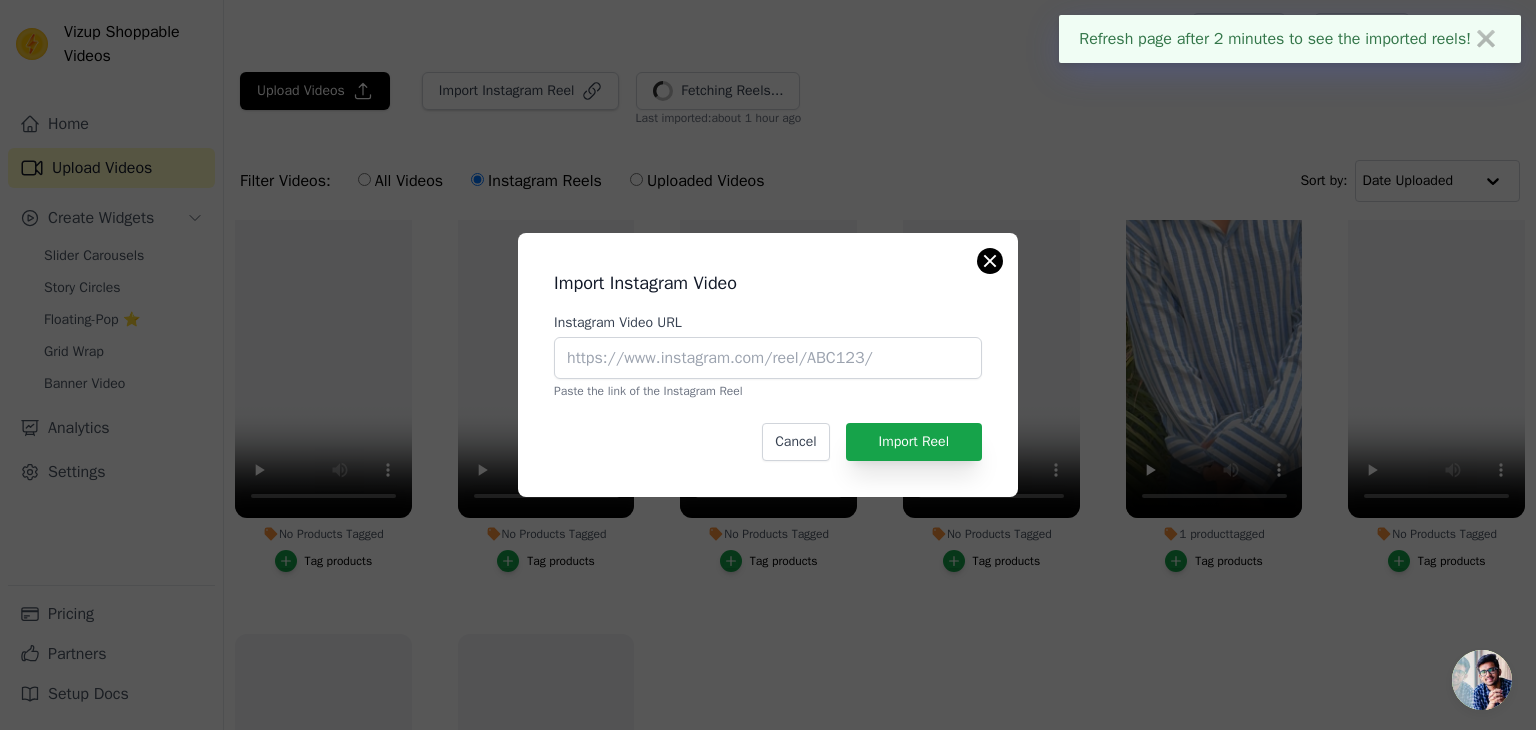 scroll, scrollTop: 878, scrollLeft: 0, axis: vertical 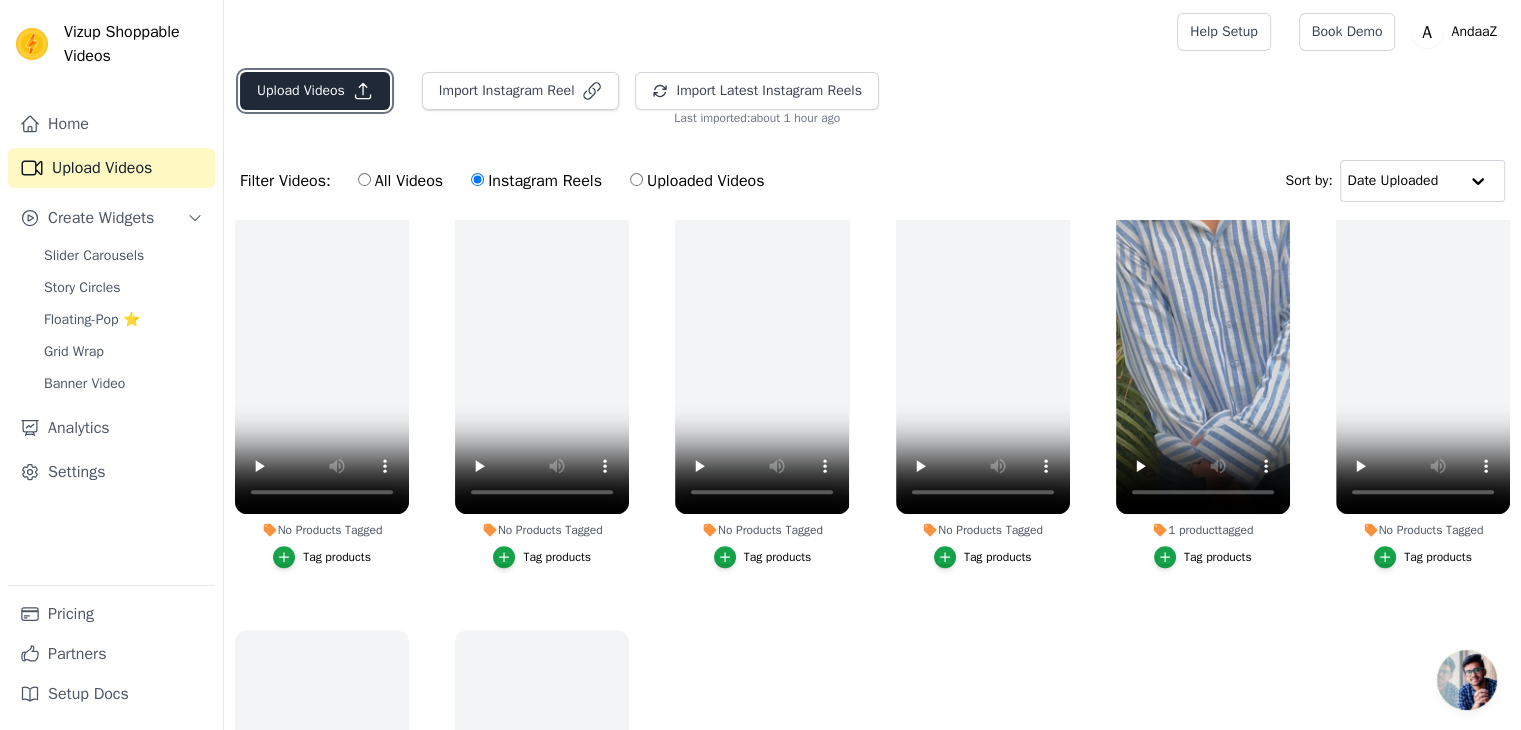 click on "Upload Videos" at bounding box center [315, 91] 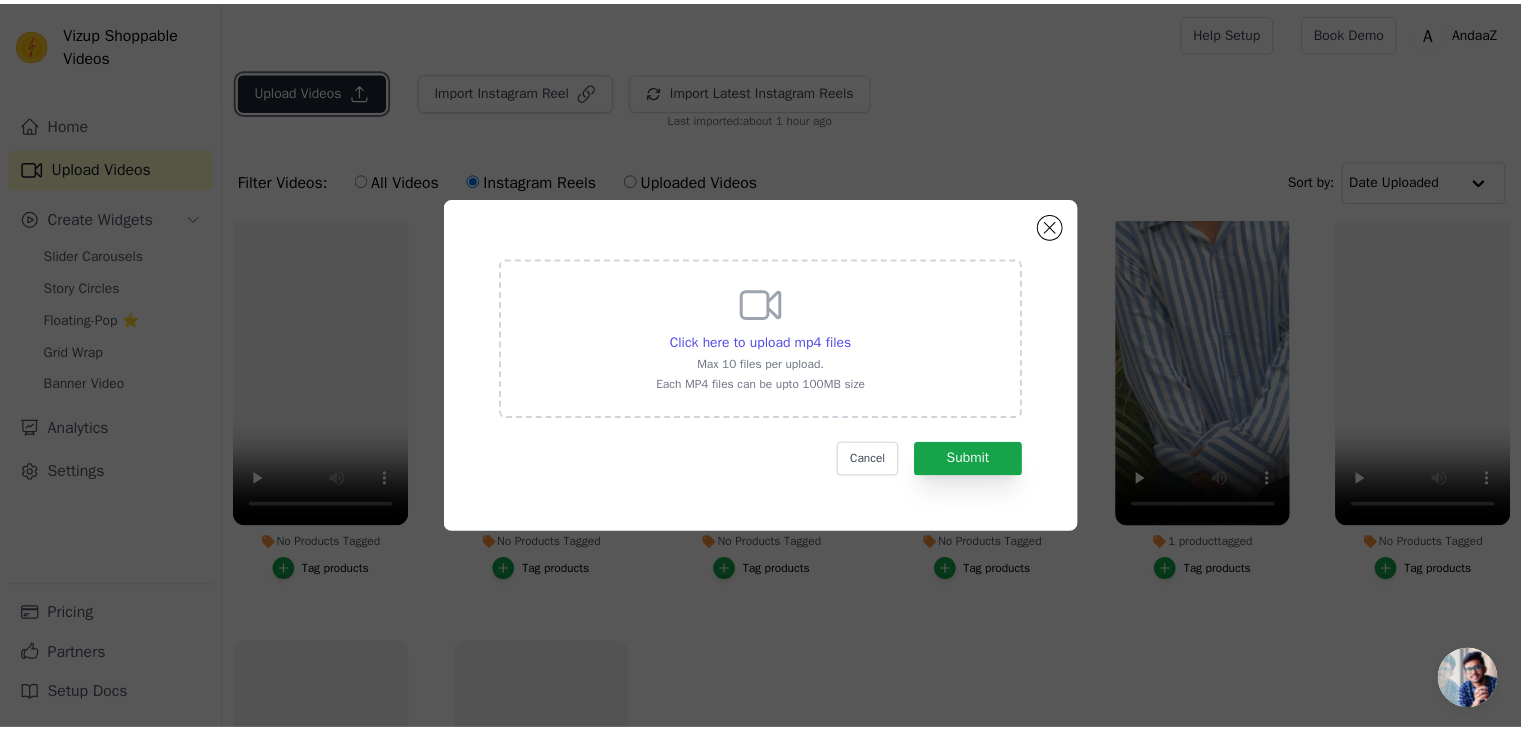 scroll, scrollTop: 887, scrollLeft: 0, axis: vertical 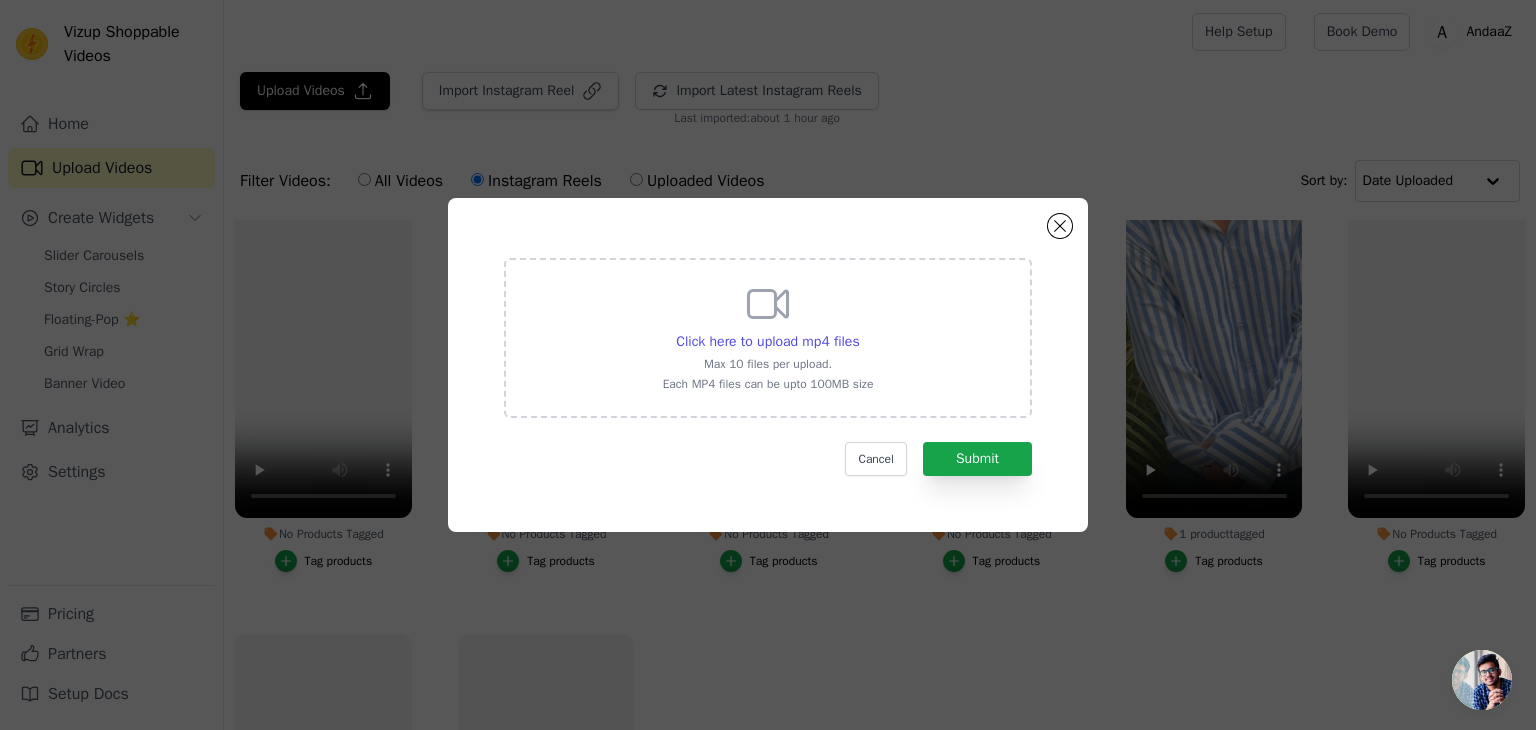 click on "Click here to upload mp4 files     Max 10 files per upload.   Each MP4 files can be upto 100MB size" at bounding box center (768, 336) 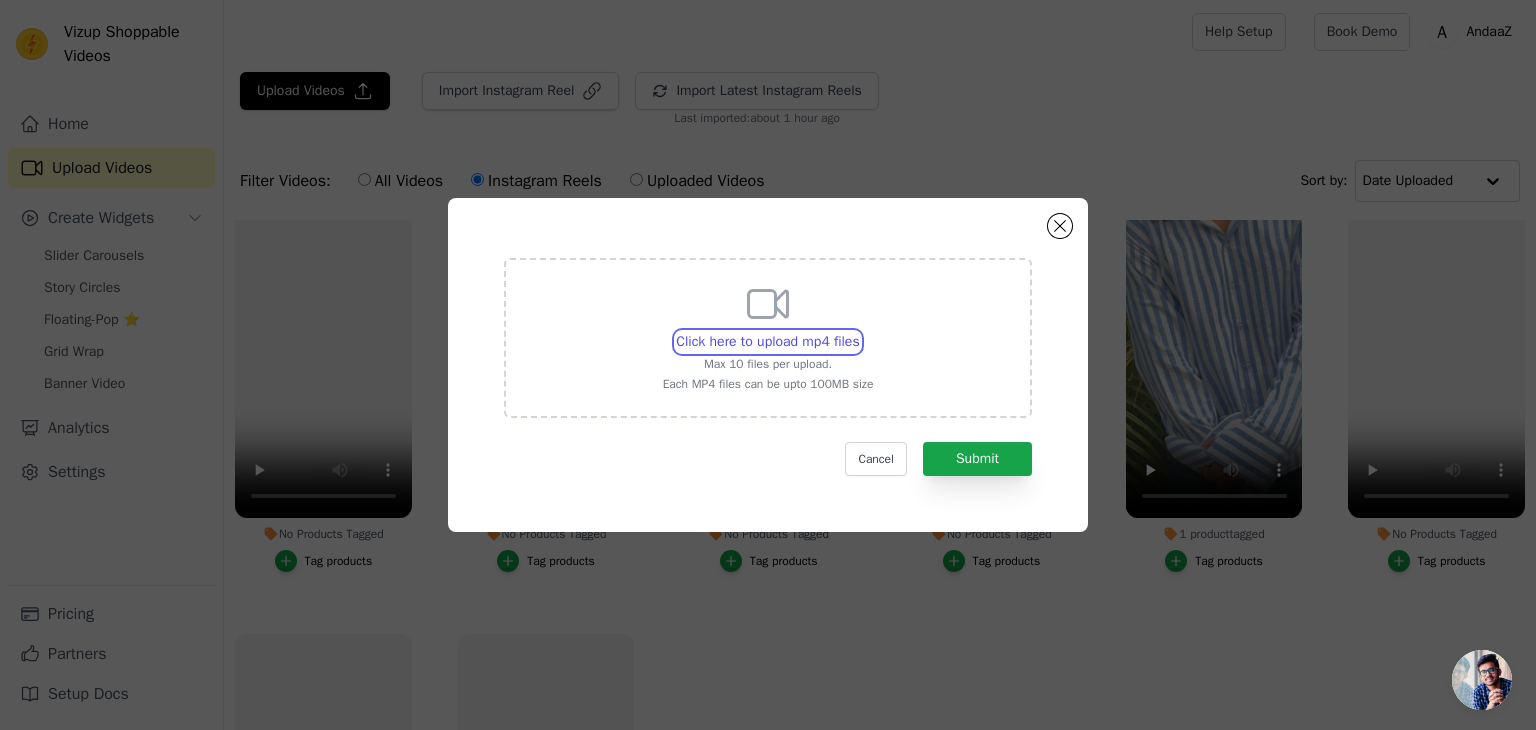 type on "C:\fakepath\reel-0bed49-92.myshopify.com-3659047038106919525_58889027769.mp4" 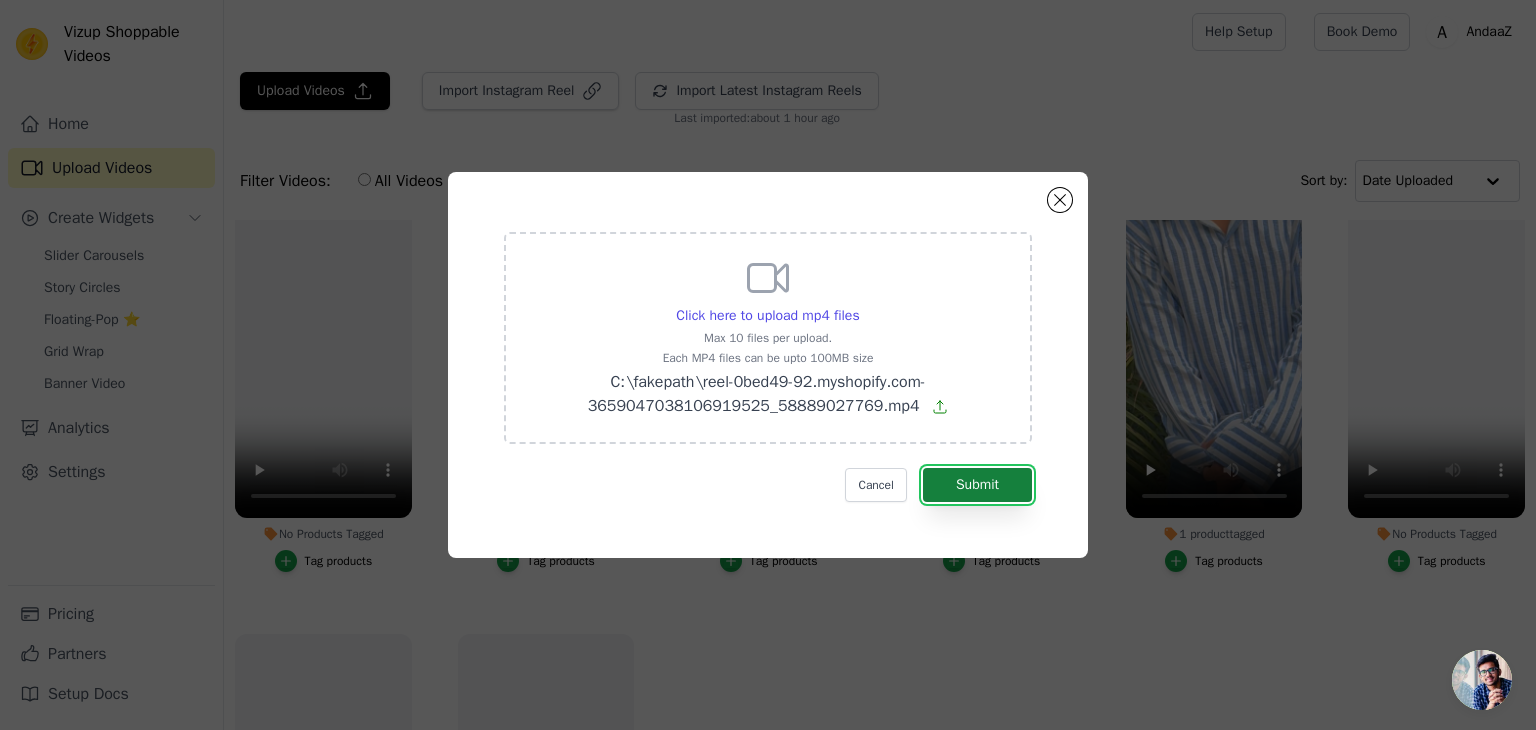 click on "Submit" at bounding box center (977, 485) 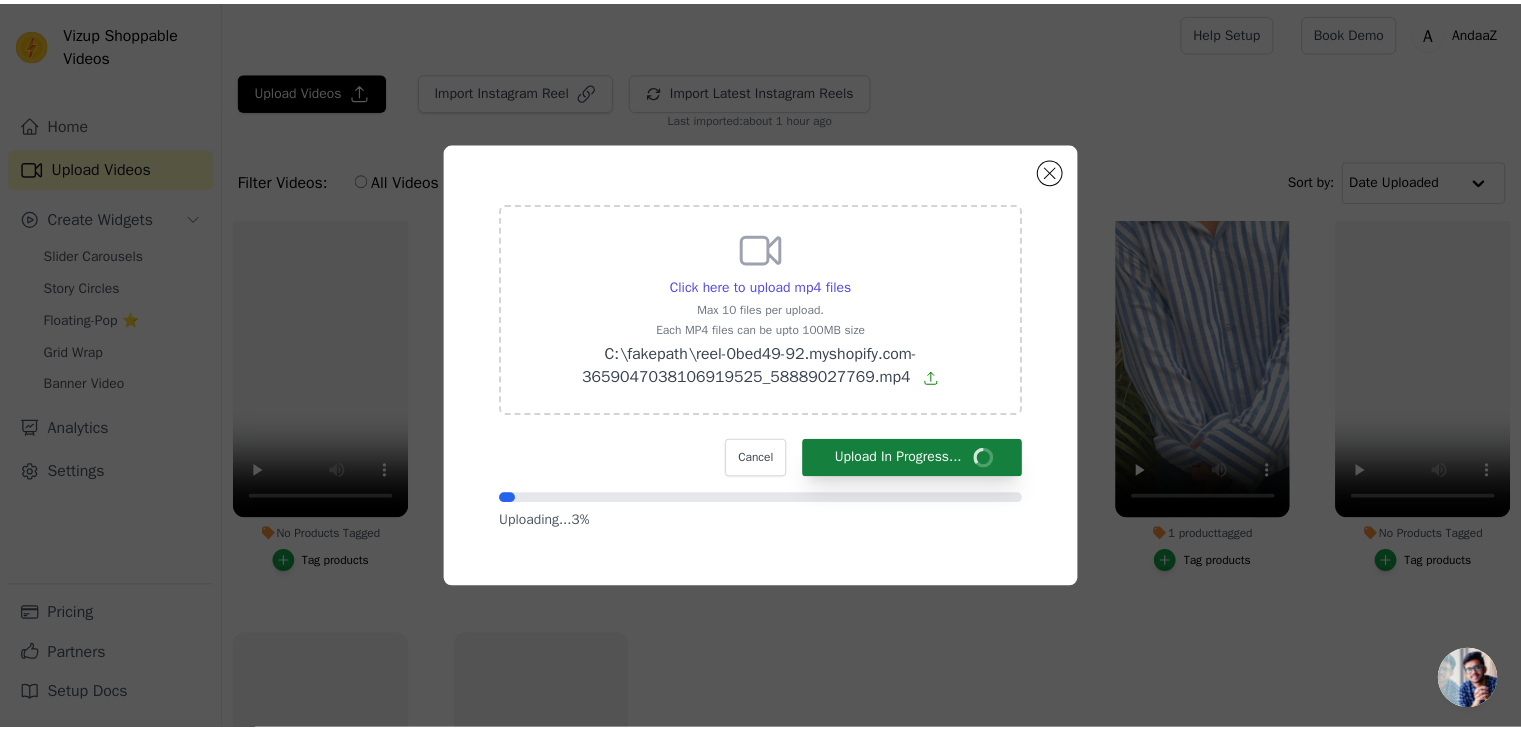scroll, scrollTop: 878, scrollLeft: 0, axis: vertical 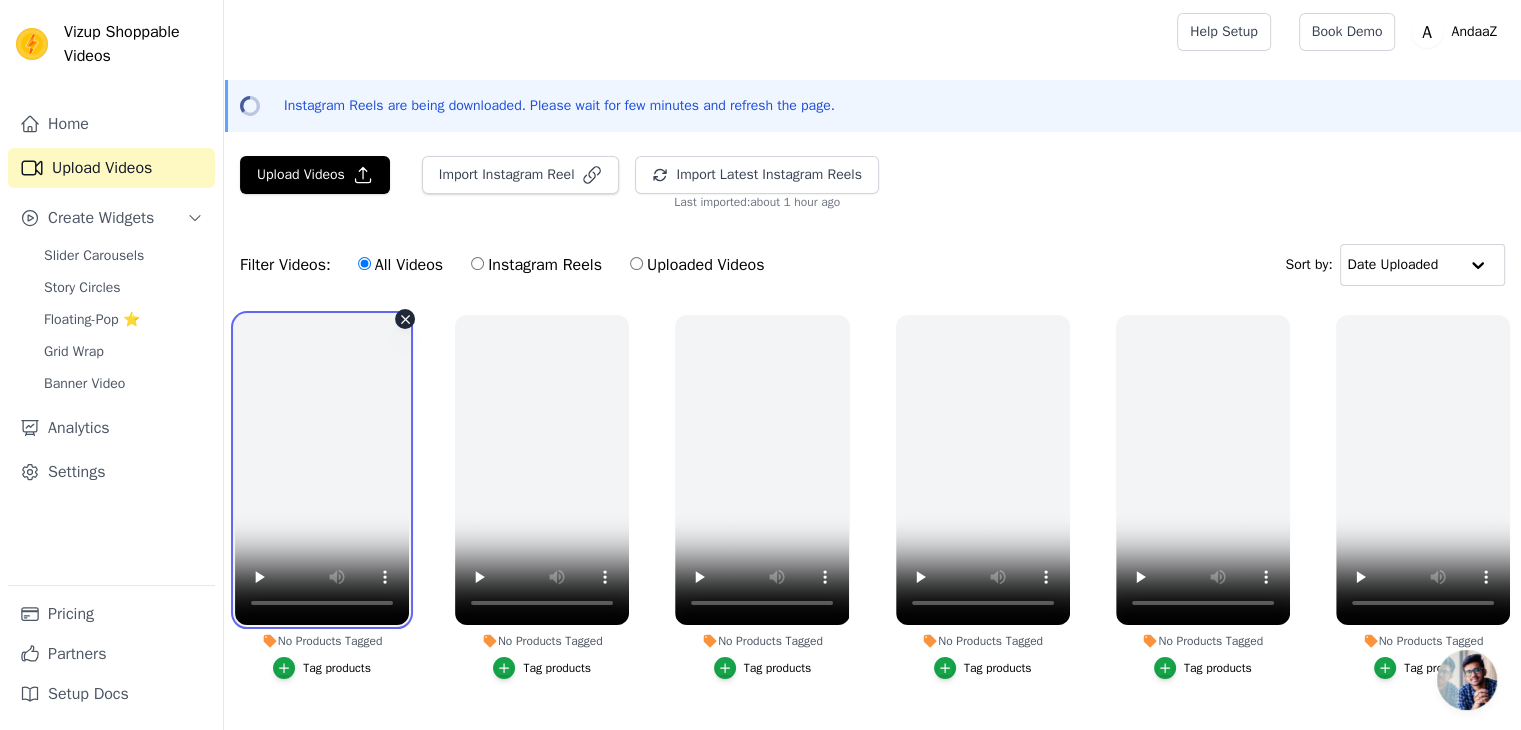 click at bounding box center (322, 470) 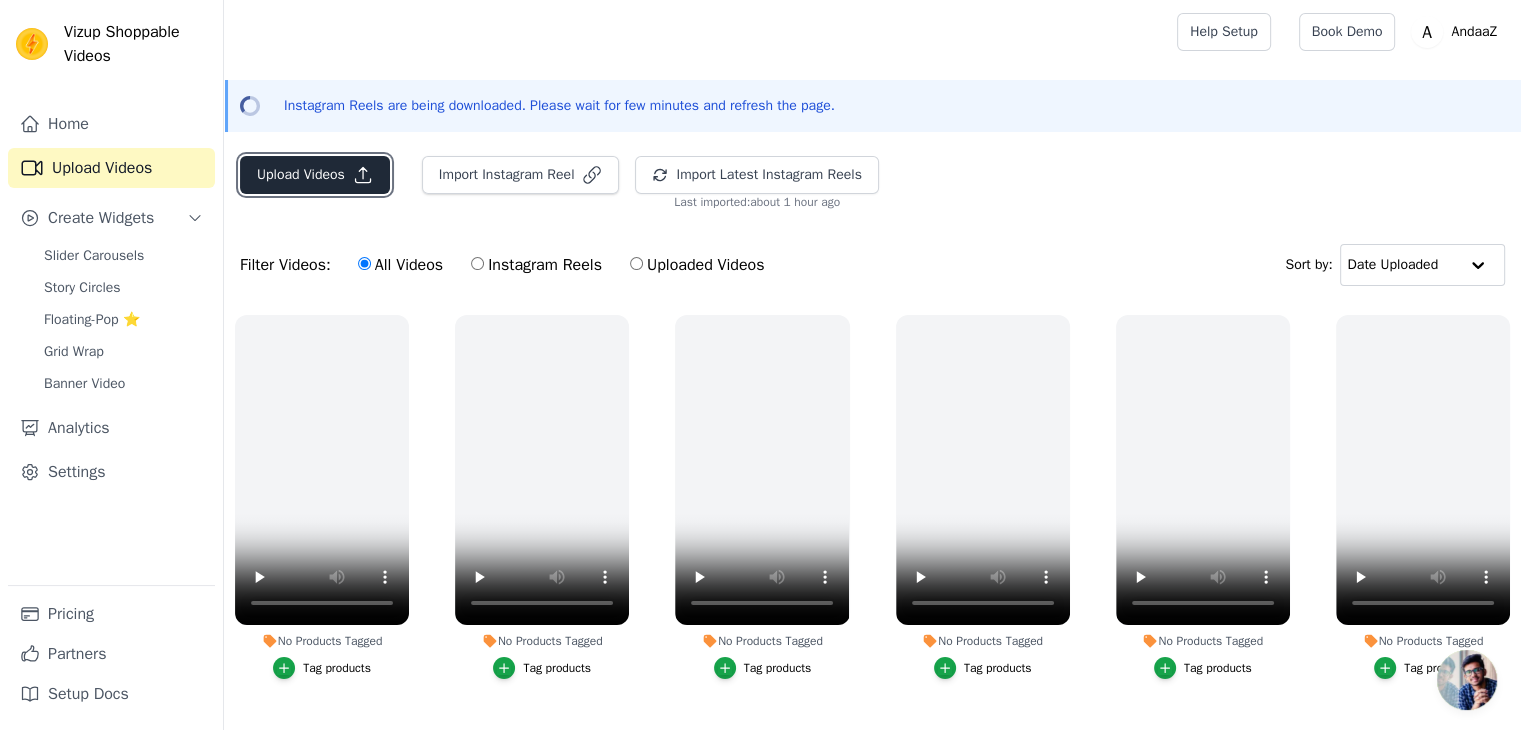 click on "Upload Videos" at bounding box center [315, 175] 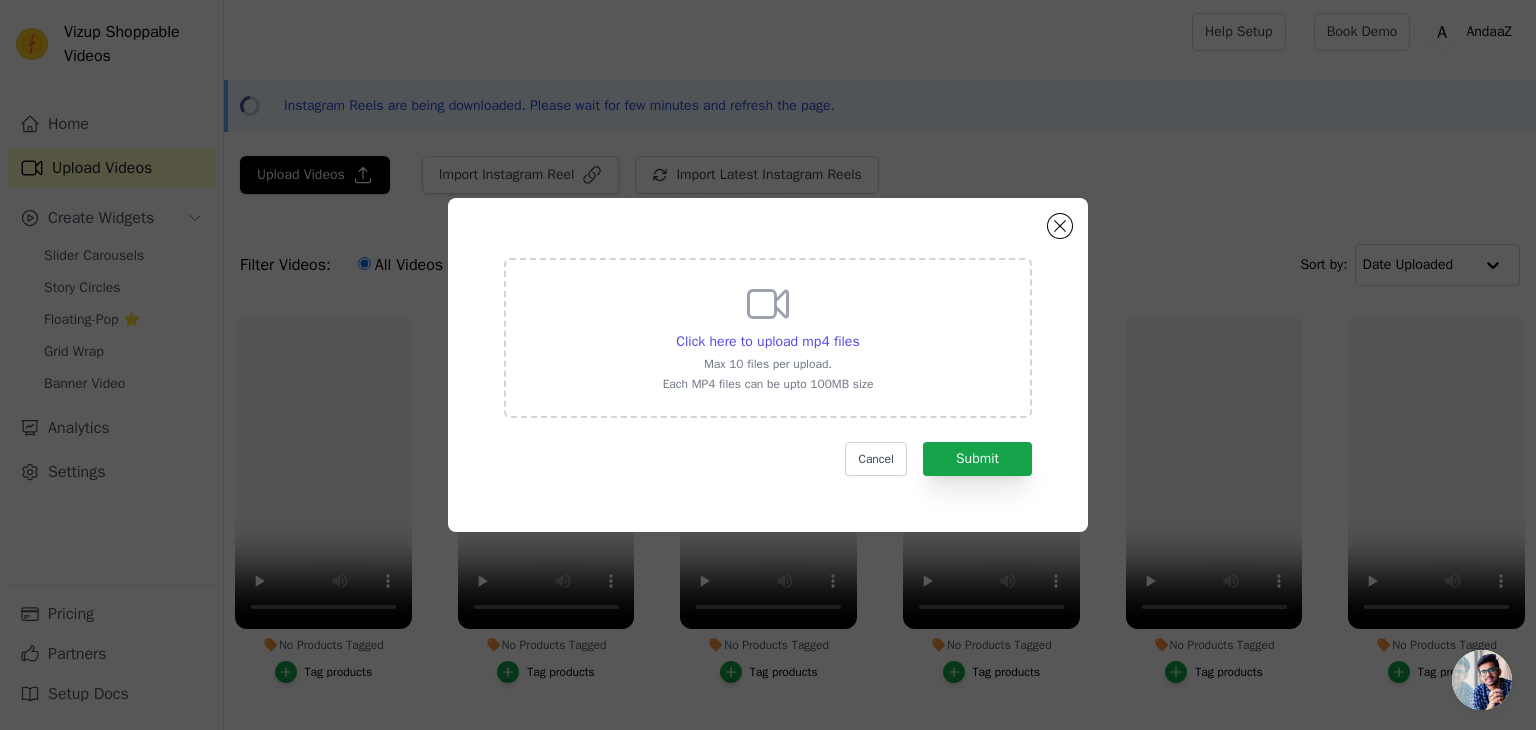 click 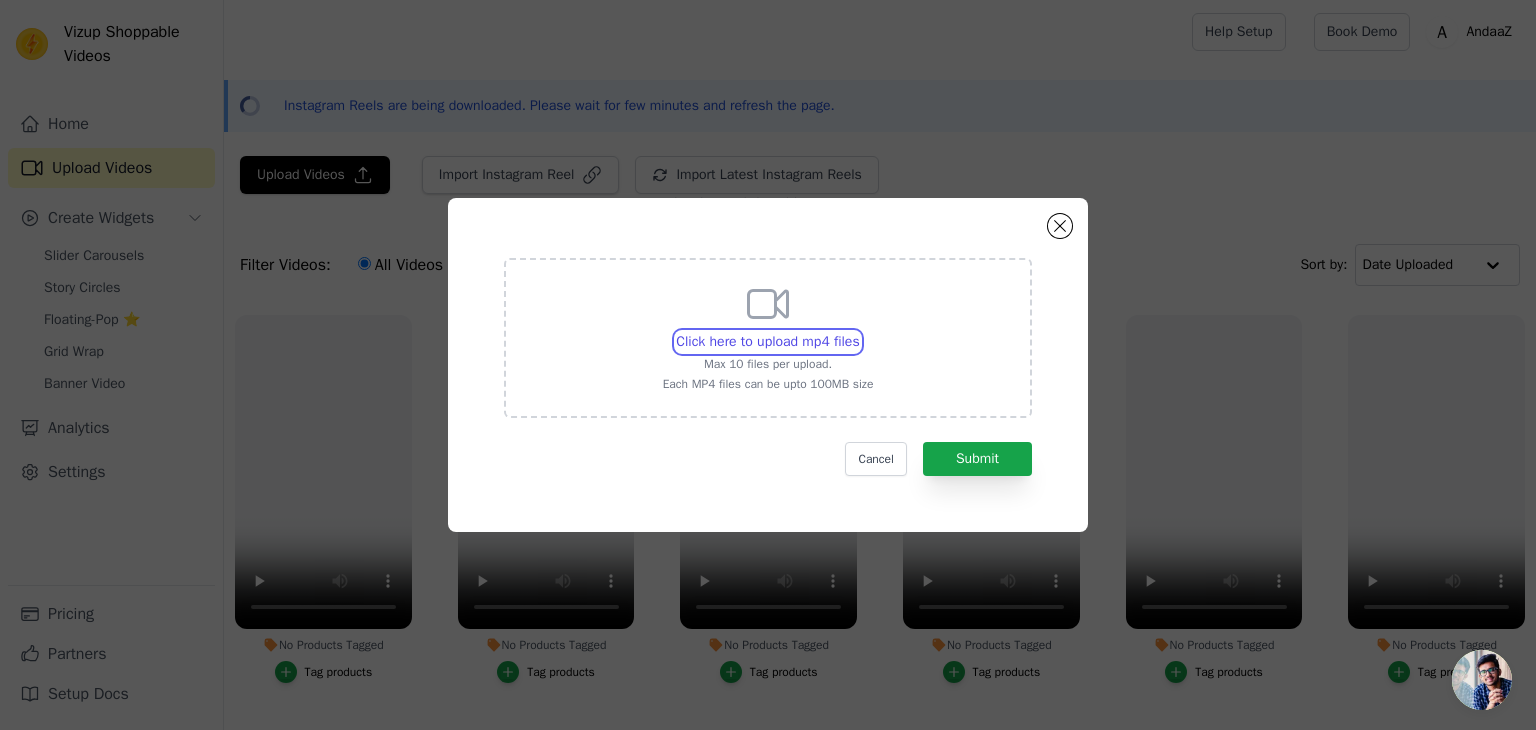 type on "C:\fakepath\reel-0bed49-92.myshopify.com-3659047038106919525_58889027769.mp4" 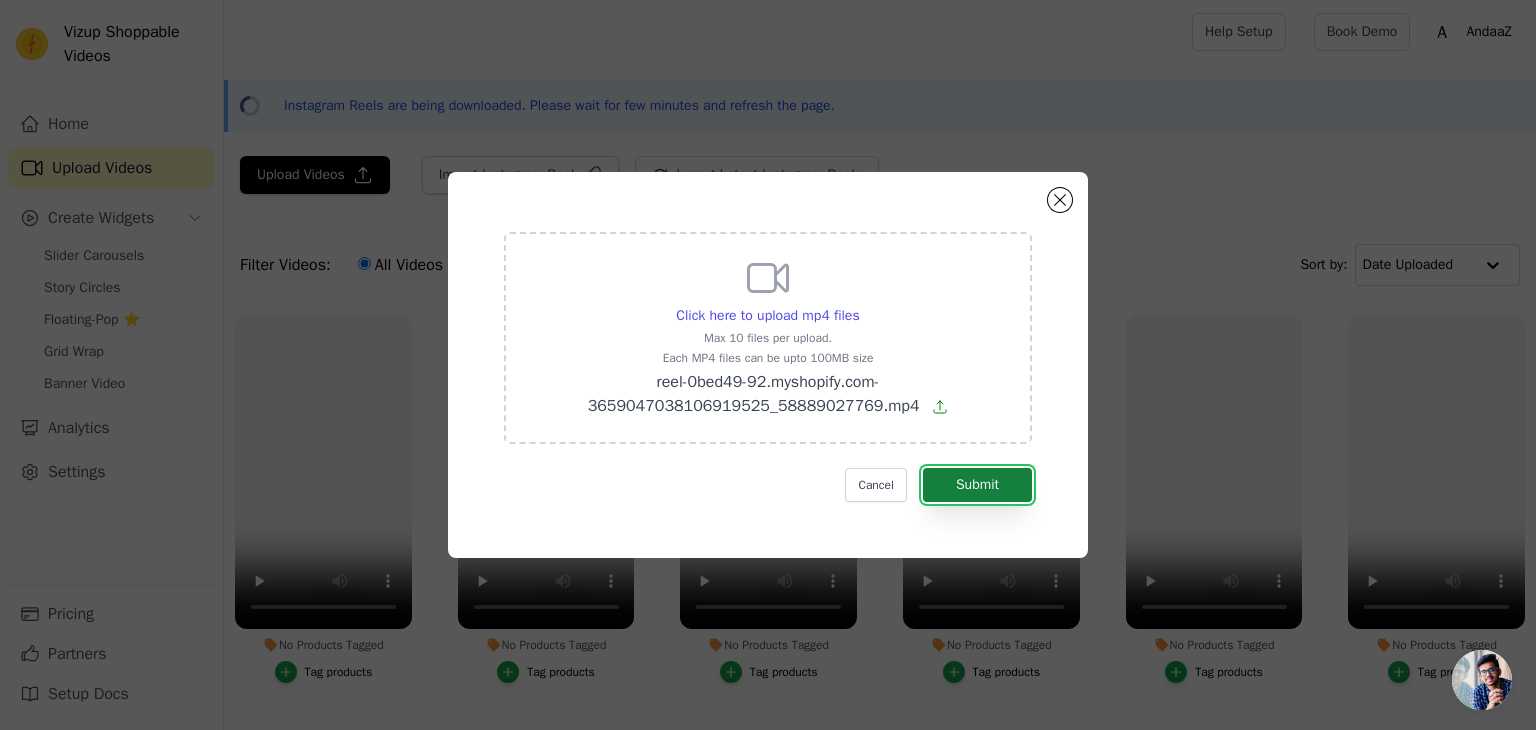 click on "Submit" at bounding box center [977, 485] 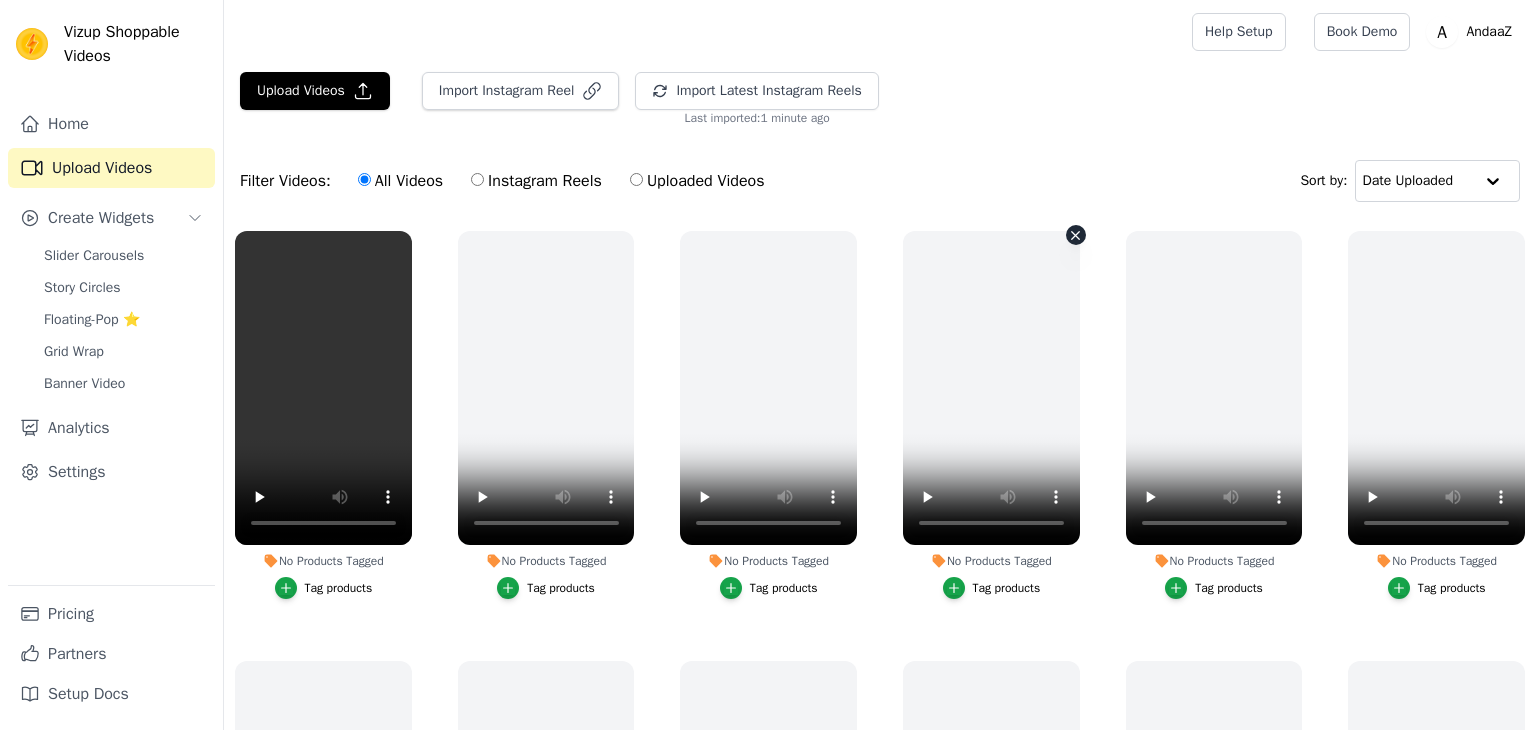 scroll, scrollTop: 0, scrollLeft: 0, axis: both 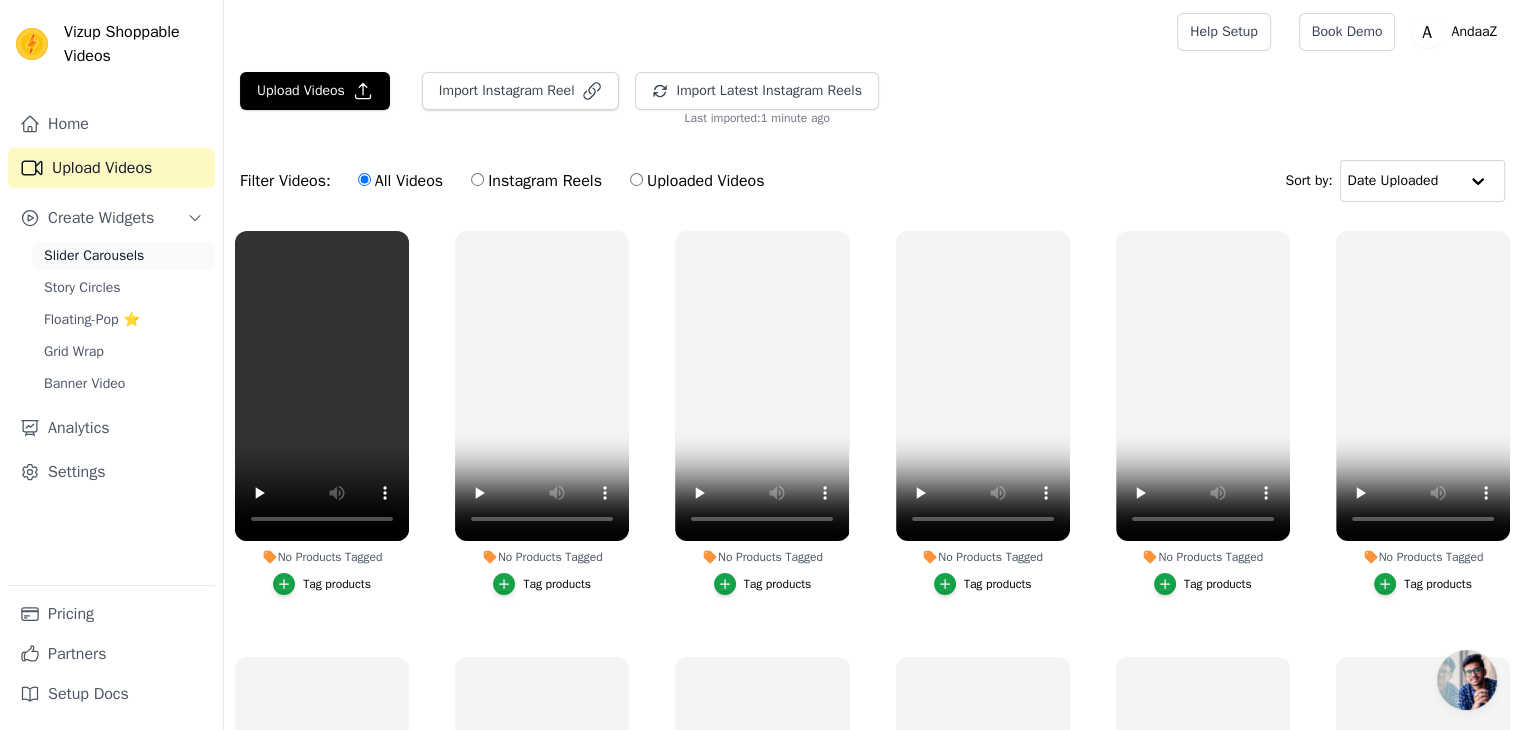 click on "Slider Carousels" at bounding box center [123, 256] 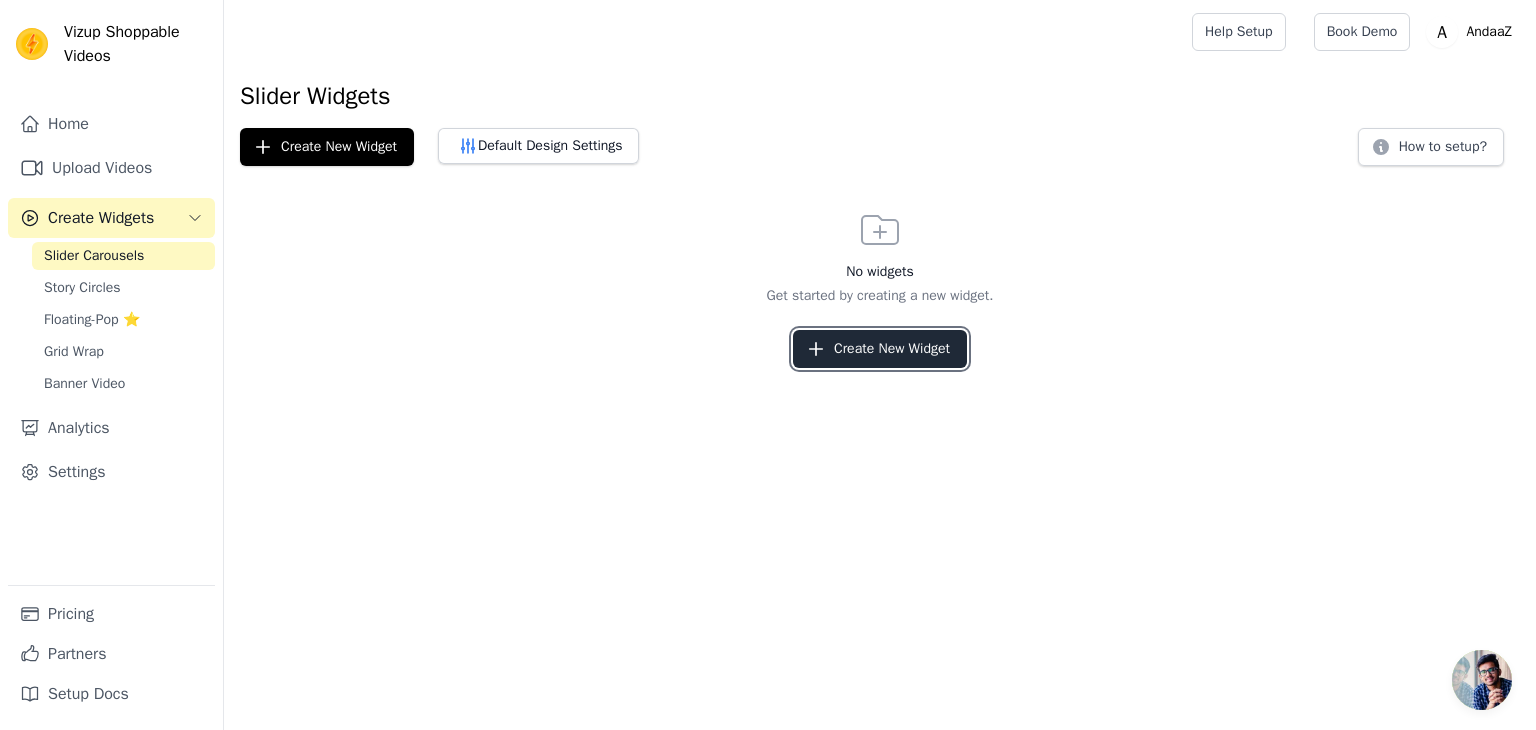 click on "Create New Widget" at bounding box center (880, 349) 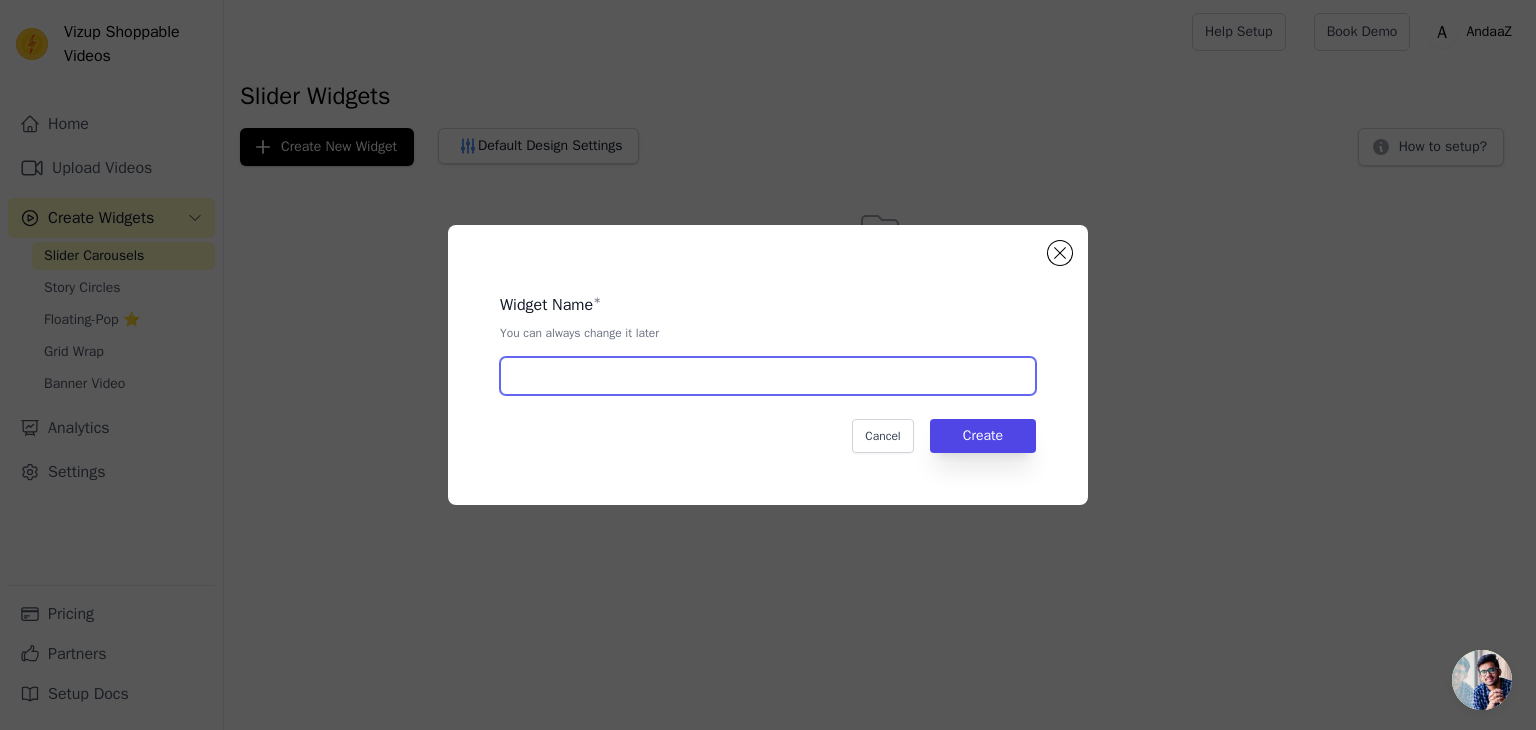 click at bounding box center [768, 376] 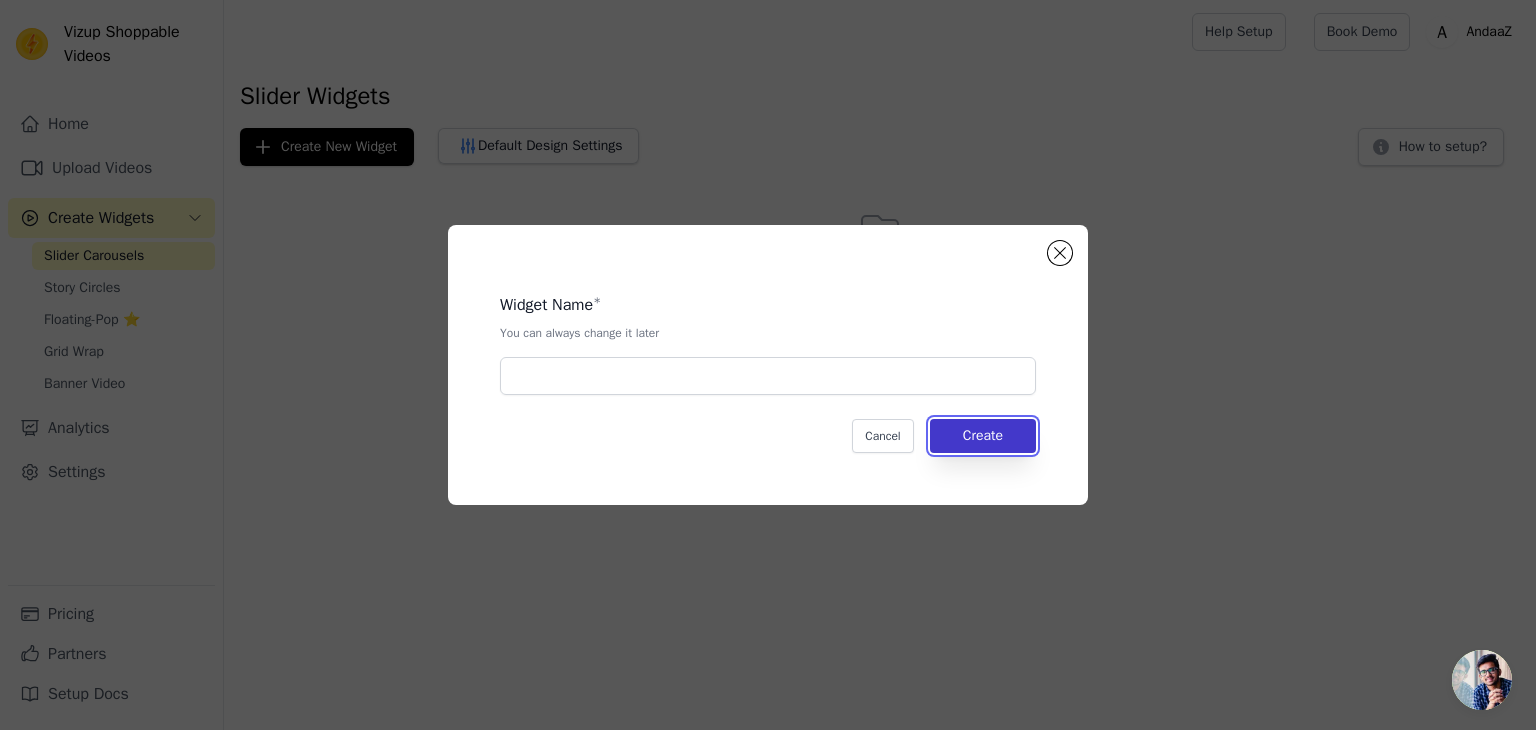 click on "Create" at bounding box center (983, 436) 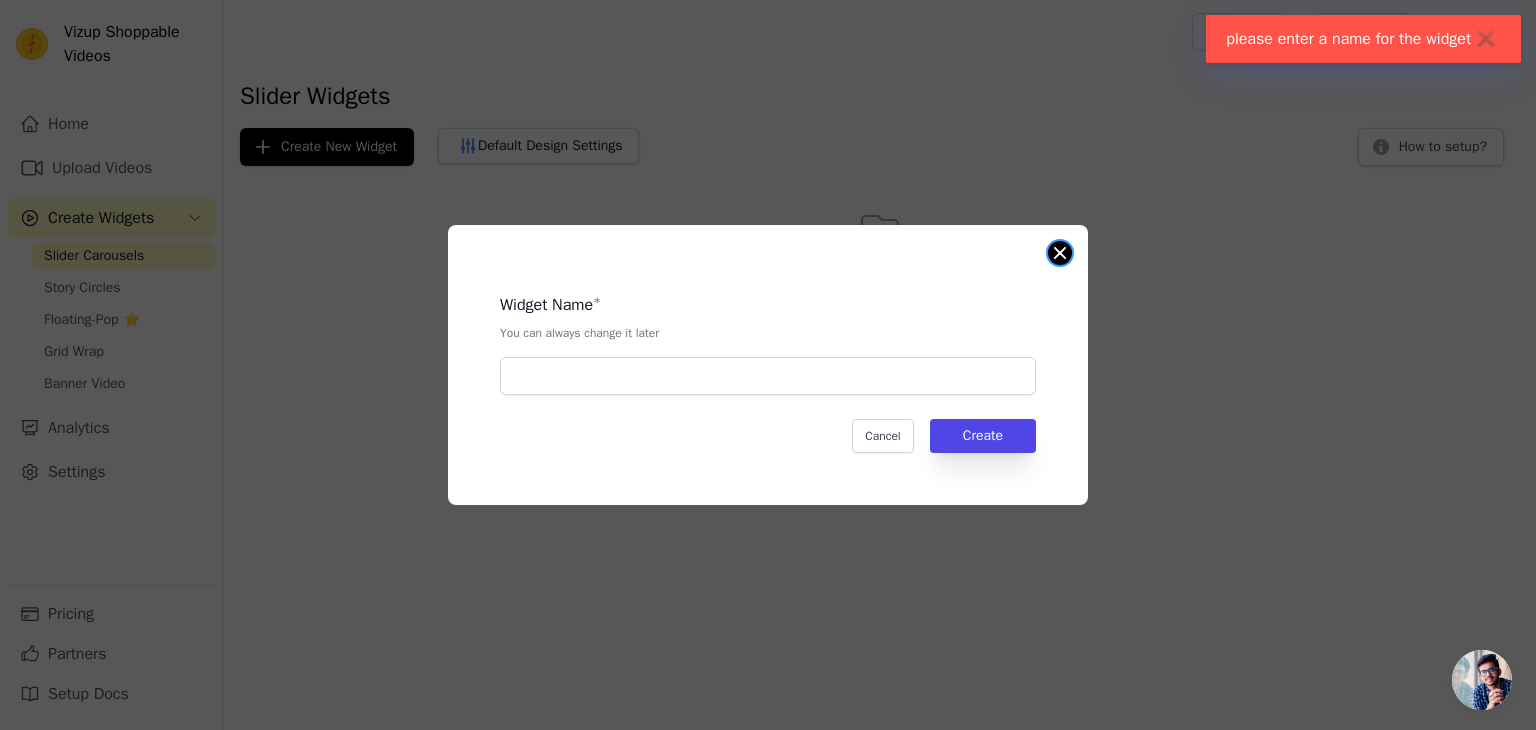 click at bounding box center (1060, 253) 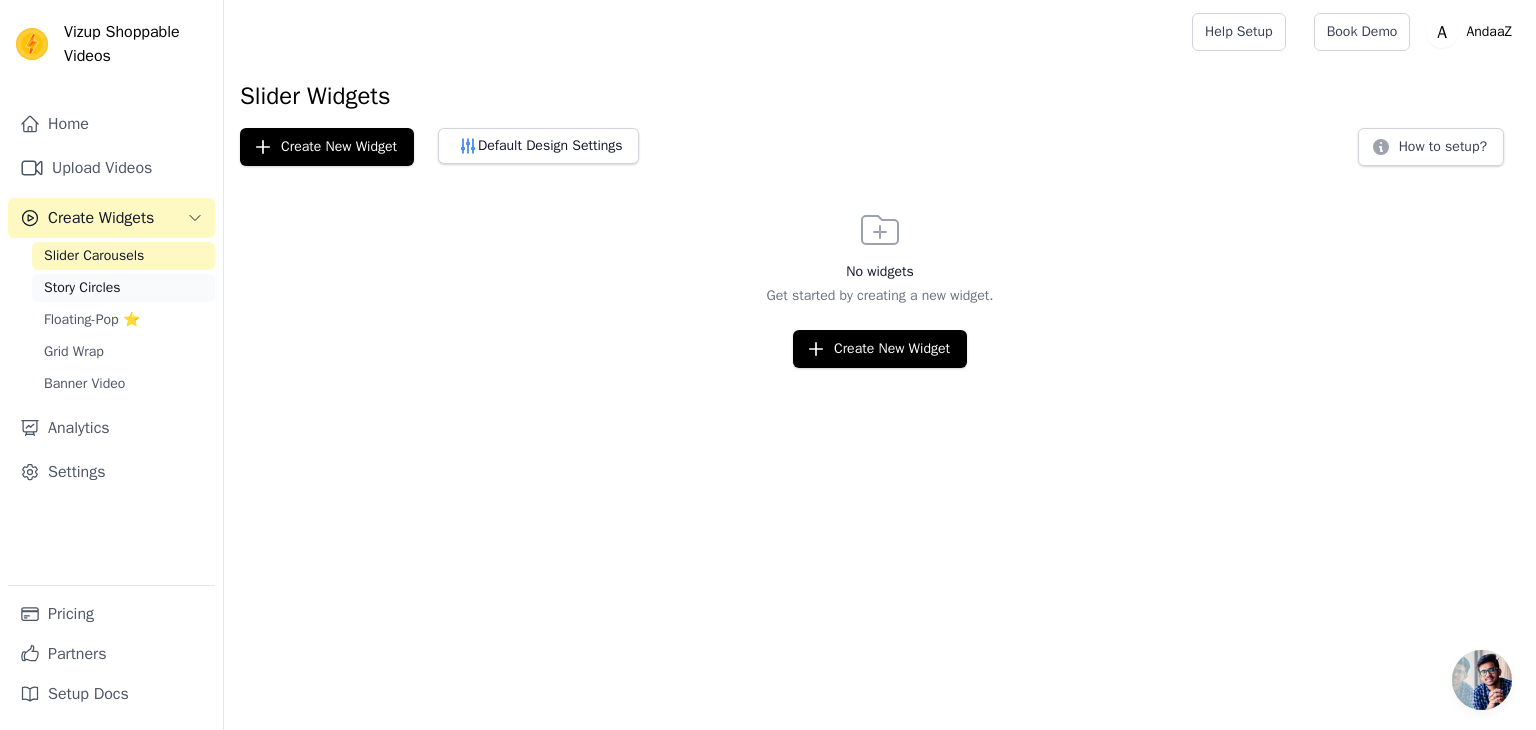 click on "Story Circles" at bounding box center [82, 288] 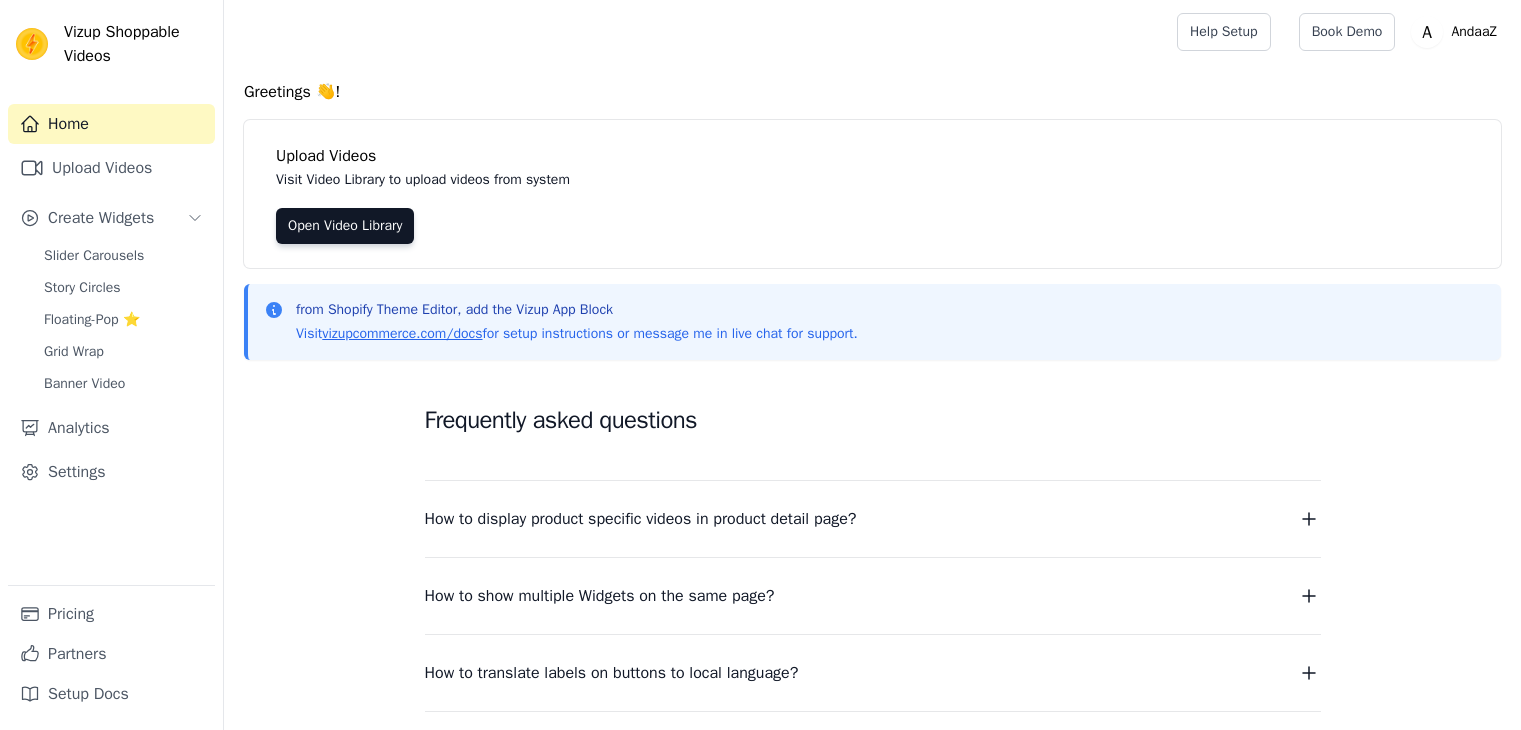 scroll, scrollTop: 0, scrollLeft: 0, axis: both 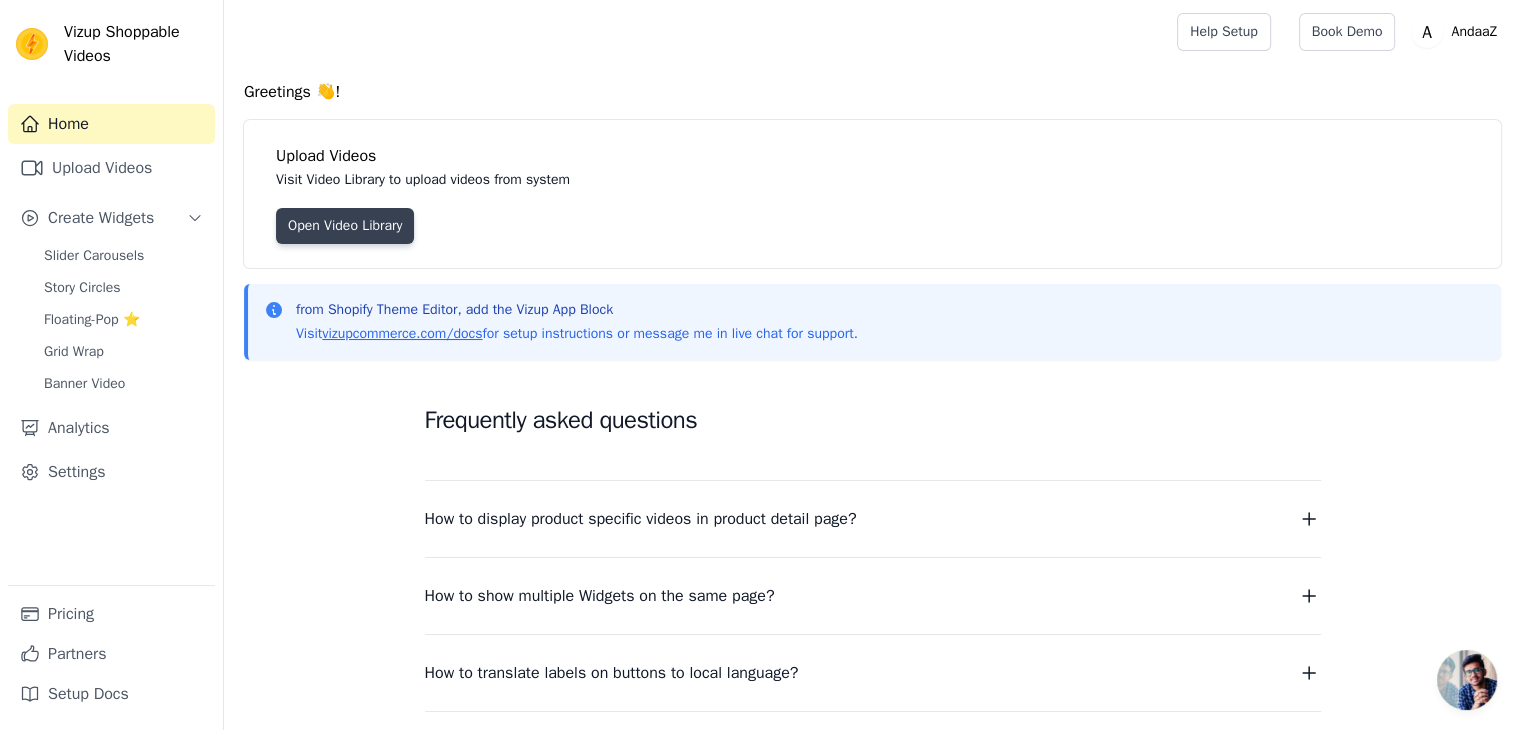 click on "Open Video Library" at bounding box center (345, 226) 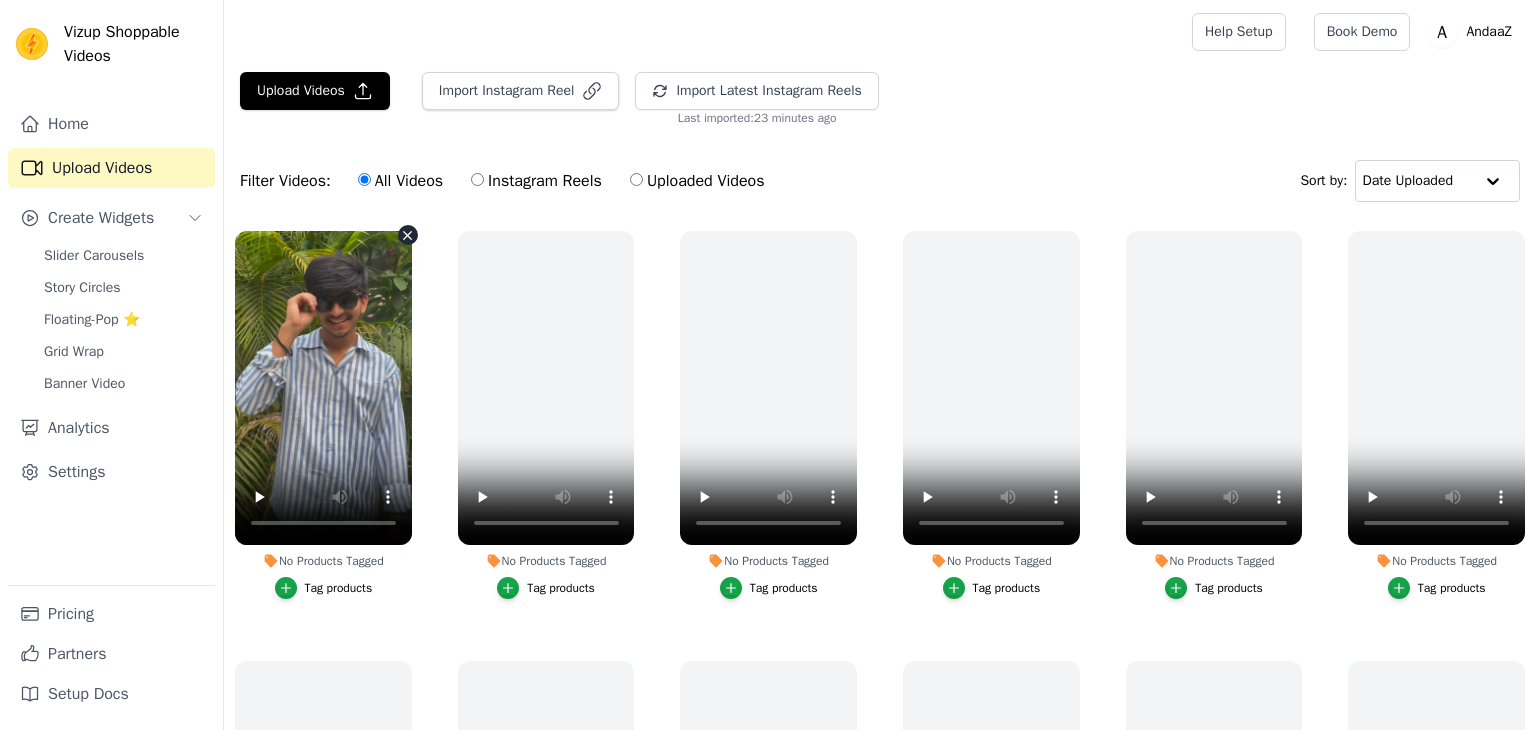 scroll, scrollTop: 0, scrollLeft: 0, axis: both 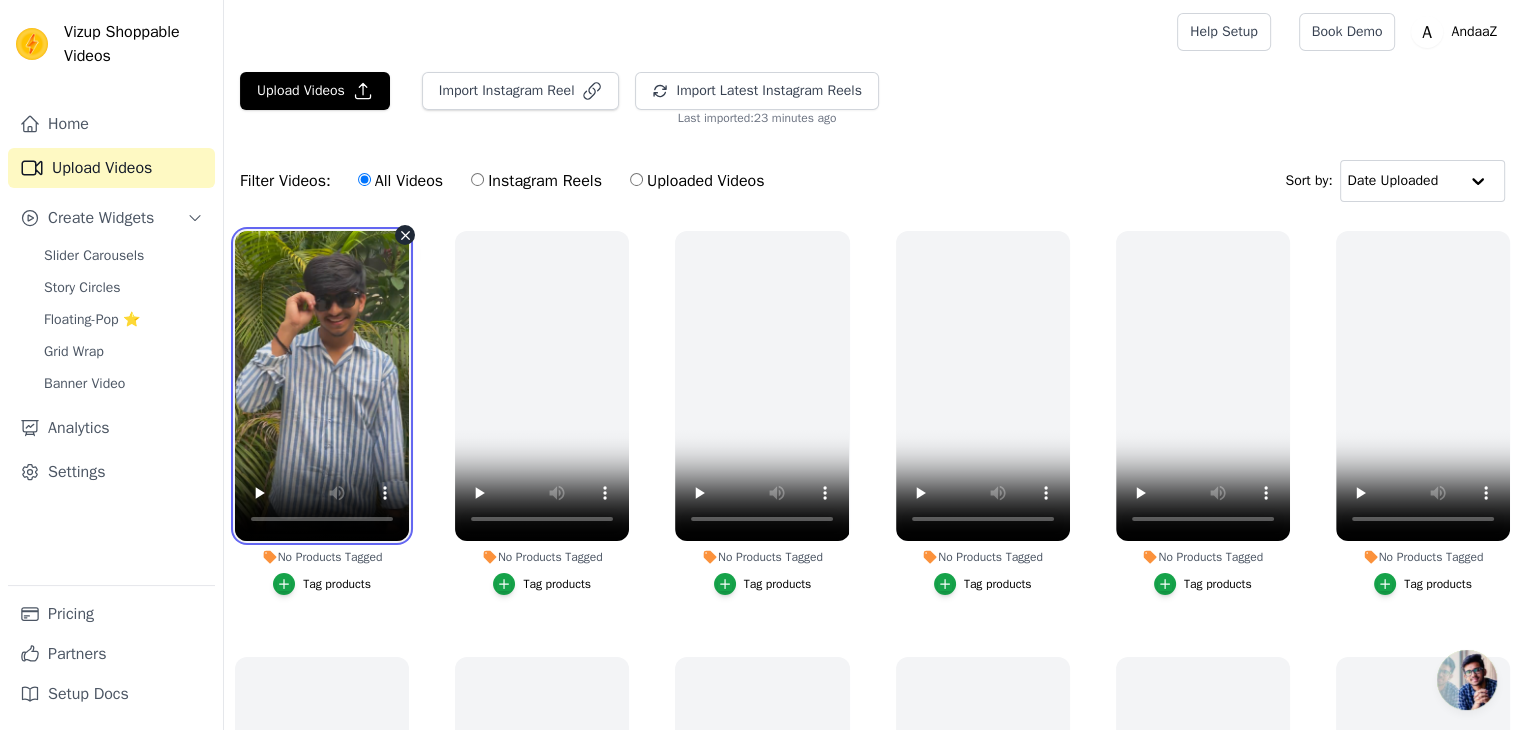 click at bounding box center [322, 386] 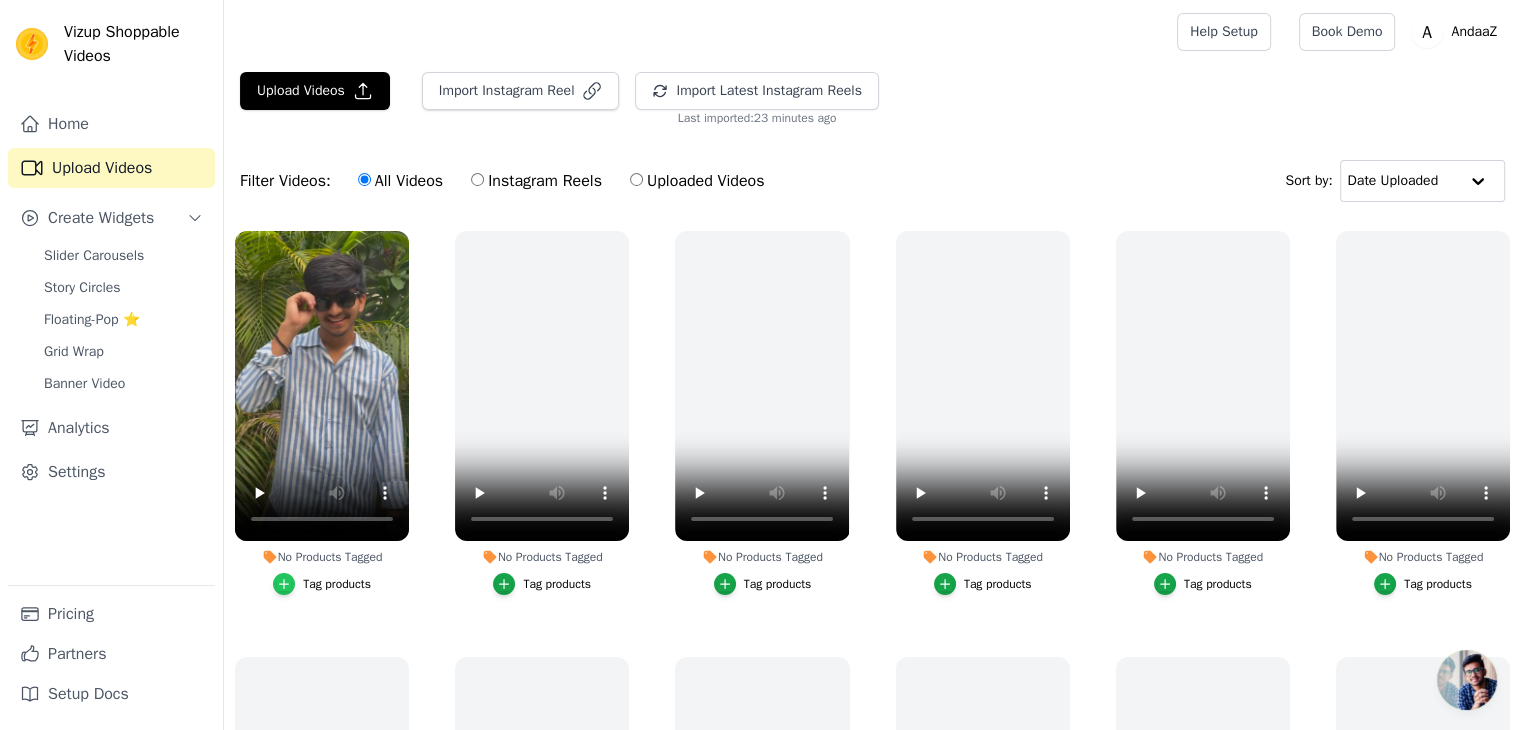 click 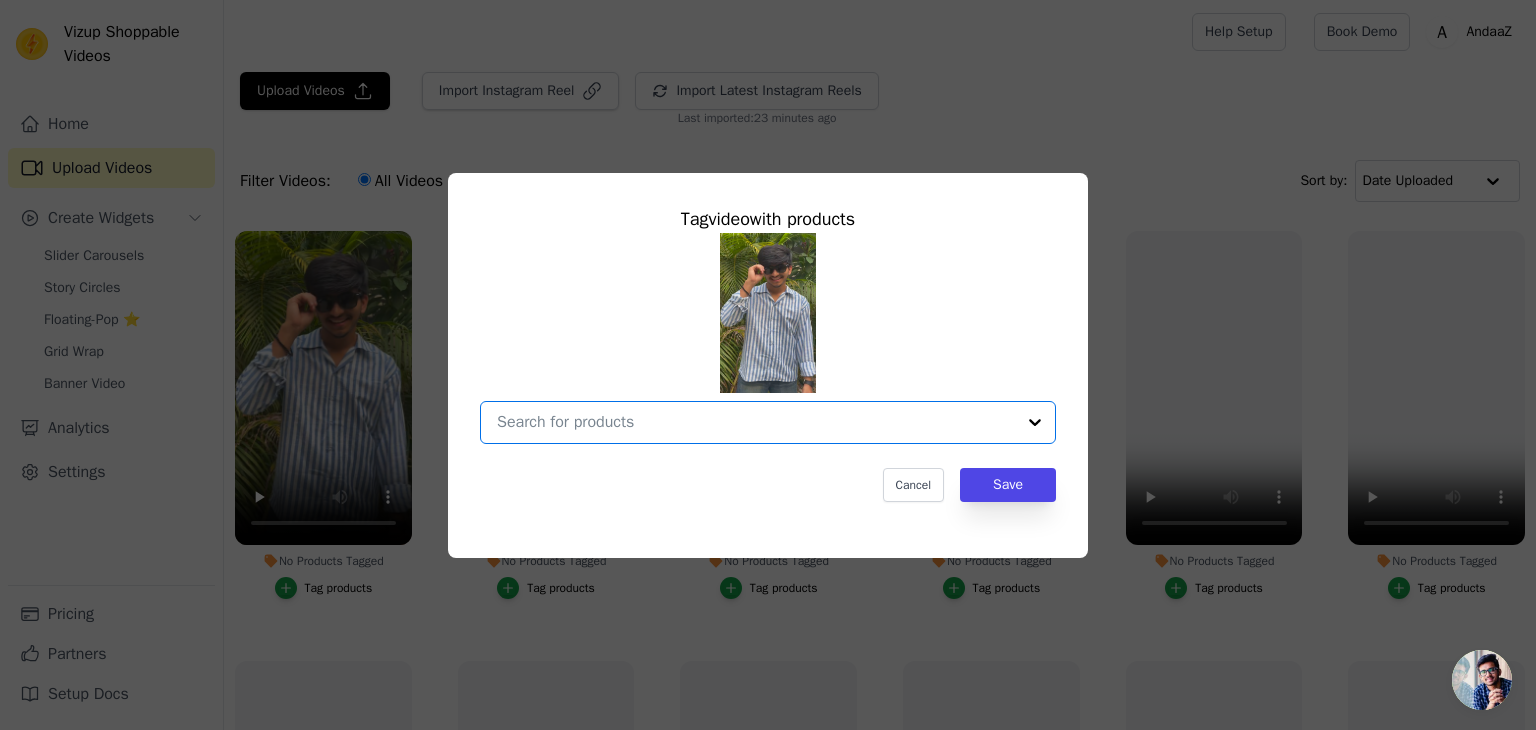 click on "No Products Tagged     Tag  video  with products       Option undefined, selected.   Select is focused, type to refine list, press down to open the menu.                   Cancel   Save     Tag products" at bounding box center [756, 422] 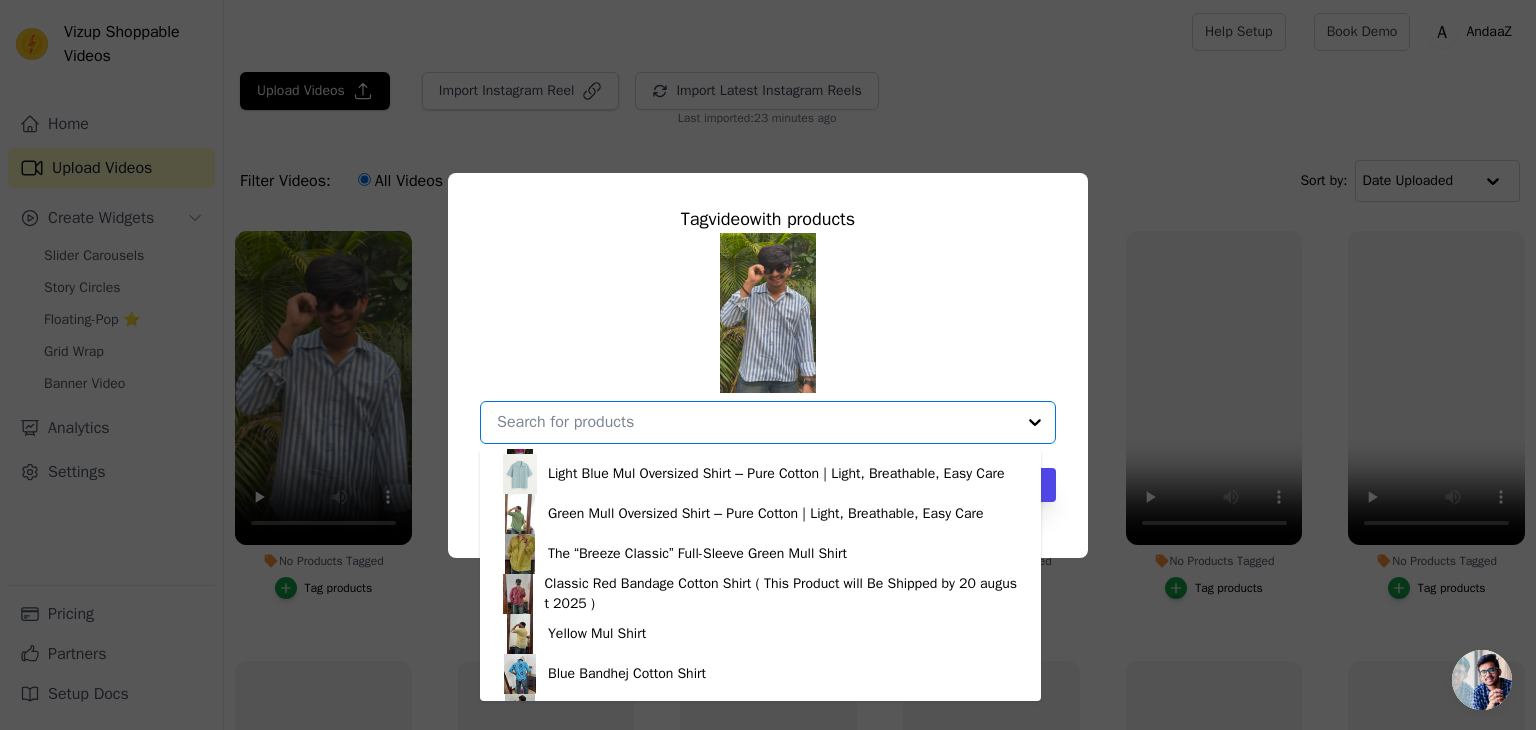 scroll, scrollTop: 1708, scrollLeft: 0, axis: vertical 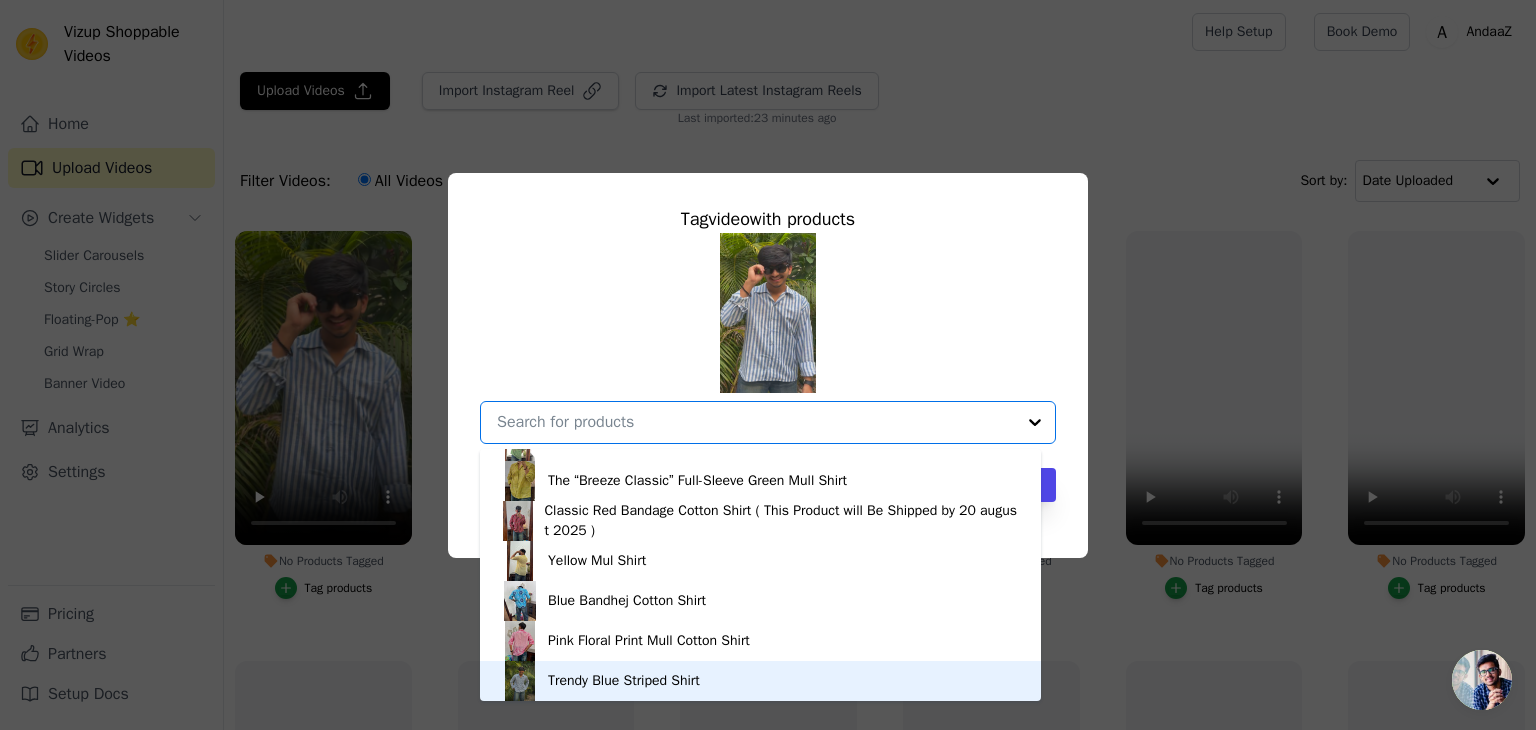 click on "Trendy Blue Striped Shirt" at bounding box center [760, 681] 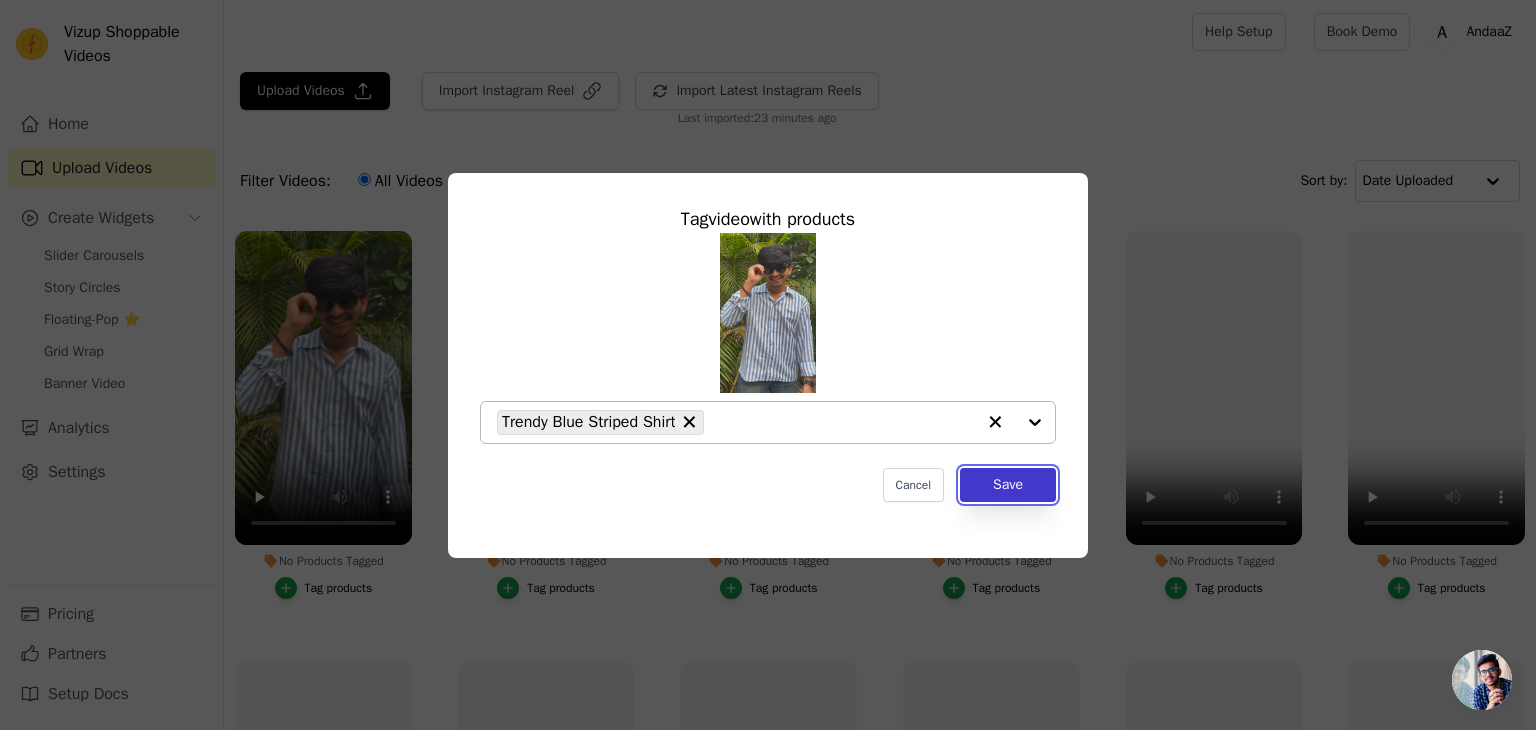 click on "Save" at bounding box center (1008, 485) 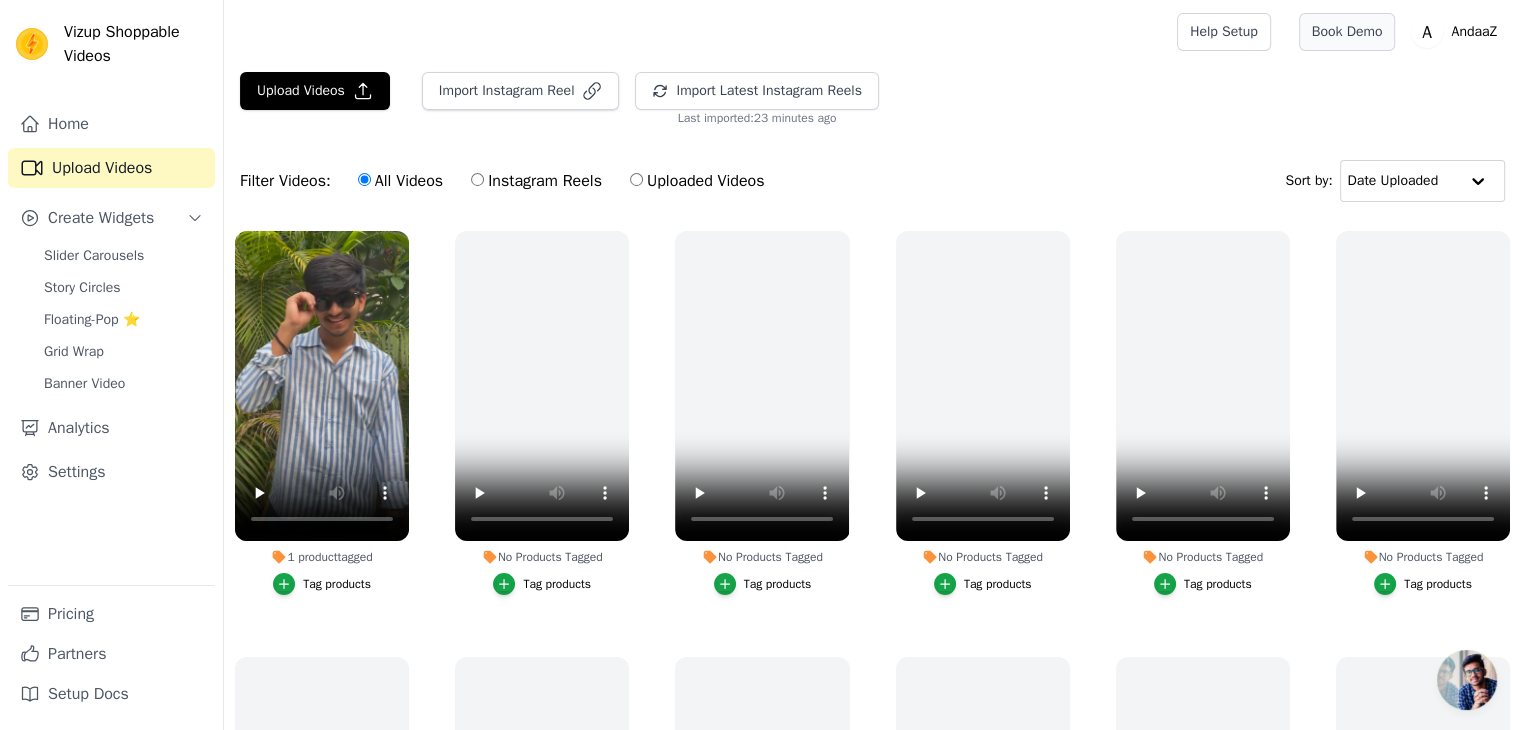 click on "Book Demo" at bounding box center (1347, 32) 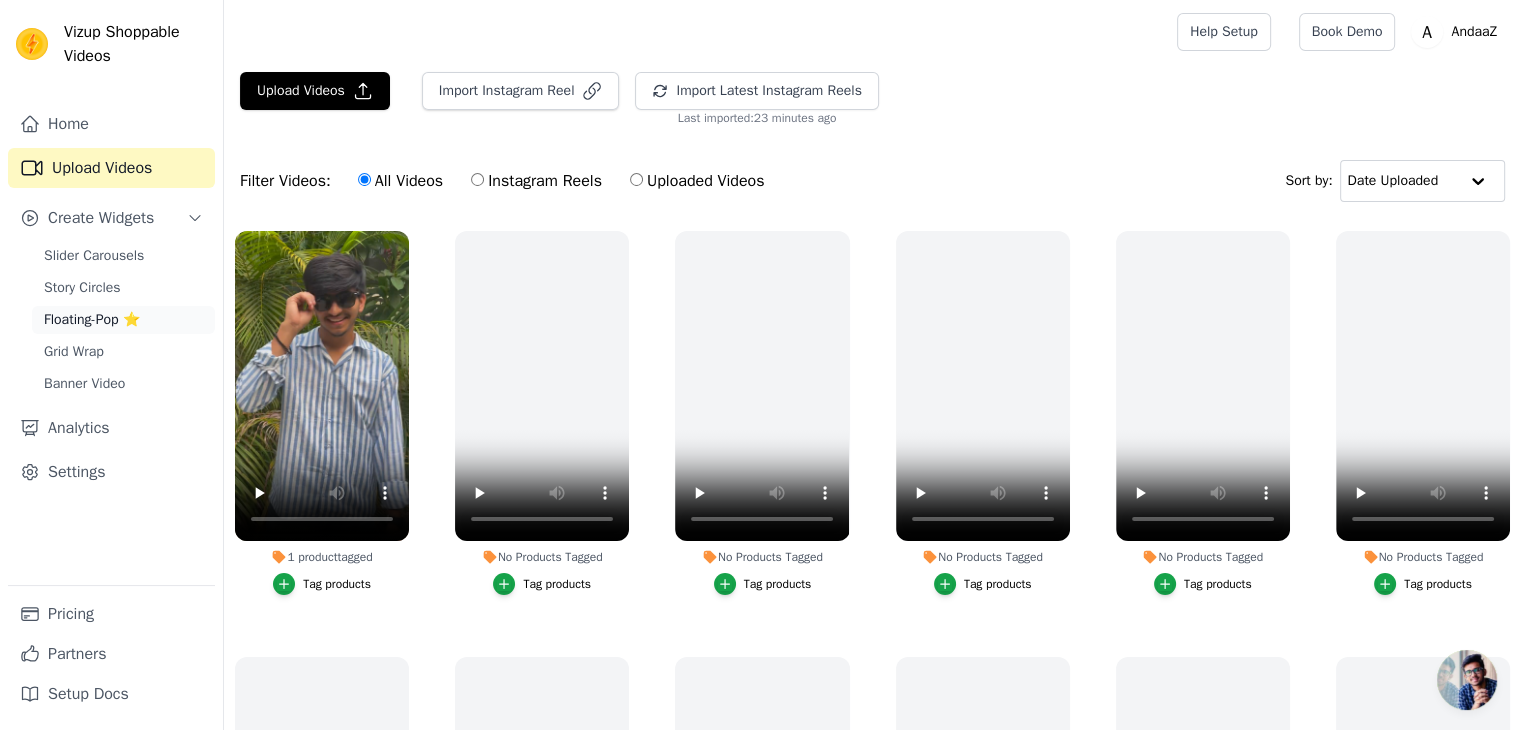 click on "Floating-Pop ⭐" at bounding box center (92, 320) 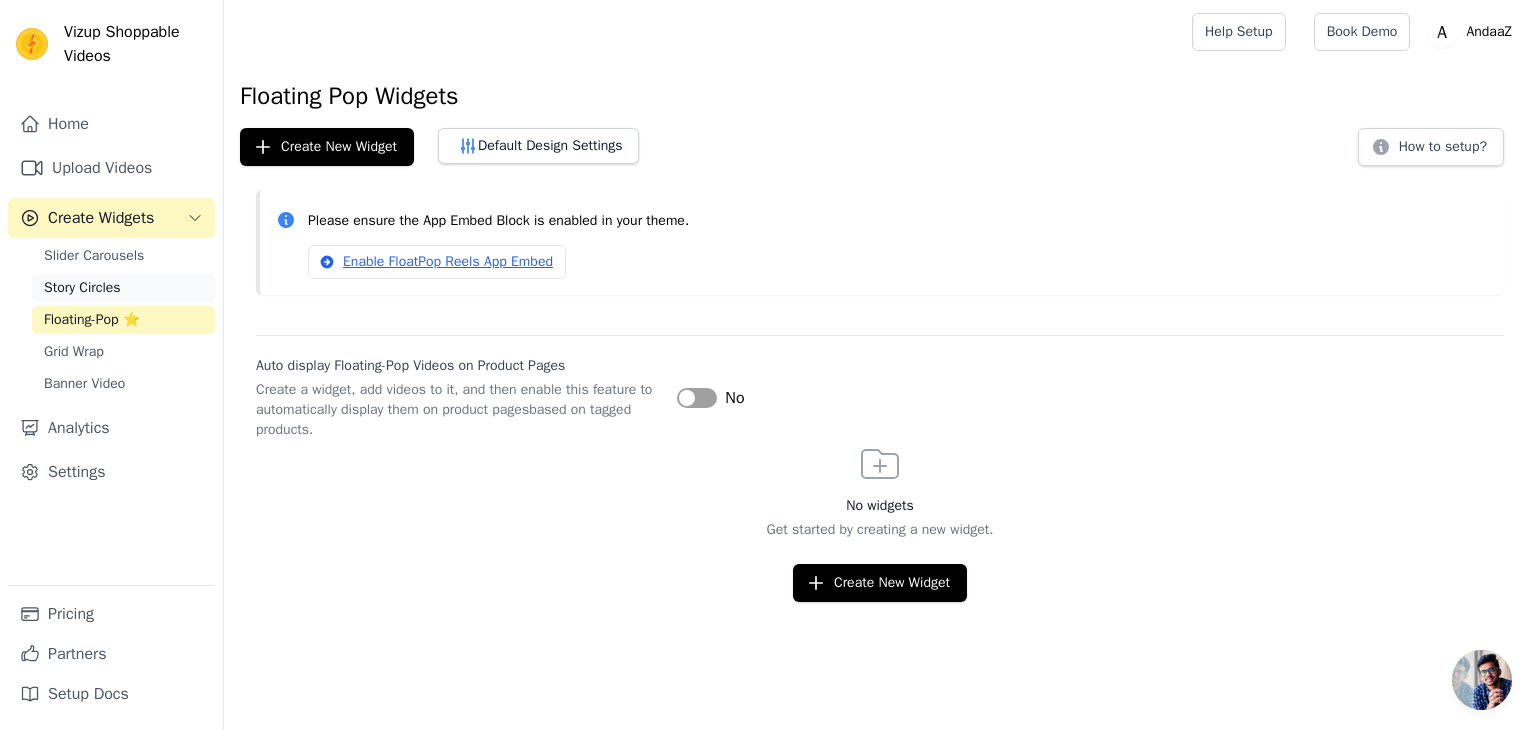 click on "Story Circles" at bounding box center [123, 288] 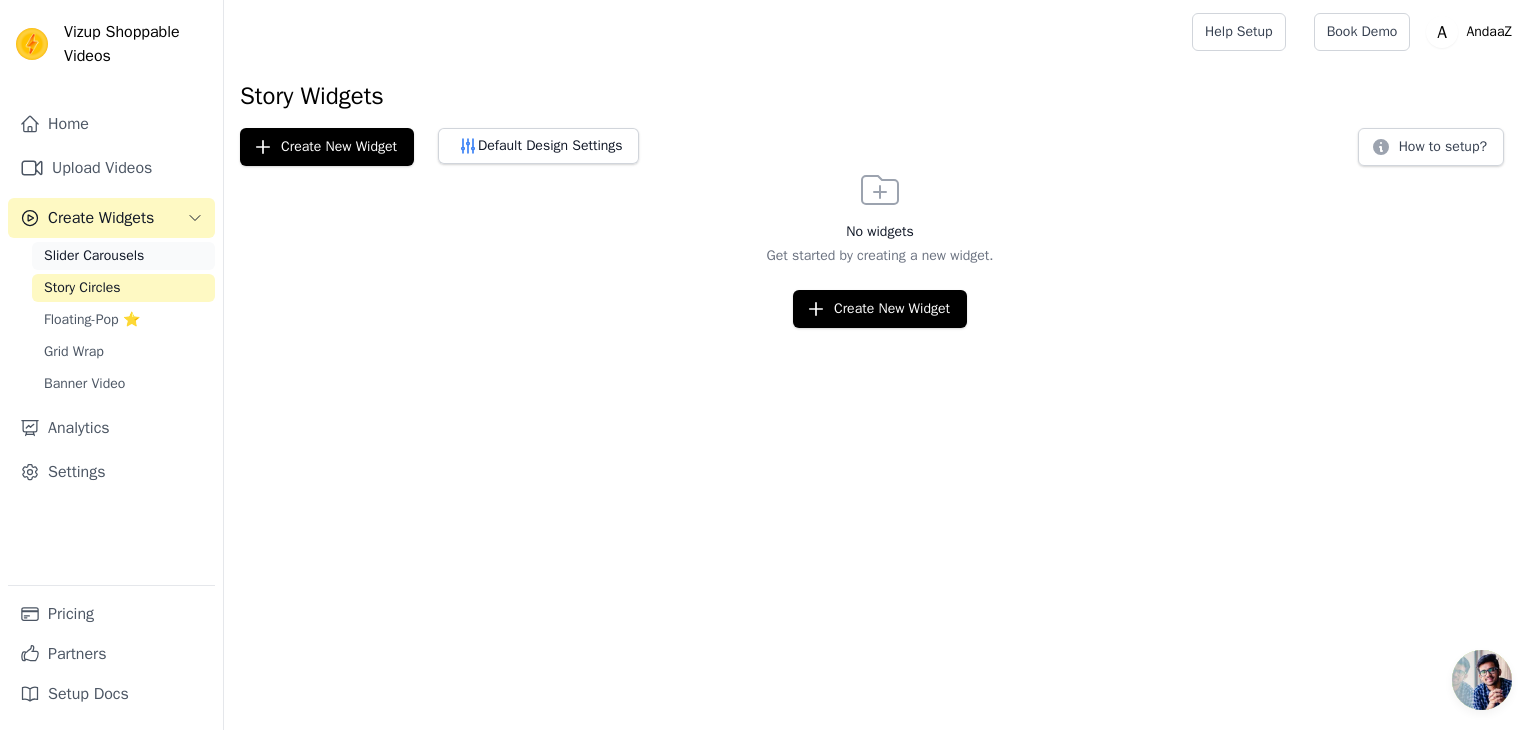 click on "Slider Carousels" at bounding box center (94, 256) 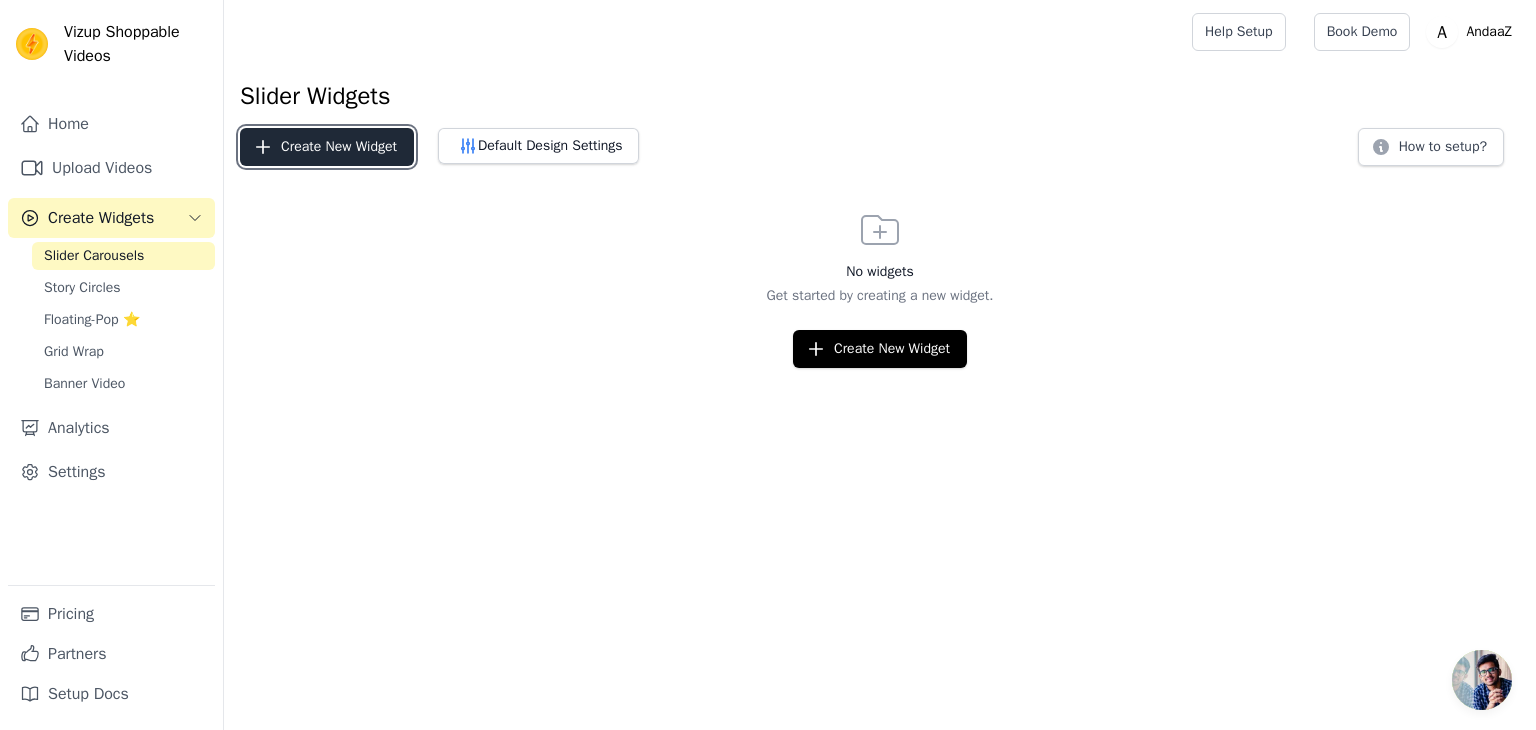 click on "Create New Widget" at bounding box center [327, 147] 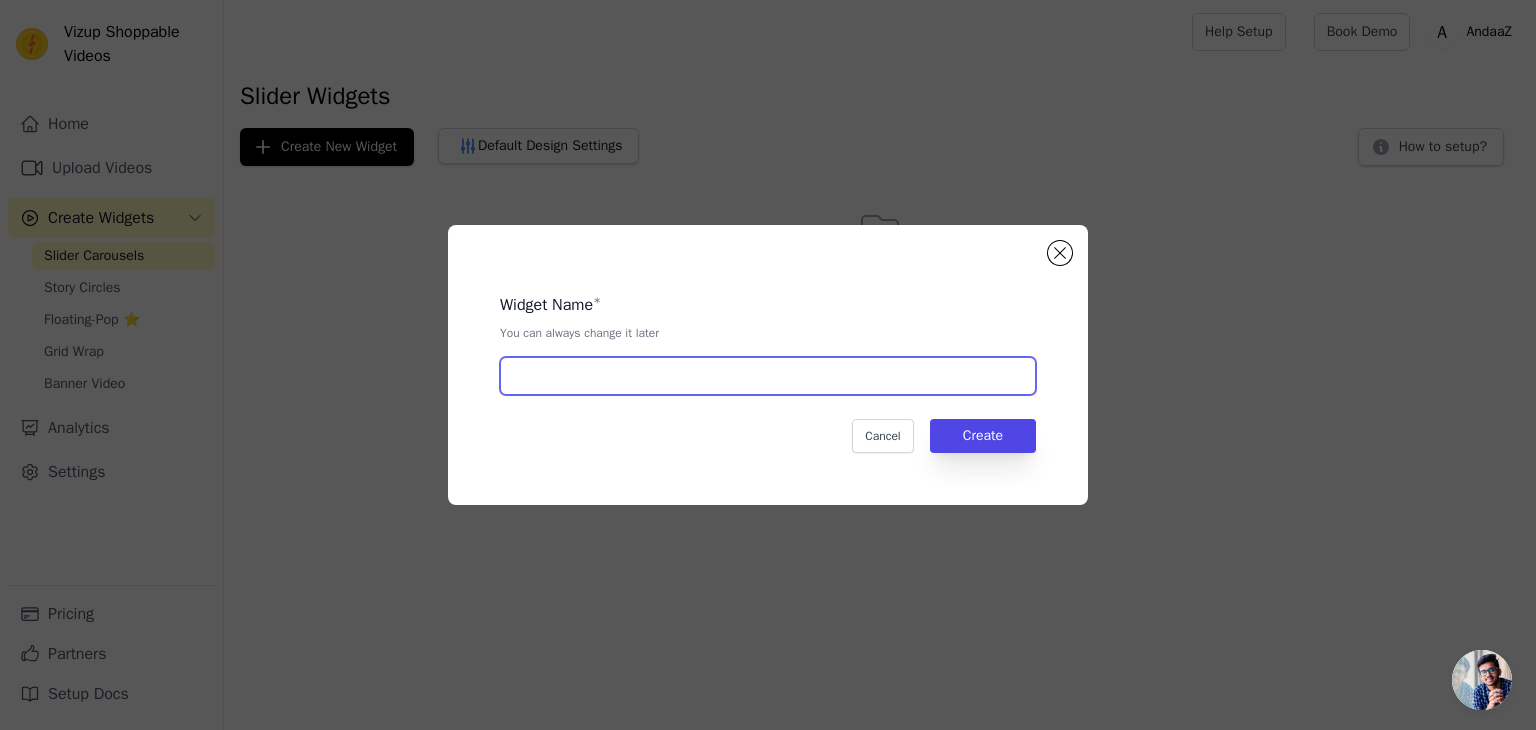 click at bounding box center (768, 376) 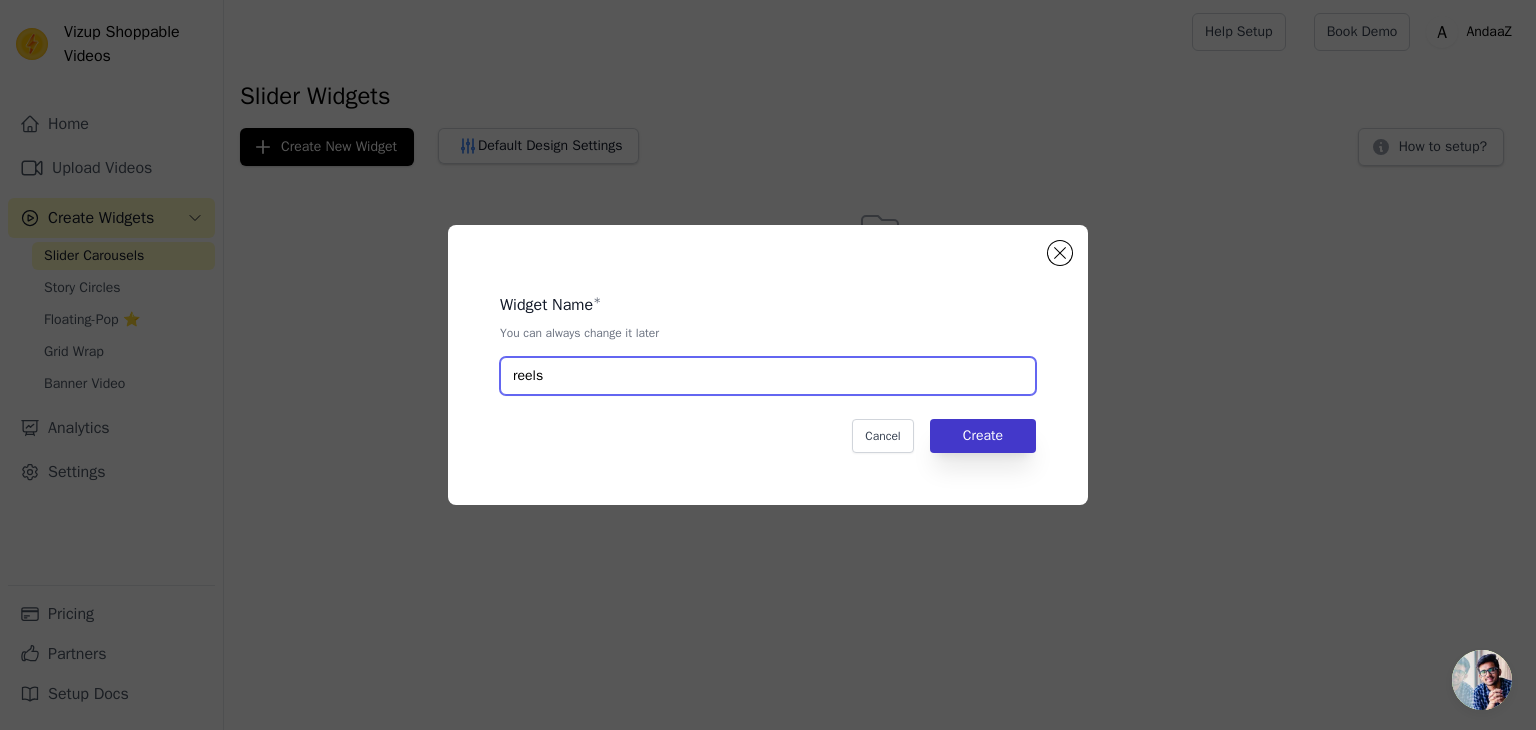 type on "reels" 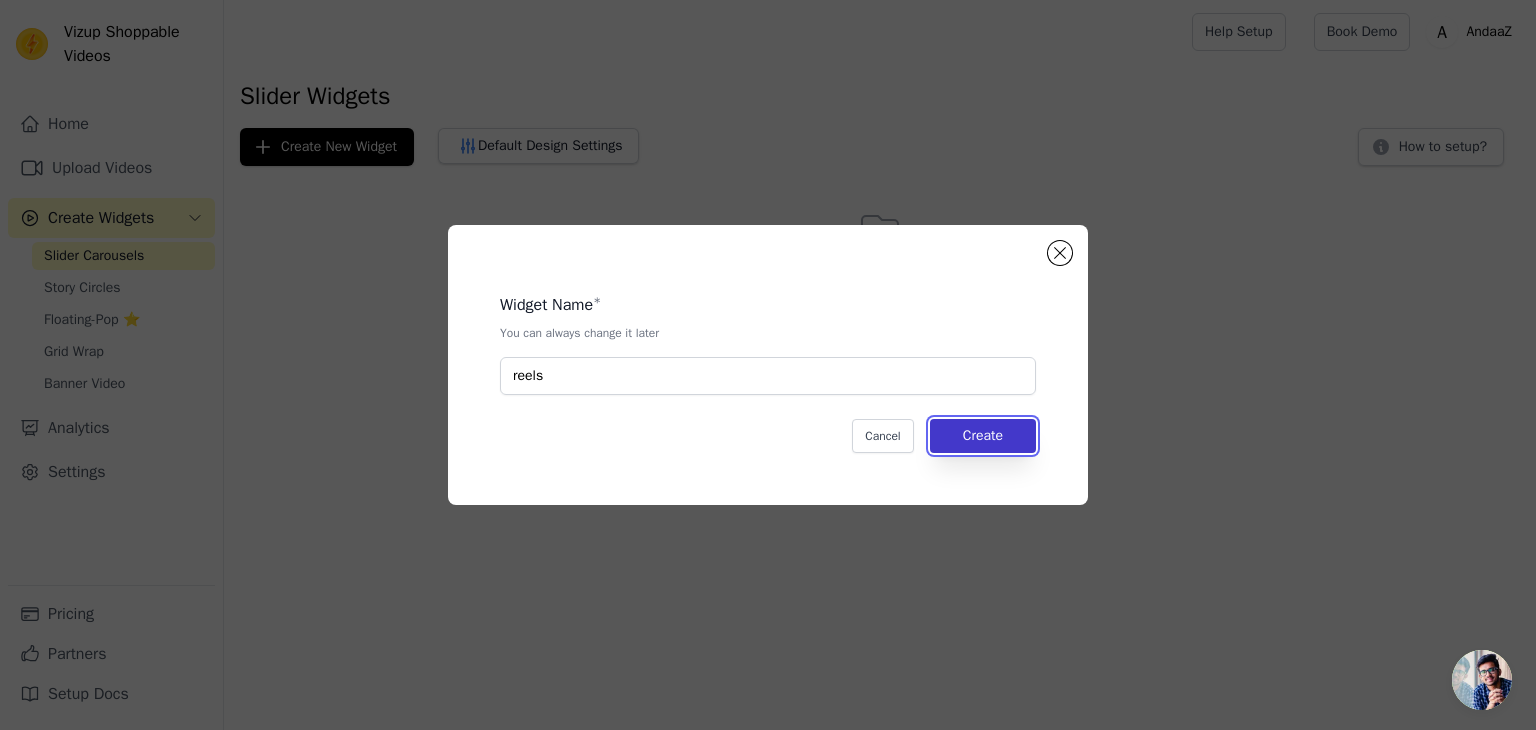 click on "Create" at bounding box center [983, 436] 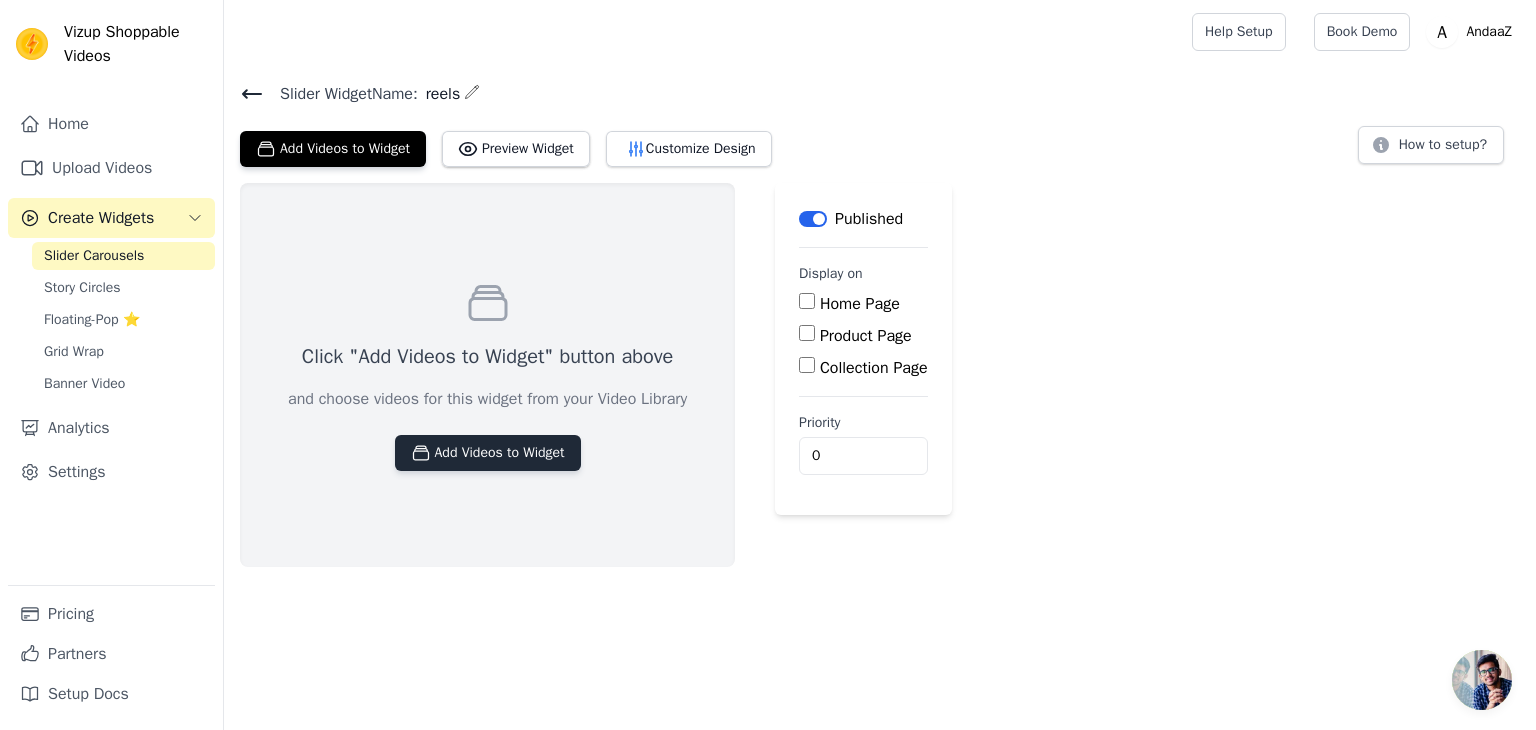 click on "Add Videos to Widget" at bounding box center [488, 453] 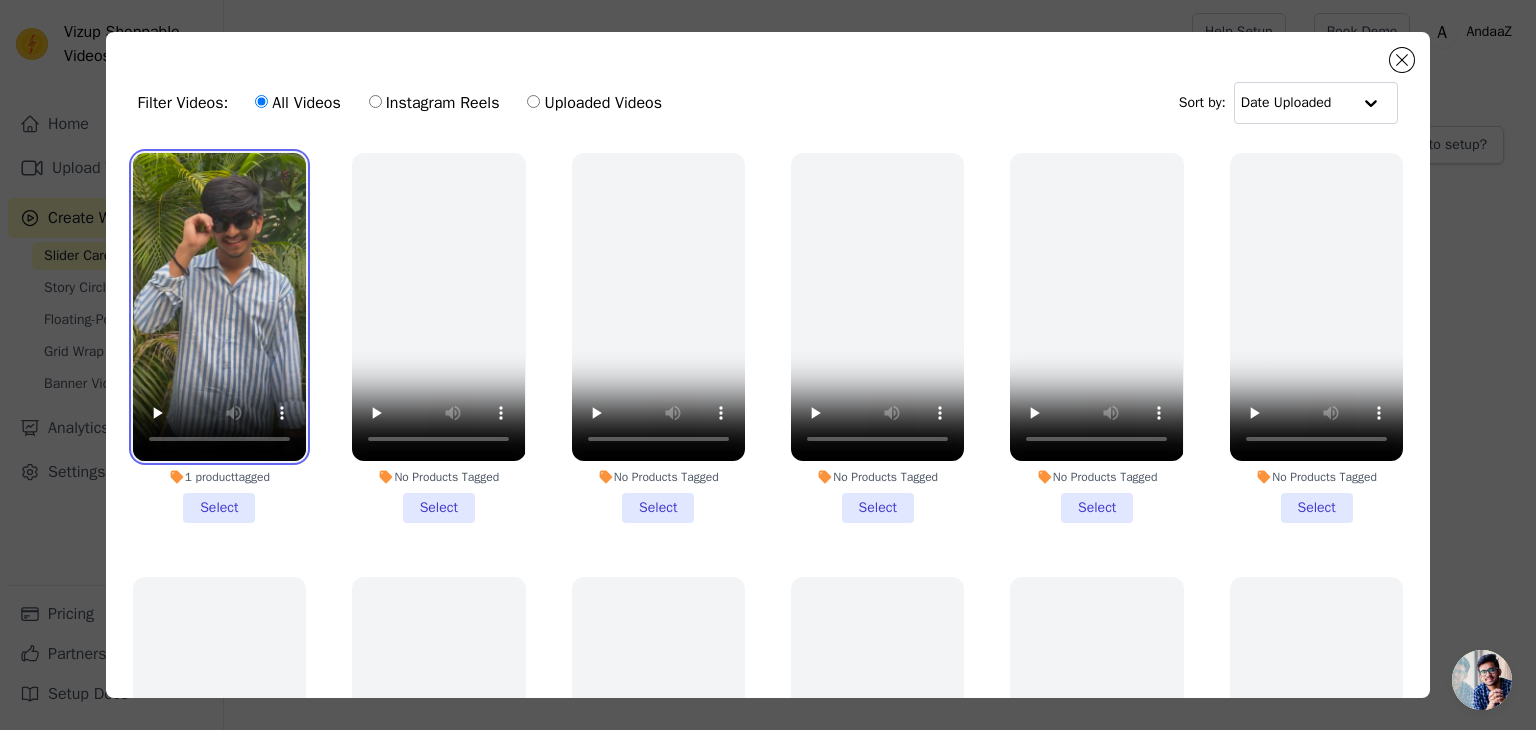 click at bounding box center [219, 307] 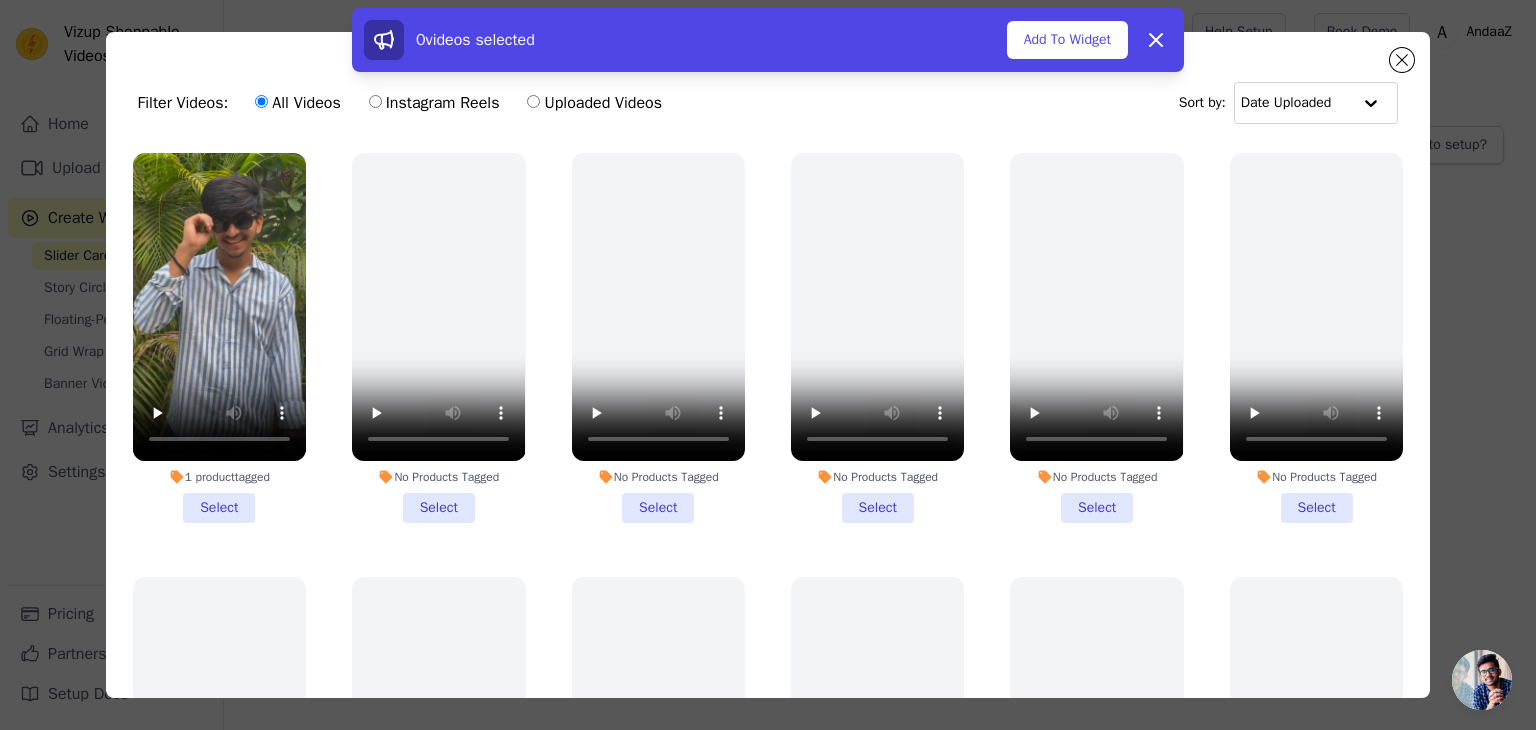 click on "1   product  tagged     Select" at bounding box center [219, 338] 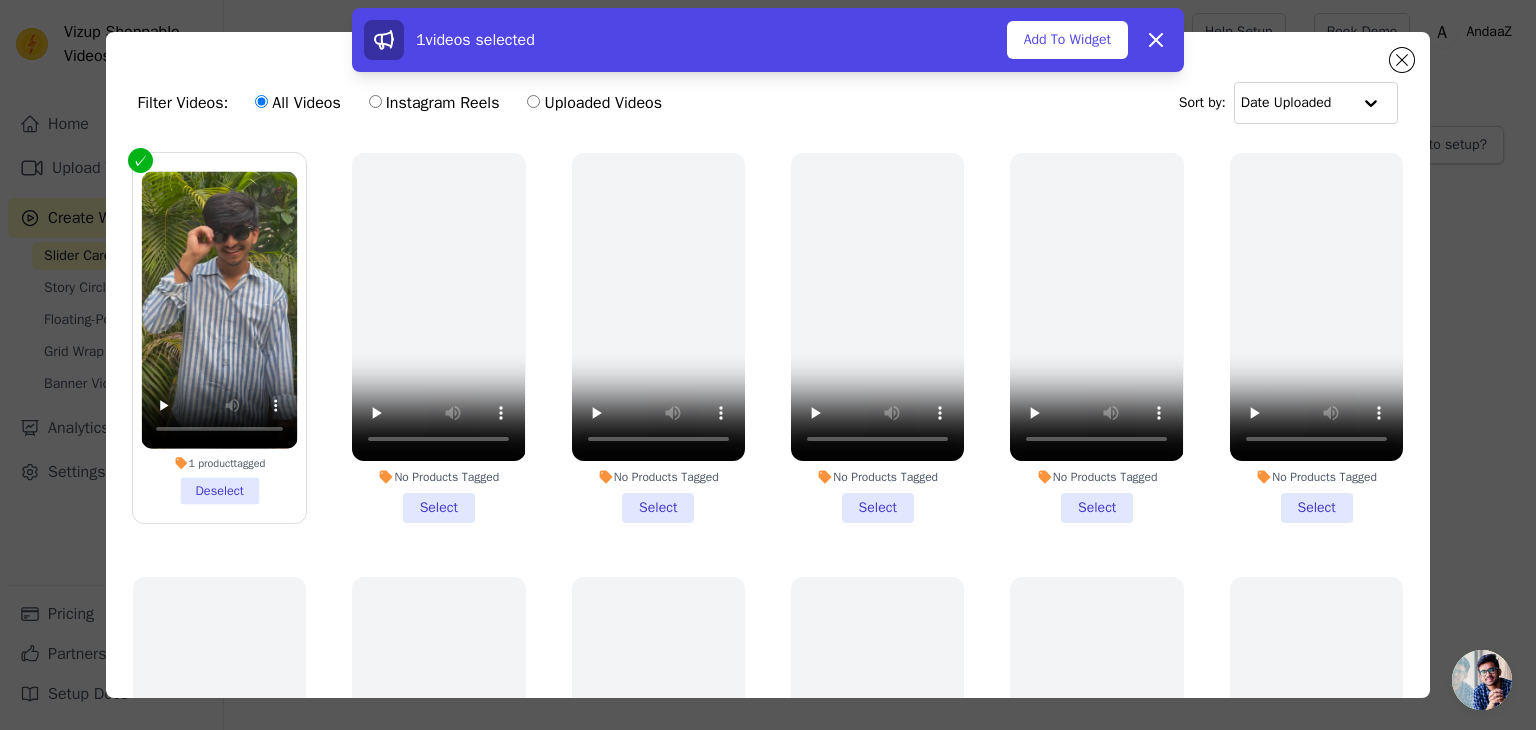 click on "1  videos selected     Add To Widget   Dismiss" at bounding box center [768, 40] 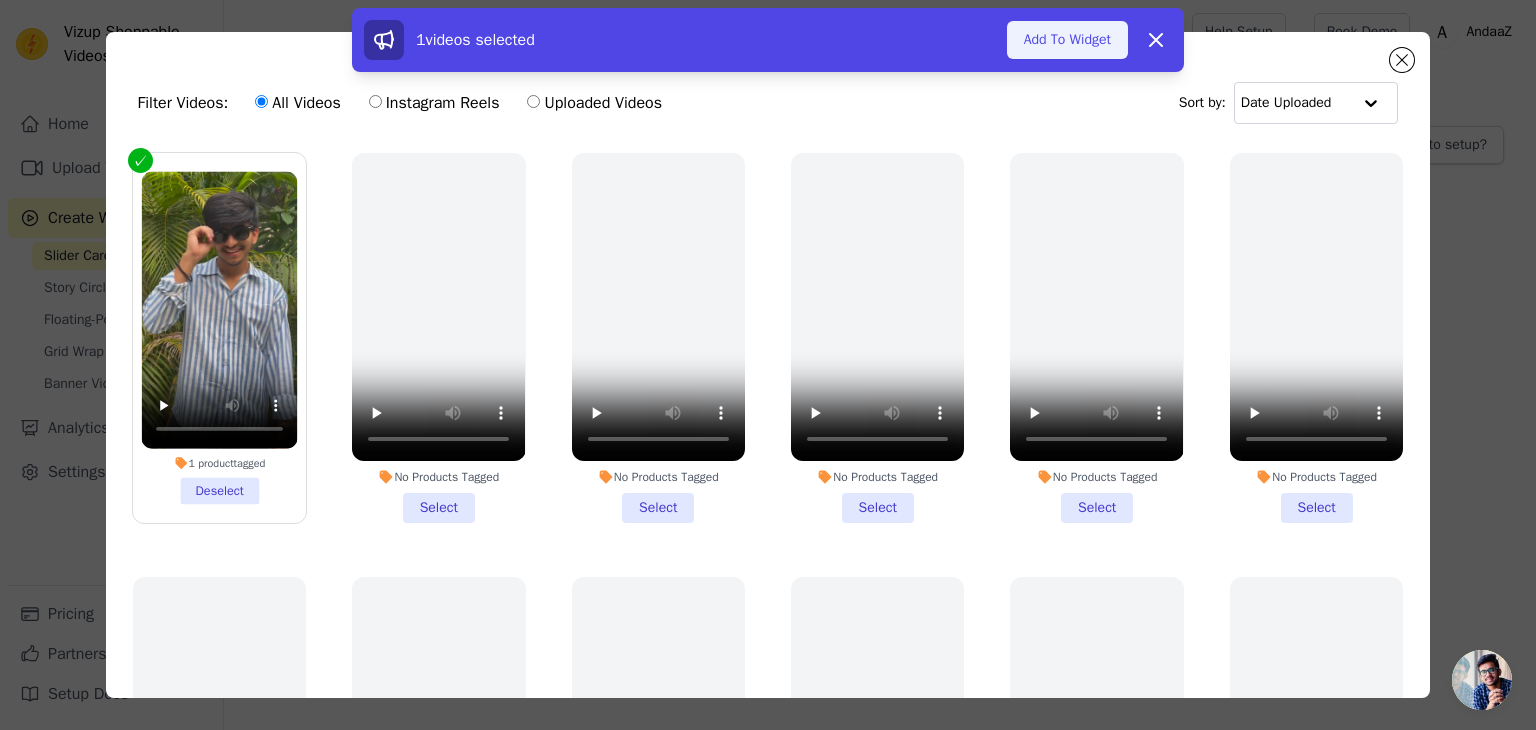 click on "Add To Widget" at bounding box center [1067, 40] 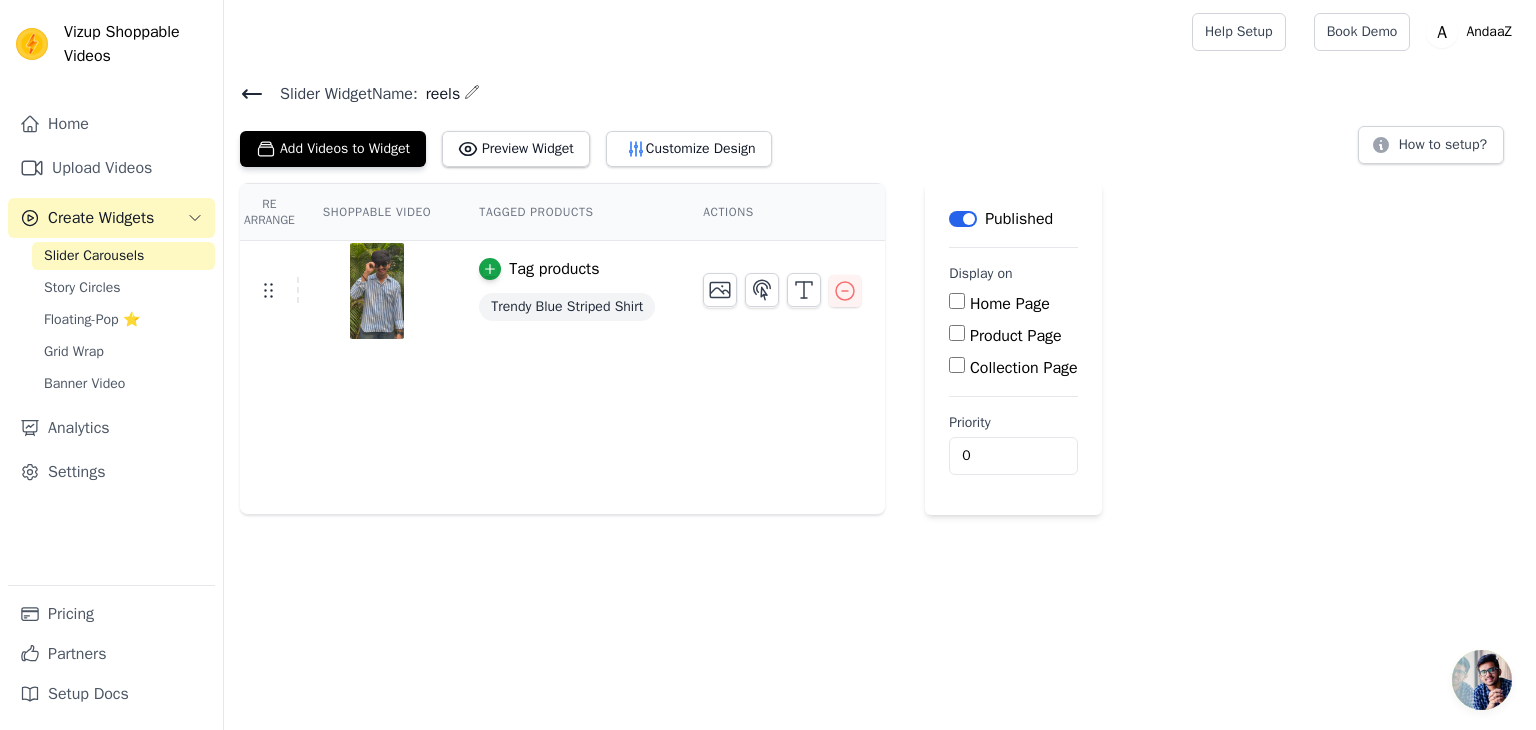 click on "Home Page" at bounding box center [957, 301] 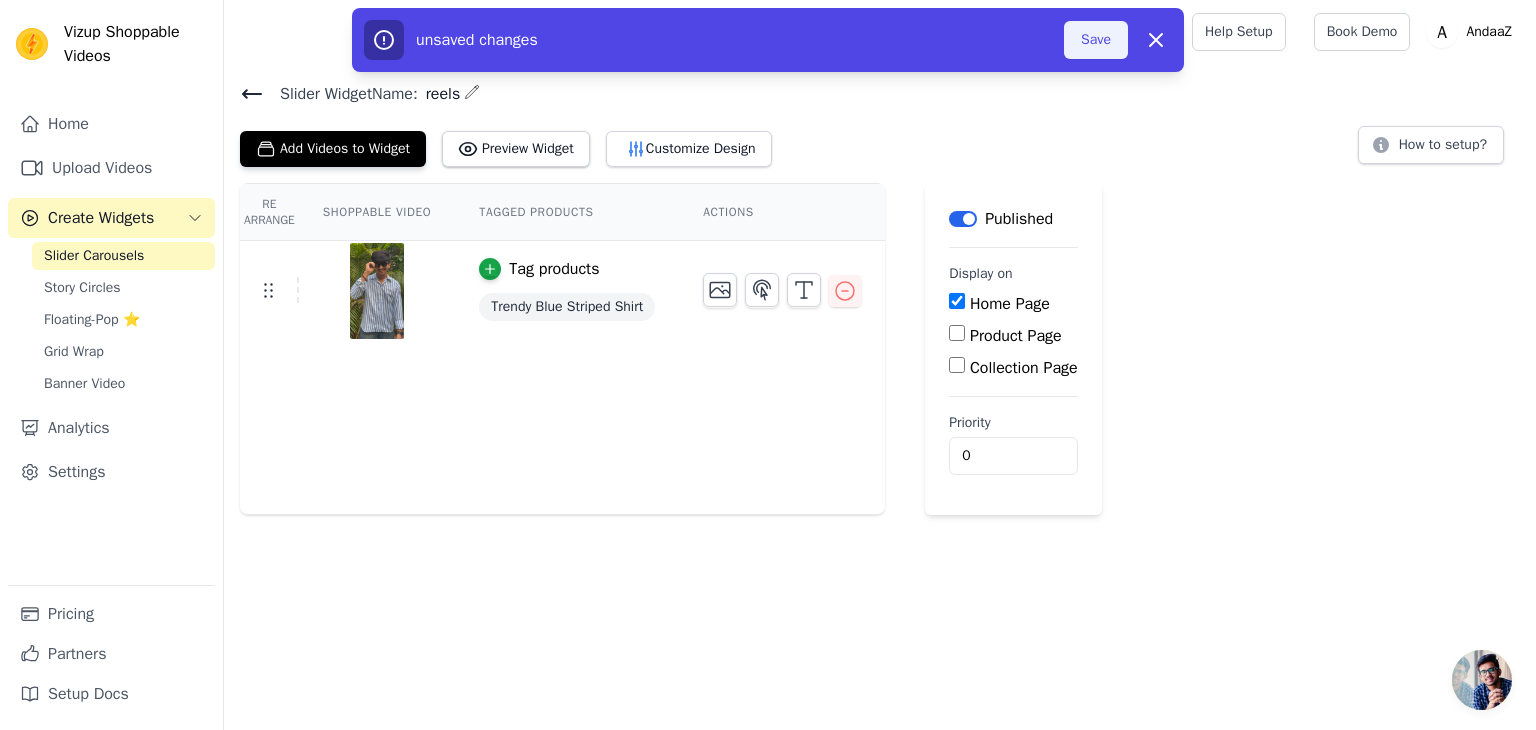 click on "Save" at bounding box center (1096, 40) 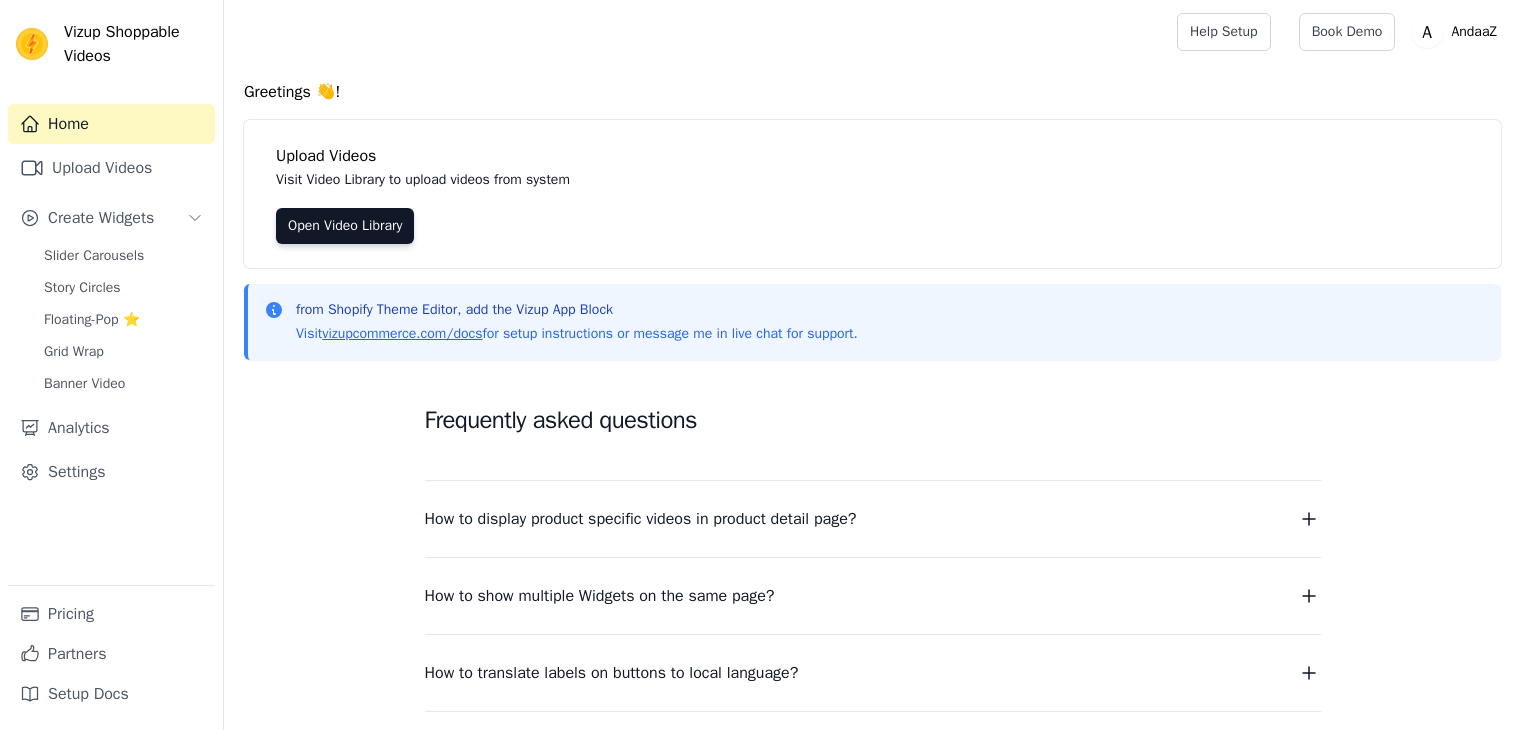 scroll, scrollTop: 0, scrollLeft: 0, axis: both 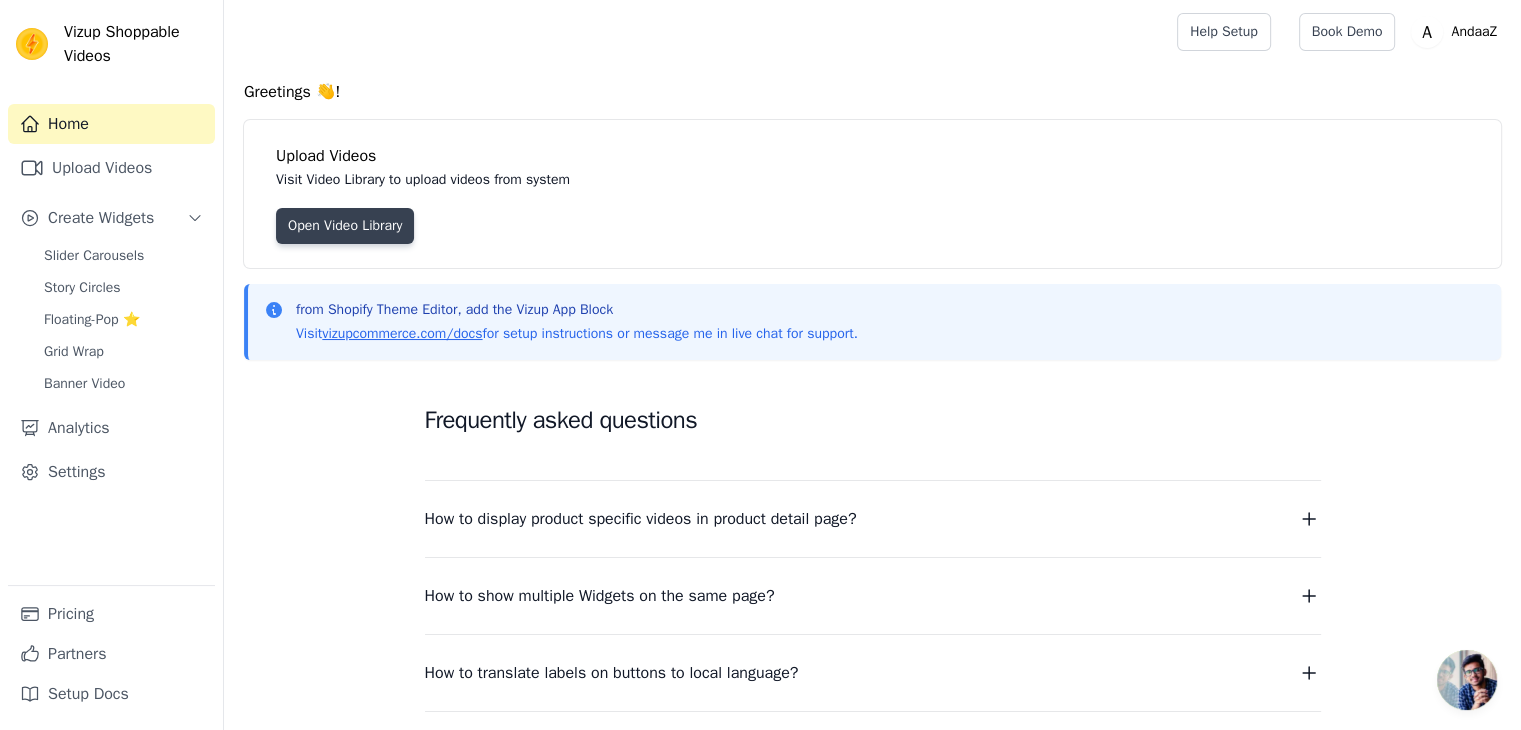 click on "Open Video Library" at bounding box center (345, 226) 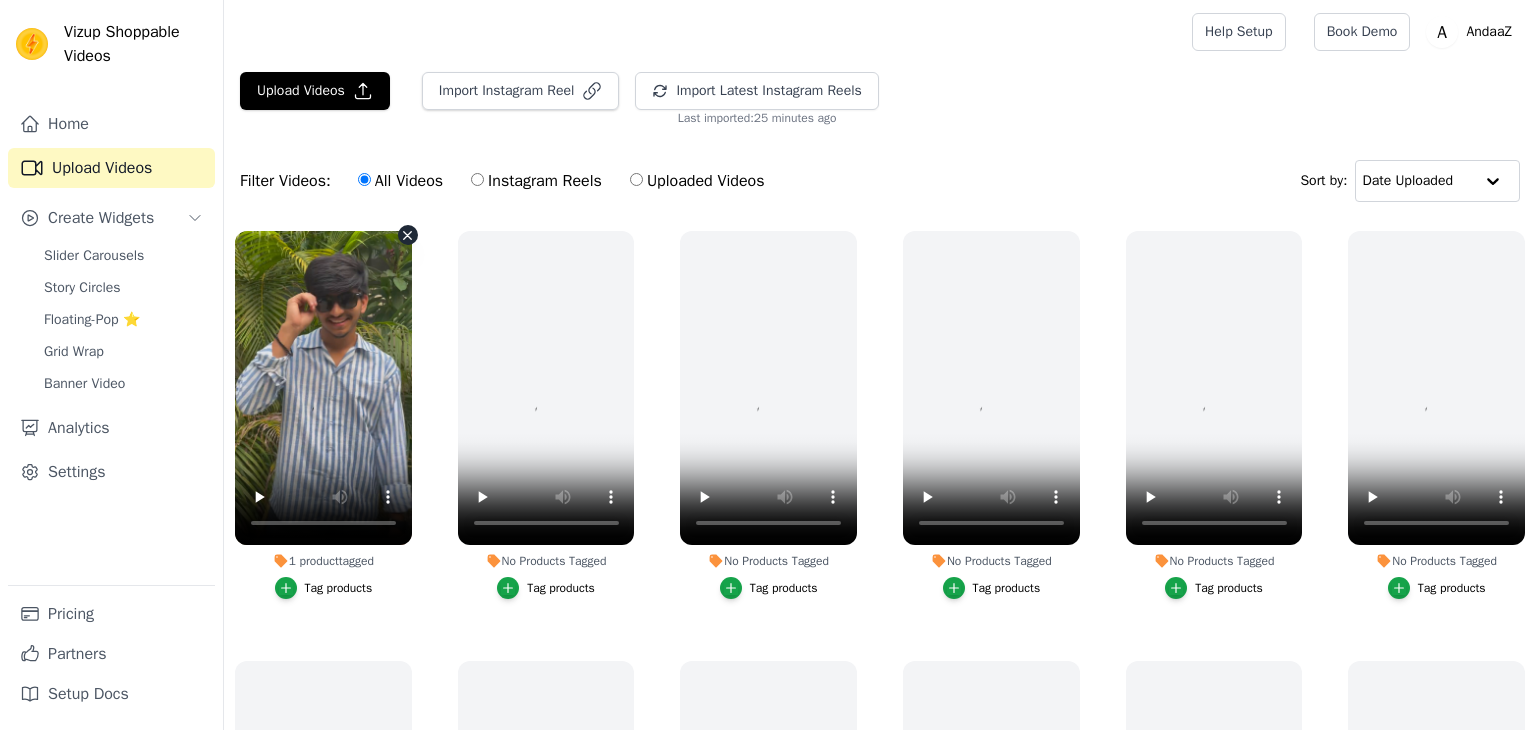scroll, scrollTop: 0, scrollLeft: 0, axis: both 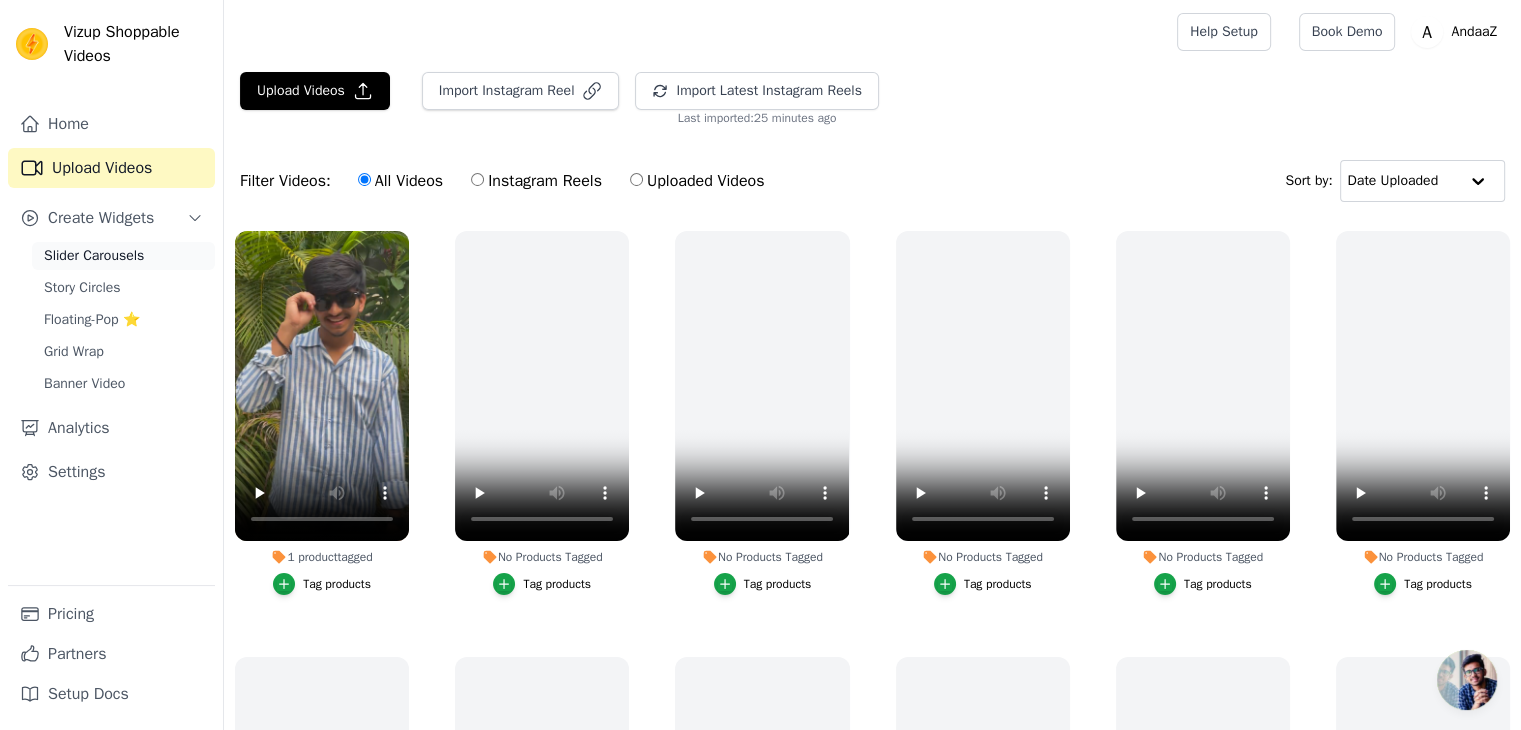 click on "Slider Carousels" at bounding box center [123, 256] 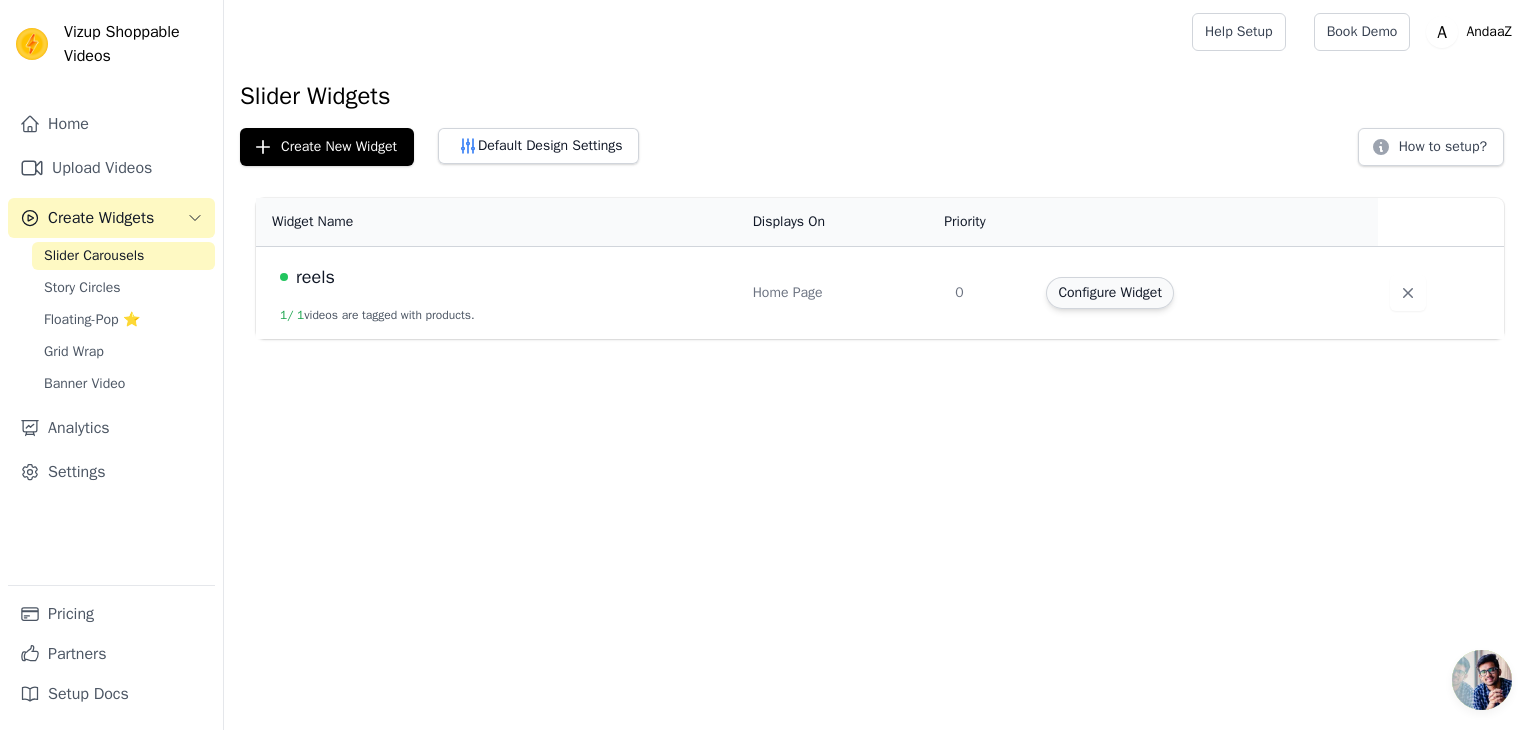 click on "Configure Widget" at bounding box center (1109, 293) 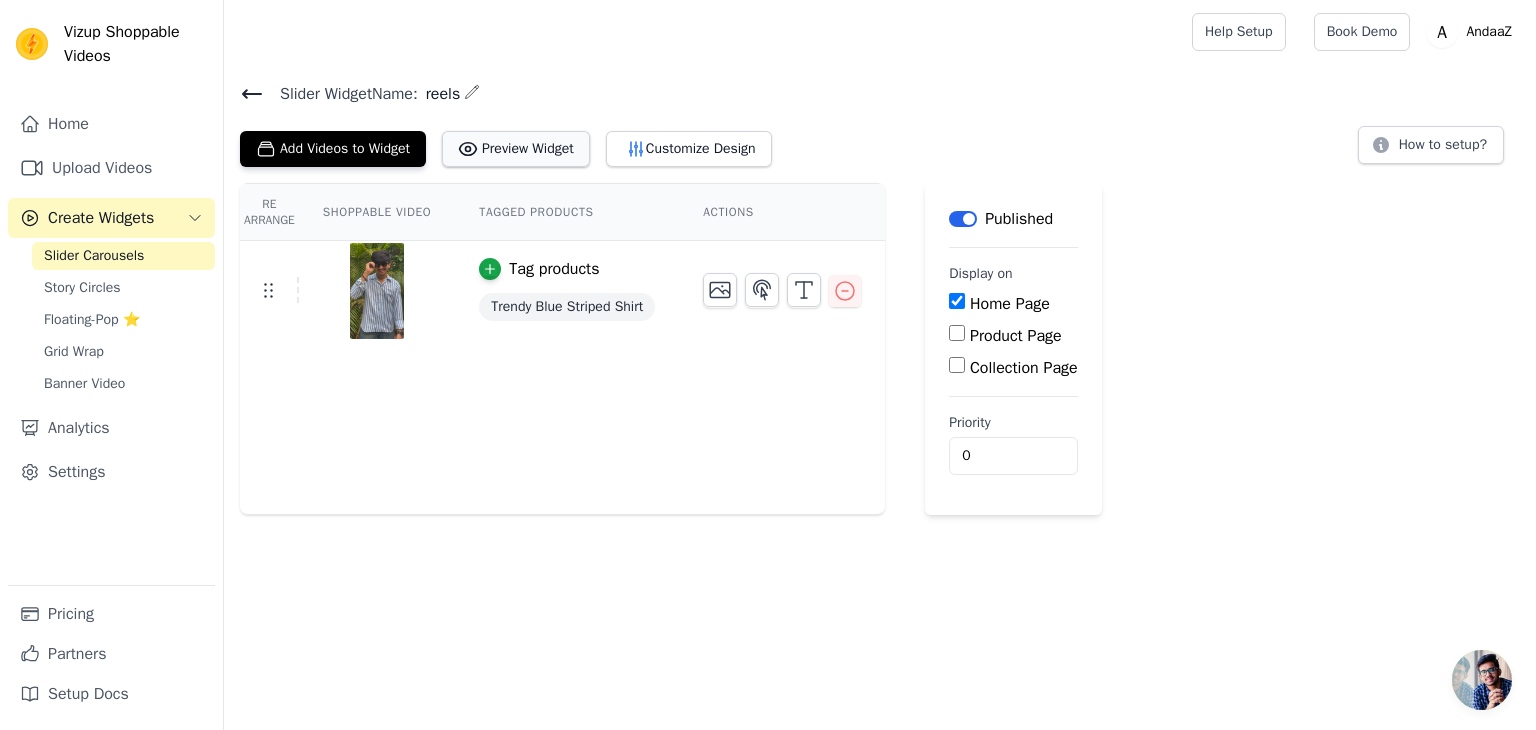 click on "Preview Widget" at bounding box center (516, 149) 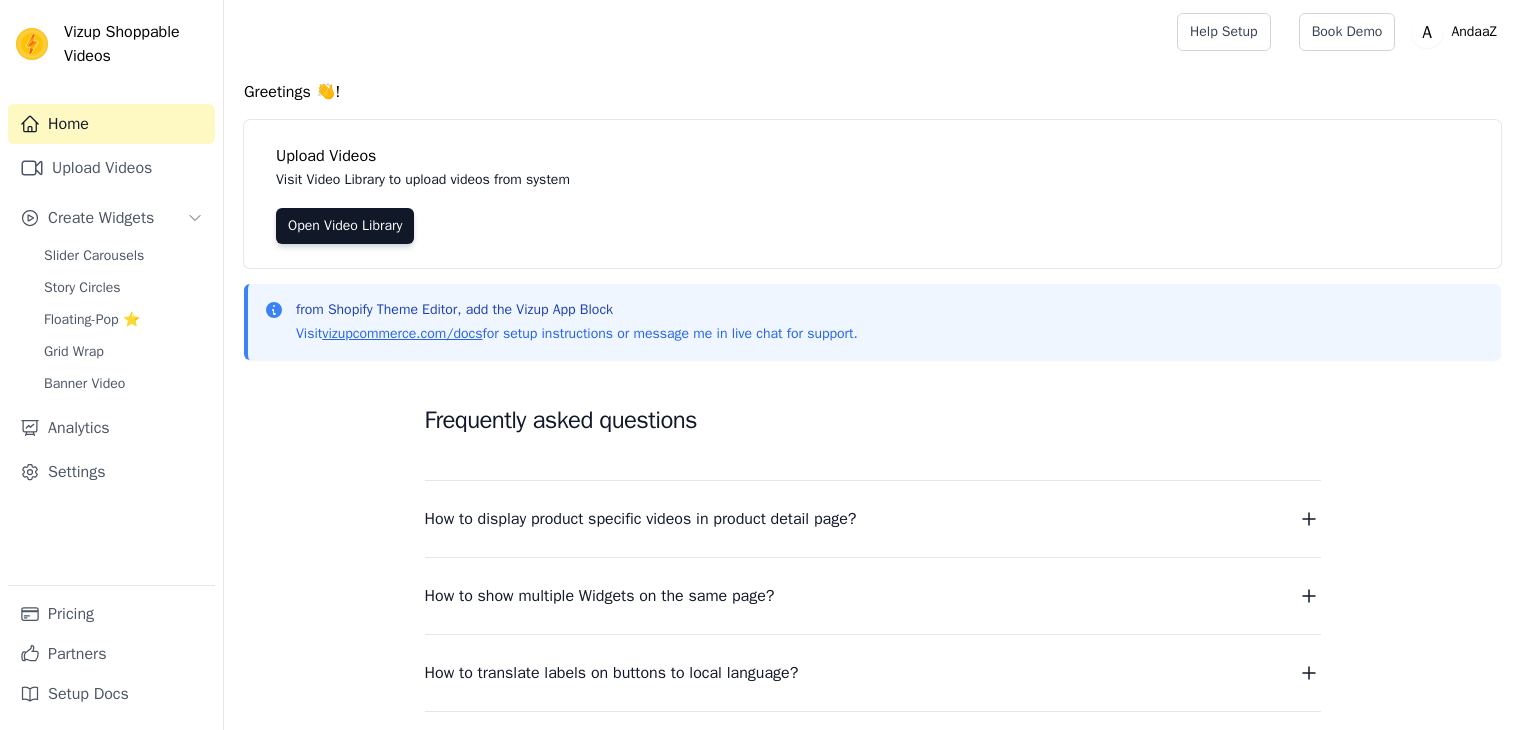 scroll, scrollTop: 0, scrollLeft: 0, axis: both 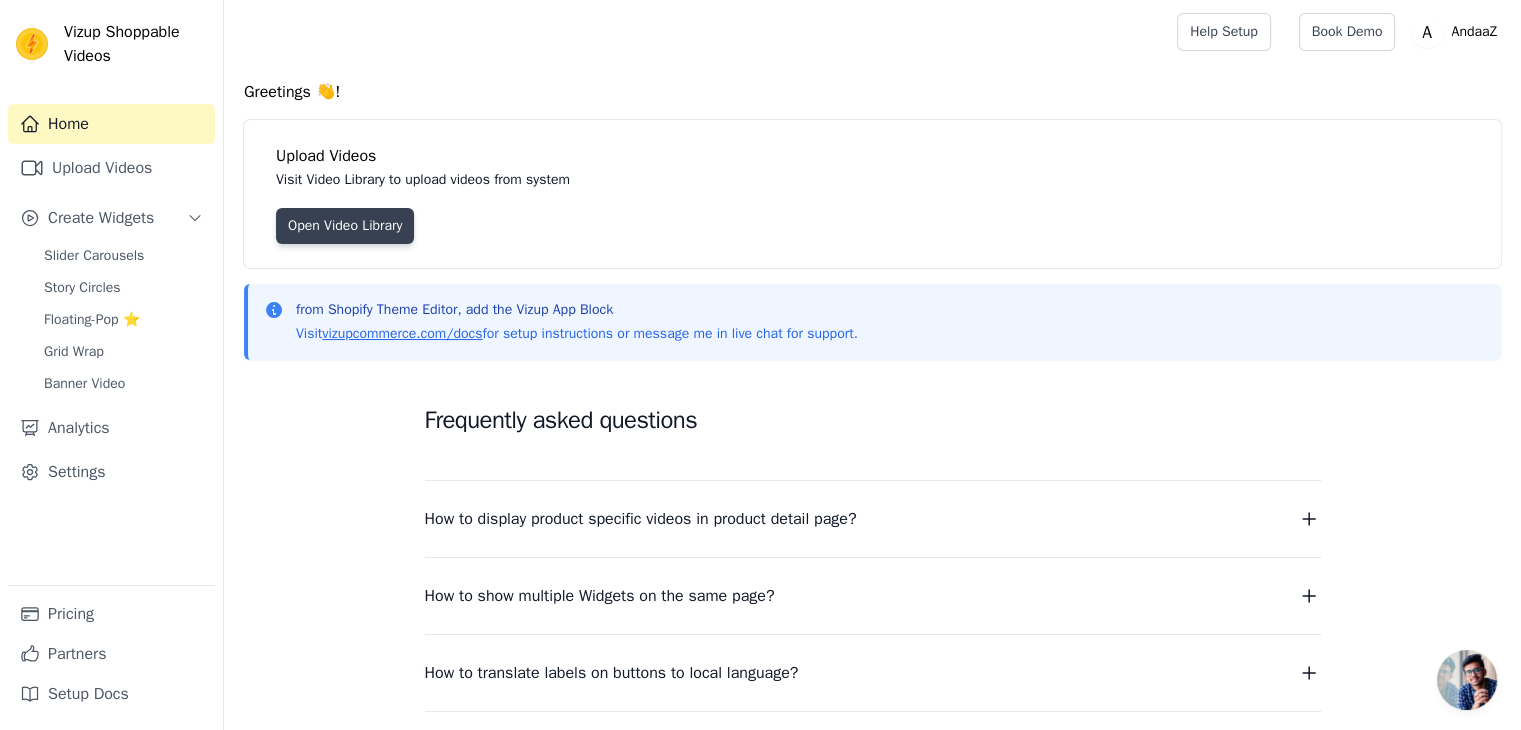 click on "Open Video Library" at bounding box center [345, 226] 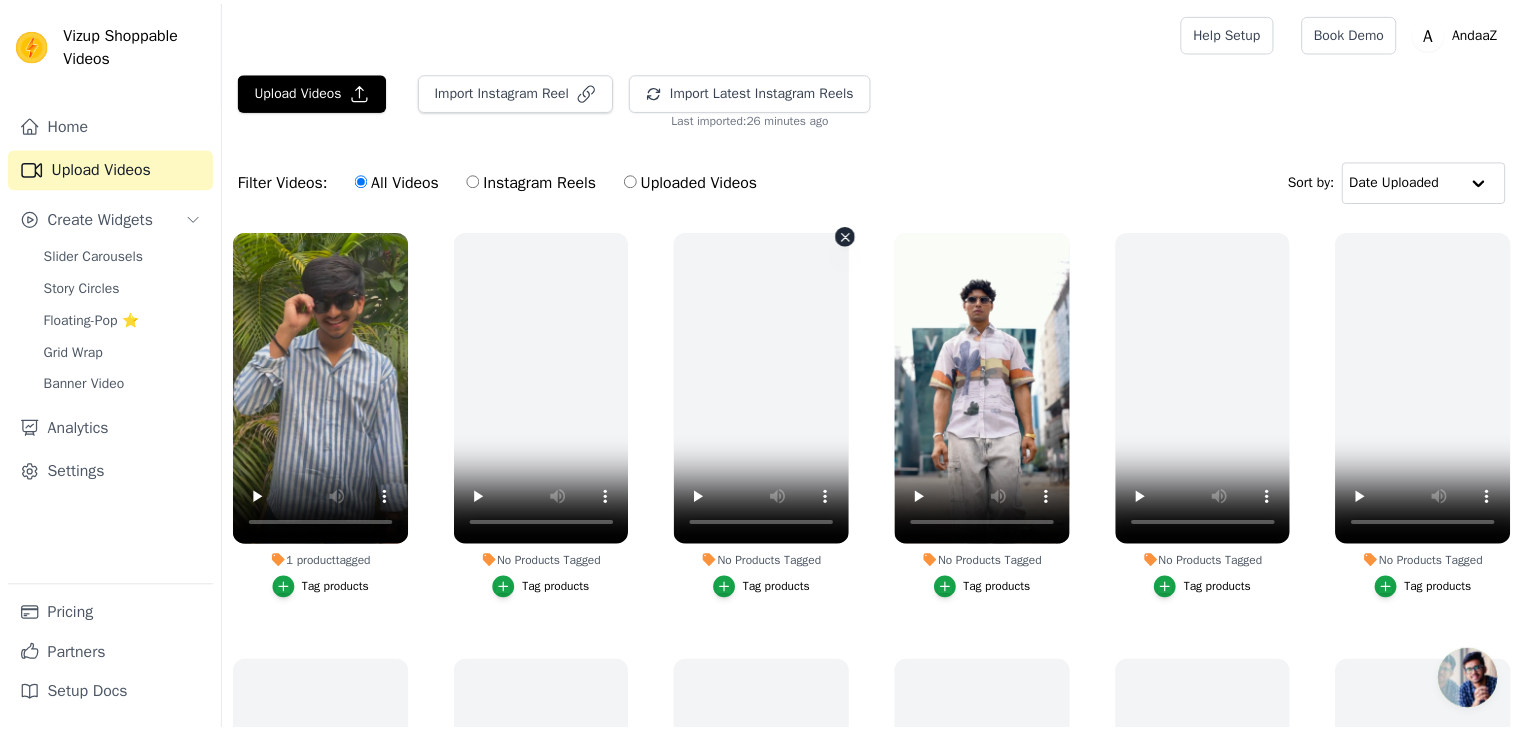 scroll, scrollTop: 0, scrollLeft: 0, axis: both 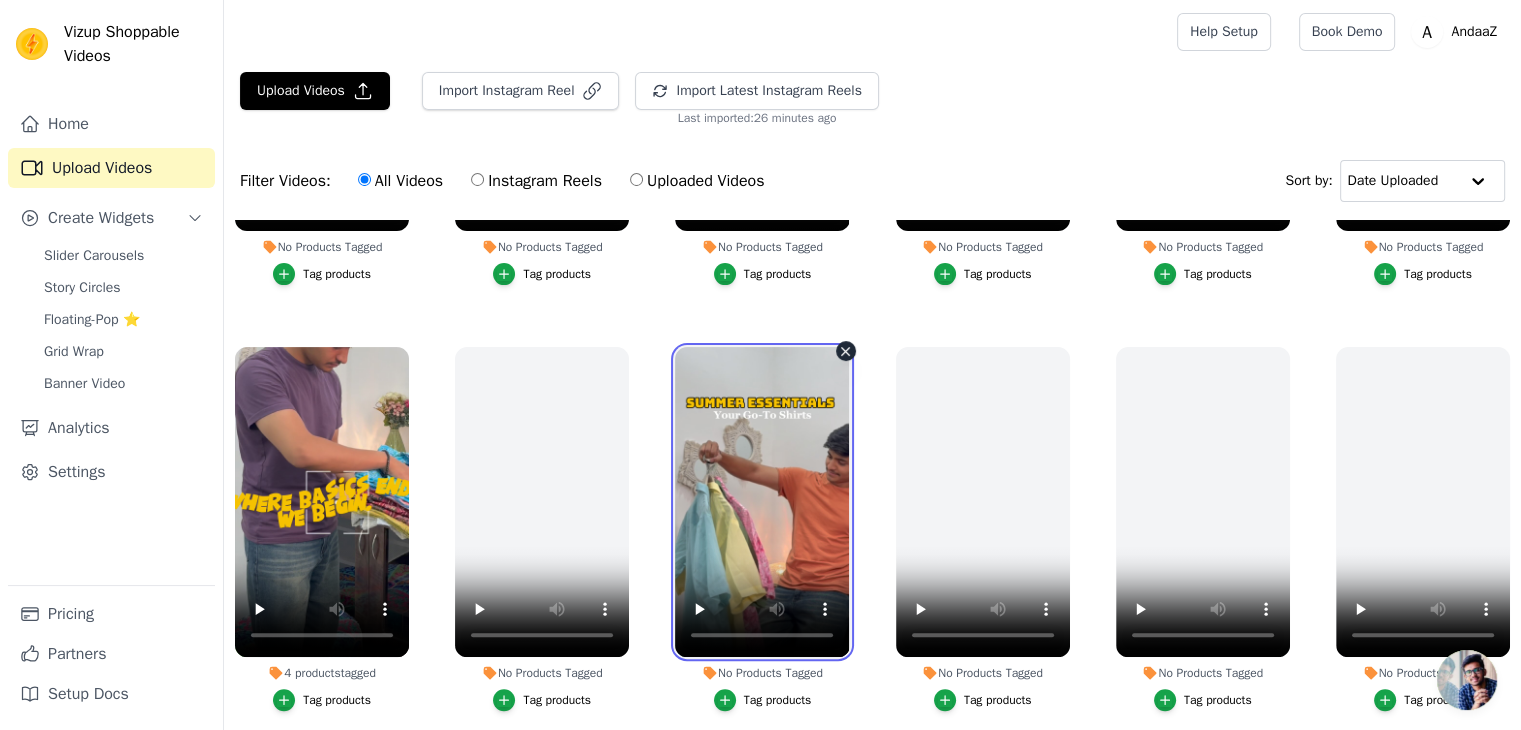 click at bounding box center (762, 502) 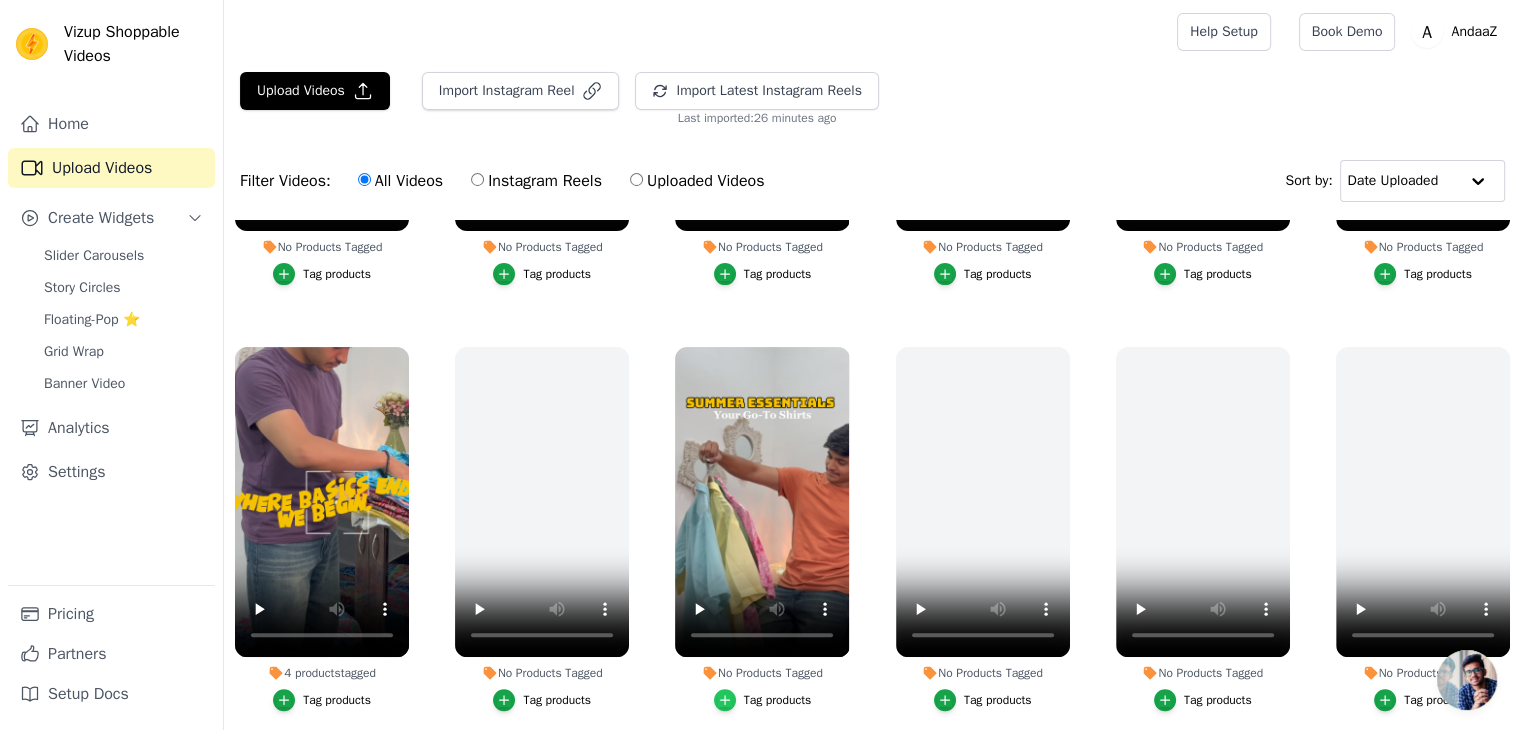 click at bounding box center [725, 700] 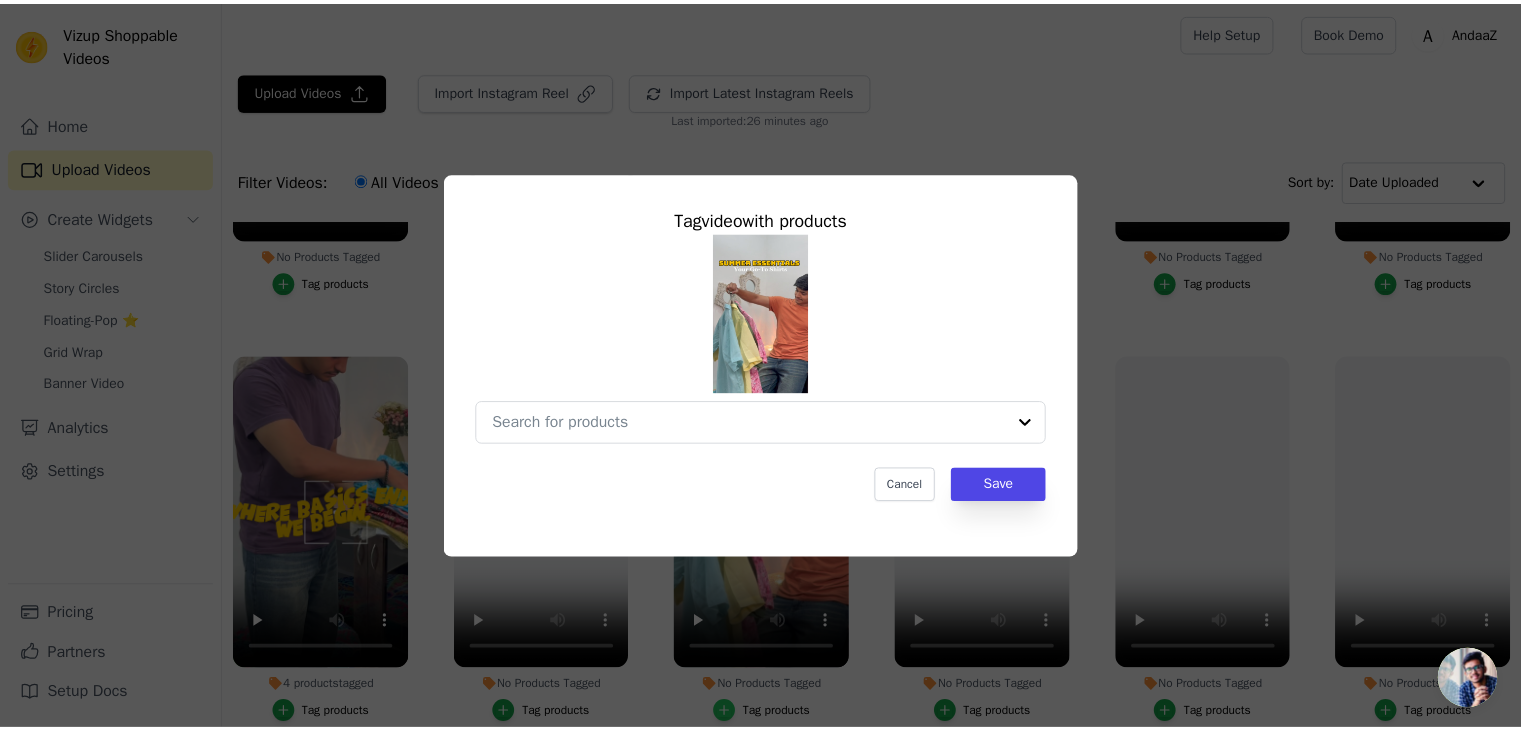 scroll, scrollTop: 740, scrollLeft: 0, axis: vertical 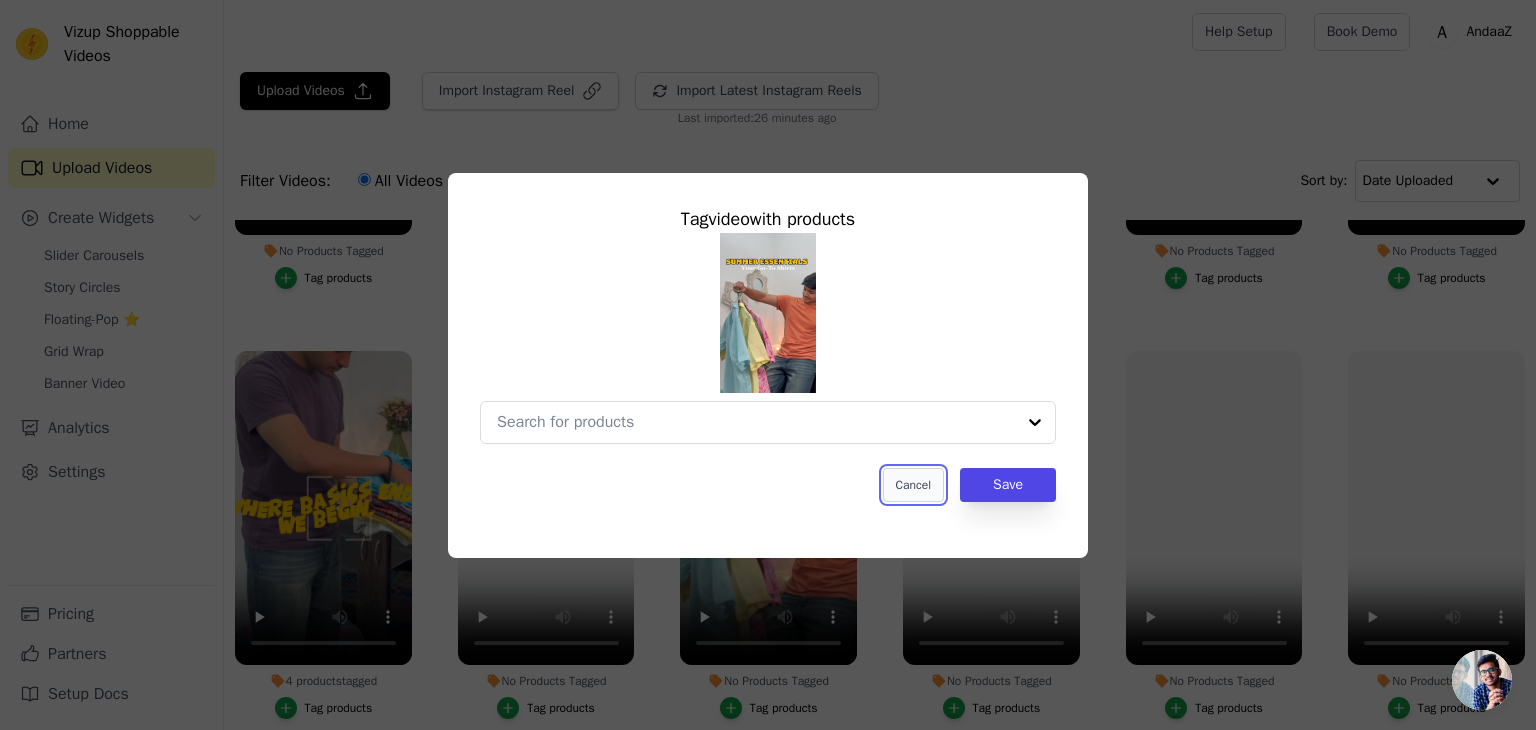 click on "Cancel" at bounding box center (913, 485) 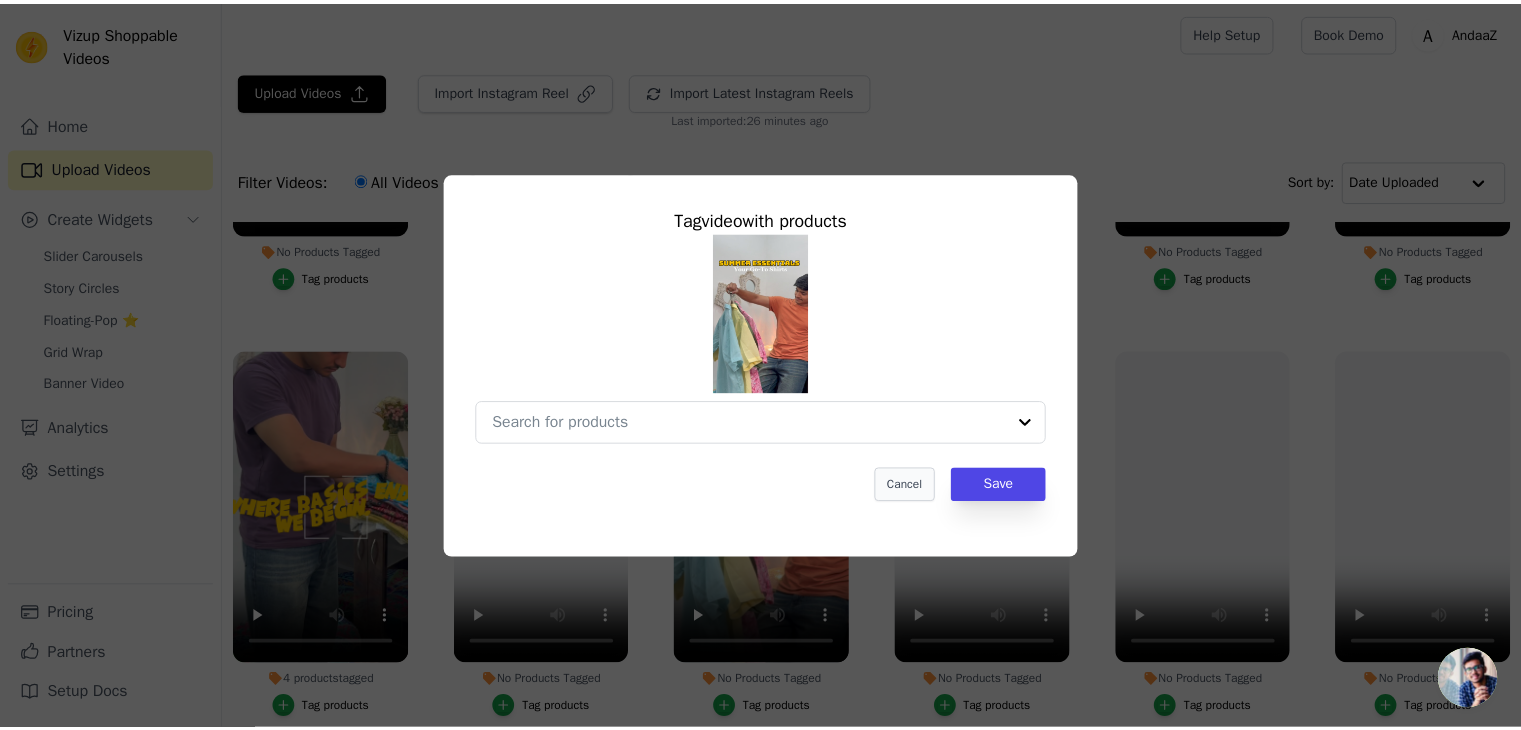 scroll, scrollTop: 735, scrollLeft: 0, axis: vertical 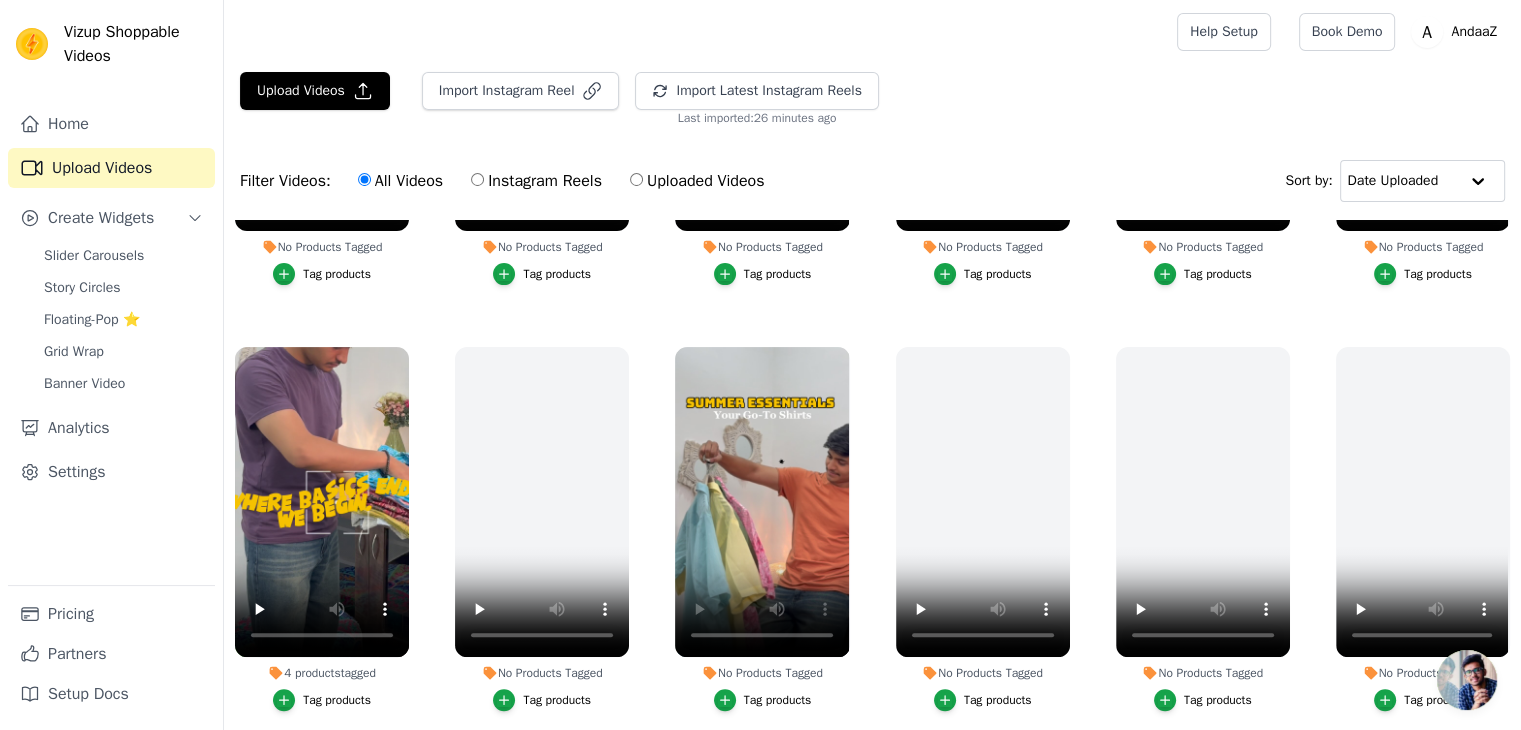click on "Tag products" at bounding box center [778, 700] 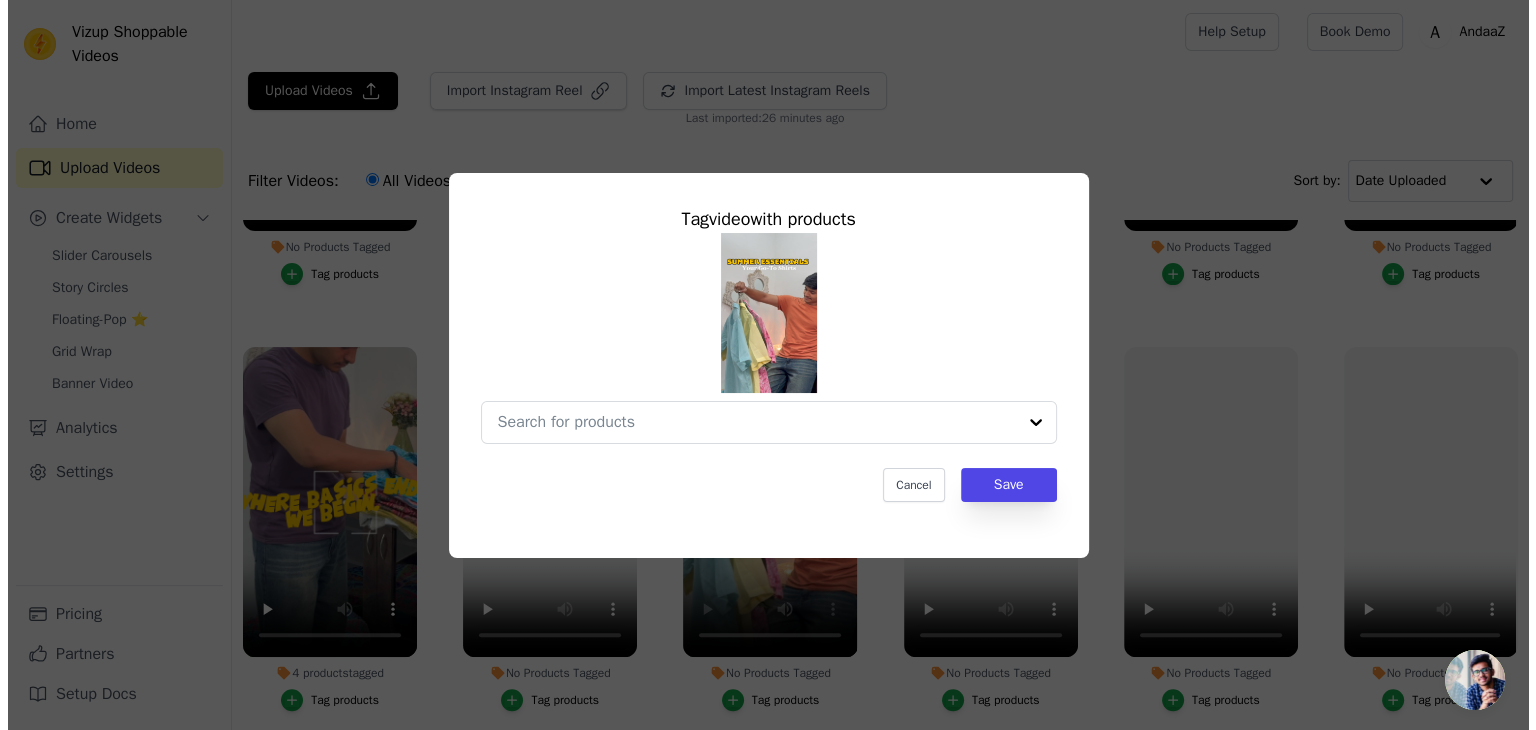 scroll, scrollTop: 740, scrollLeft: 0, axis: vertical 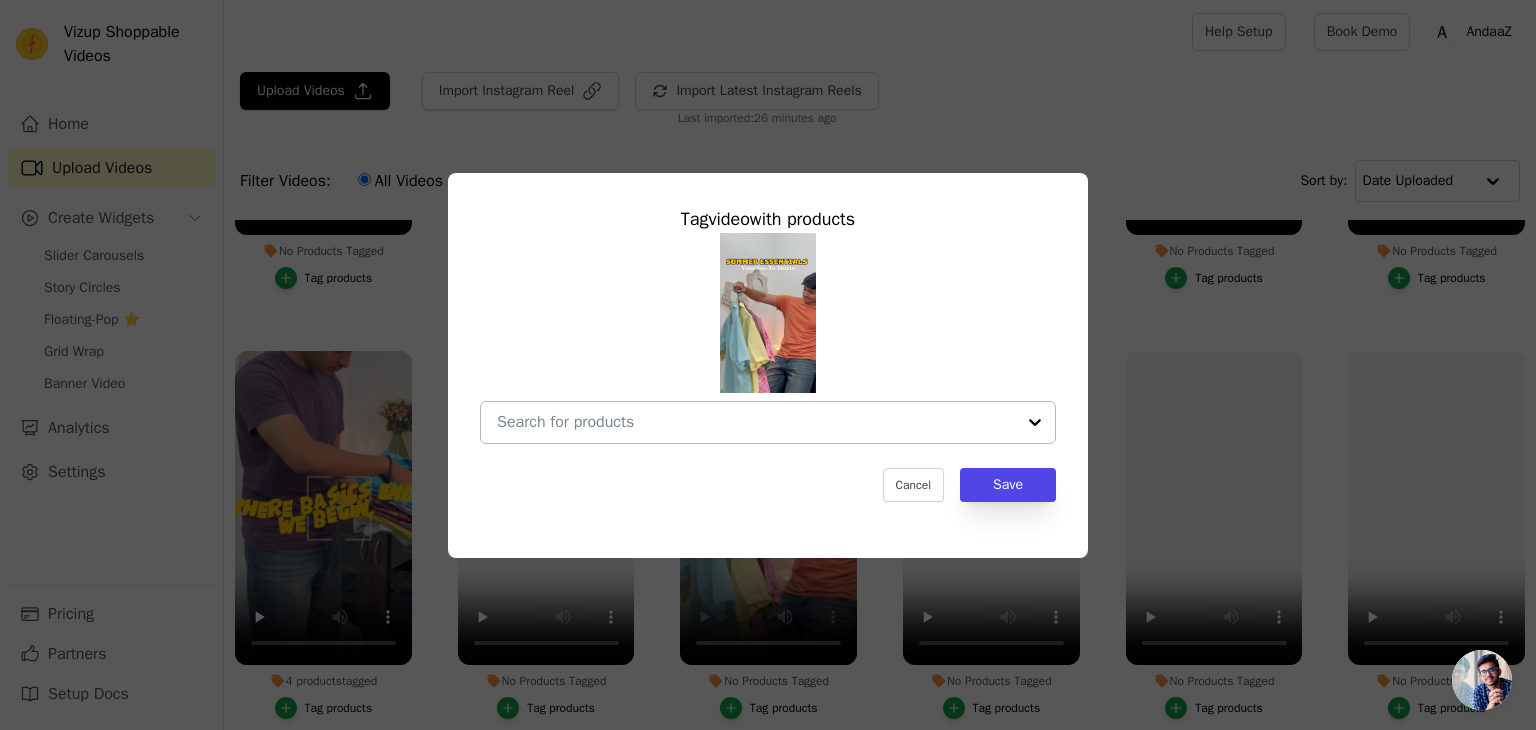click at bounding box center (756, 422) 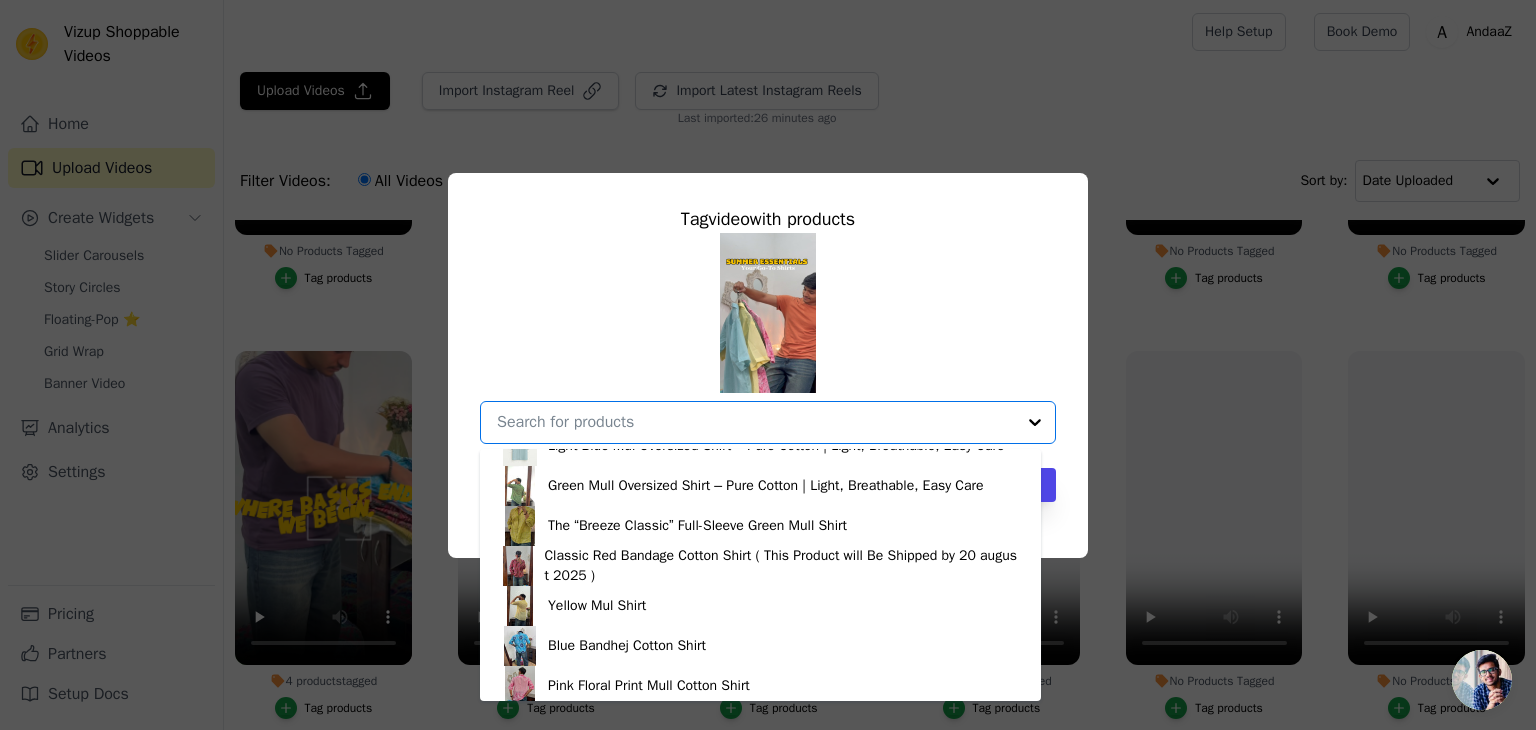 scroll, scrollTop: 1708, scrollLeft: 0, axis: vertical 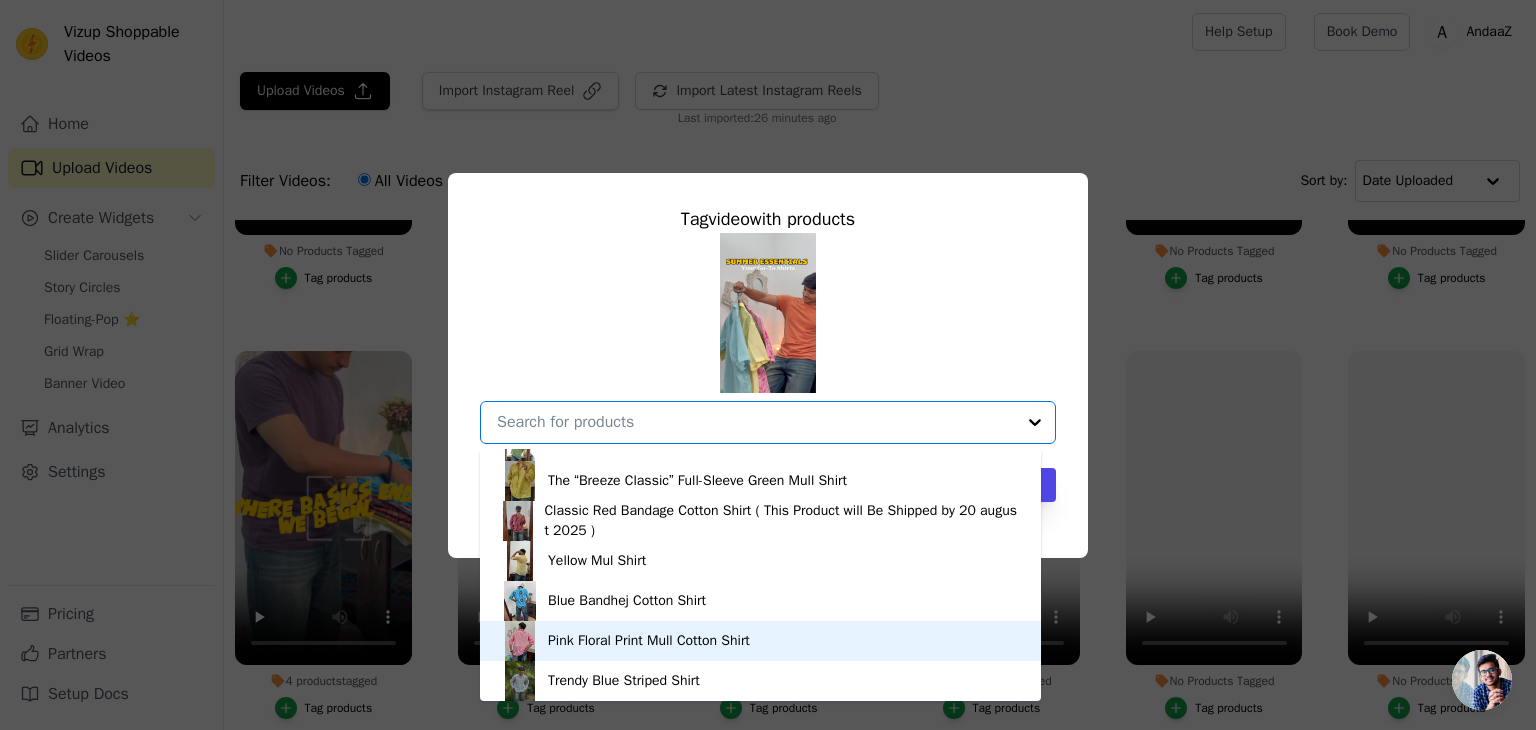 click on "Pink Floral Print Mull Cotton Shirt" at bounding box center (649, 641) 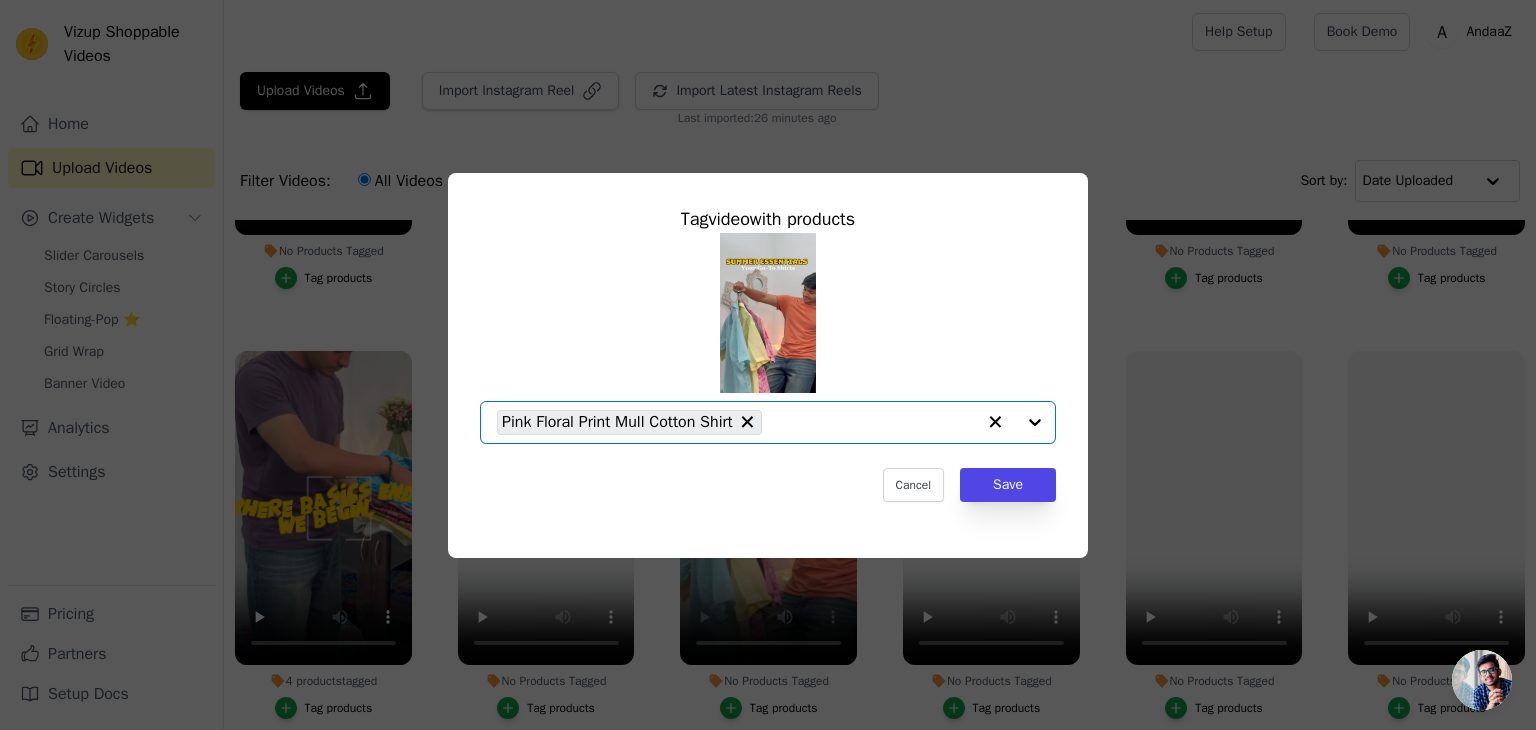 click on "No Products Tagged     Tag  video  with products       Option [PRODUCT], selected.   Select is focused, type to refine list, press down to open the menu.     [PRODUCT]                   Cancel   Save     Tag products" 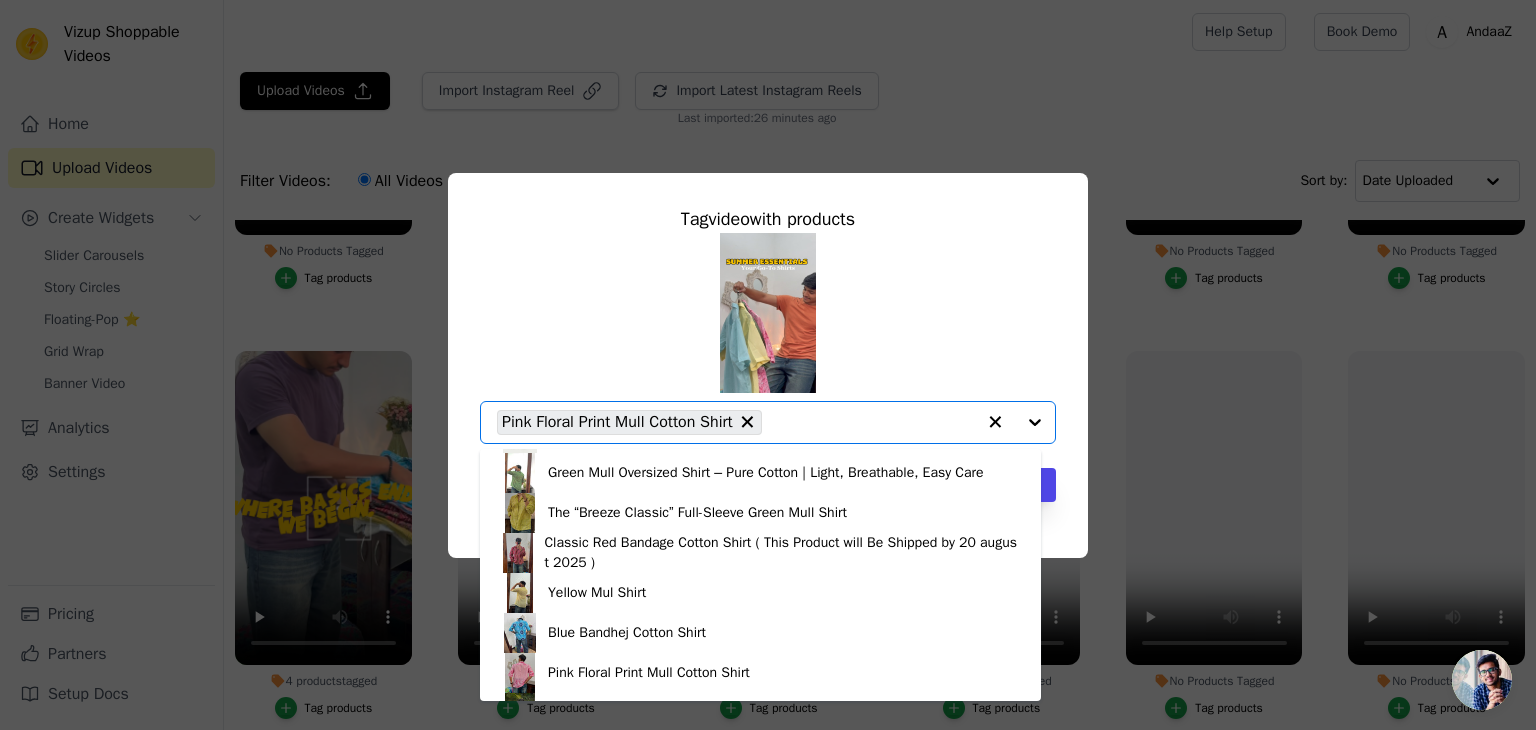 scroll, scrollTop: 1708, scrollLeft: 0, axis: vertical 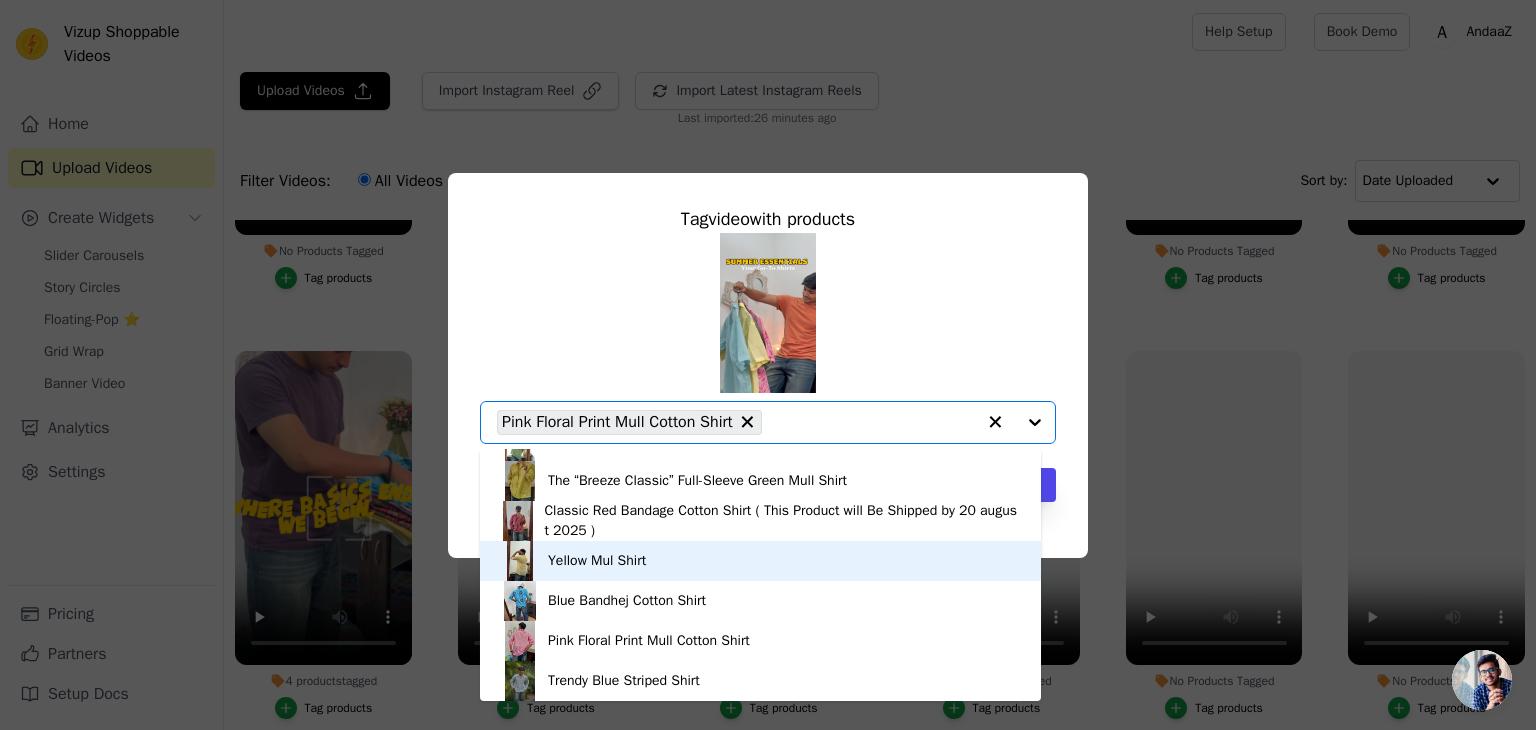click on "Yellow Mul Shirt" at bounding box center (597, 561) 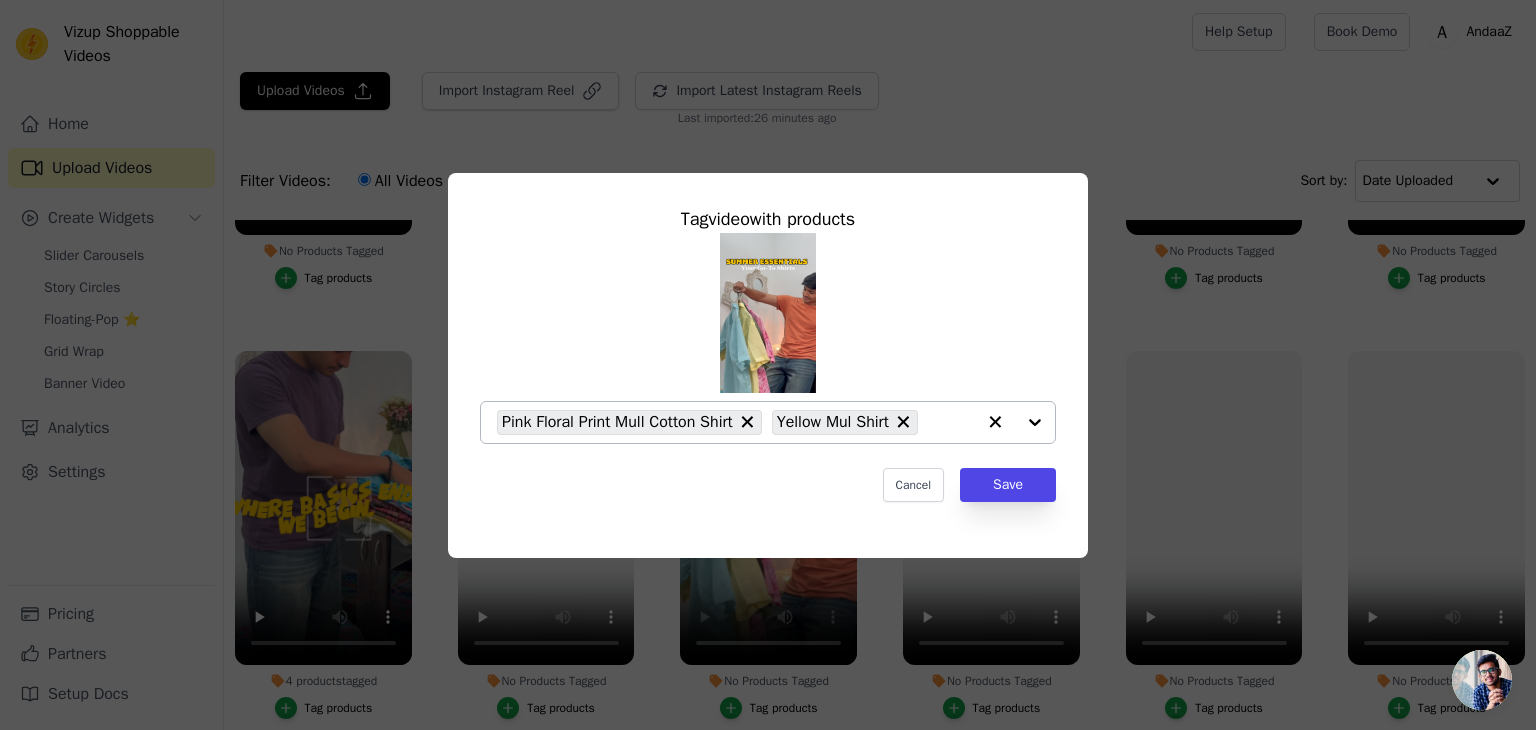click on "[PRODUCT]     [PRODUCT]" at bounding box center (736, 422) 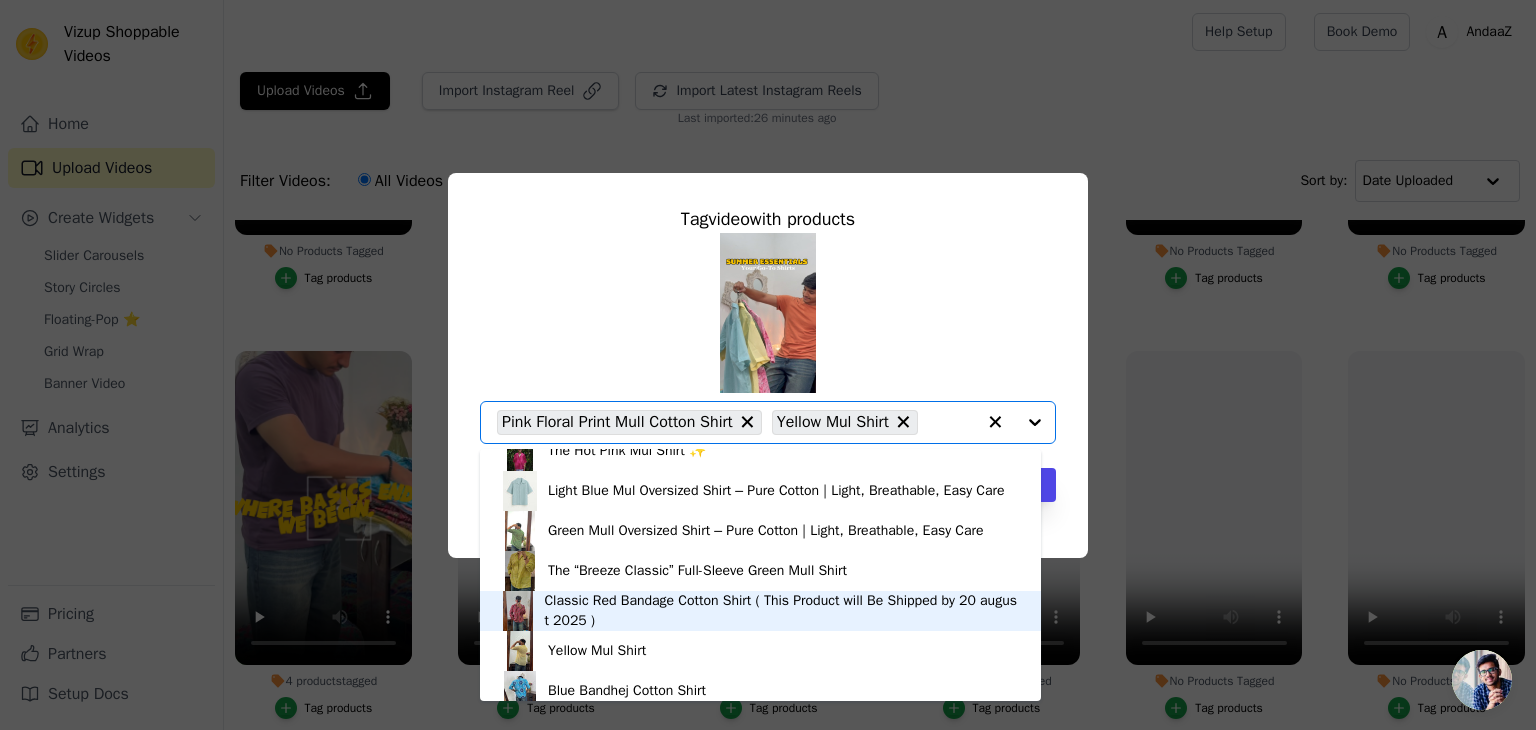 scroll, scrollTop: 1615, scrollLeft: 0, axis: vertical 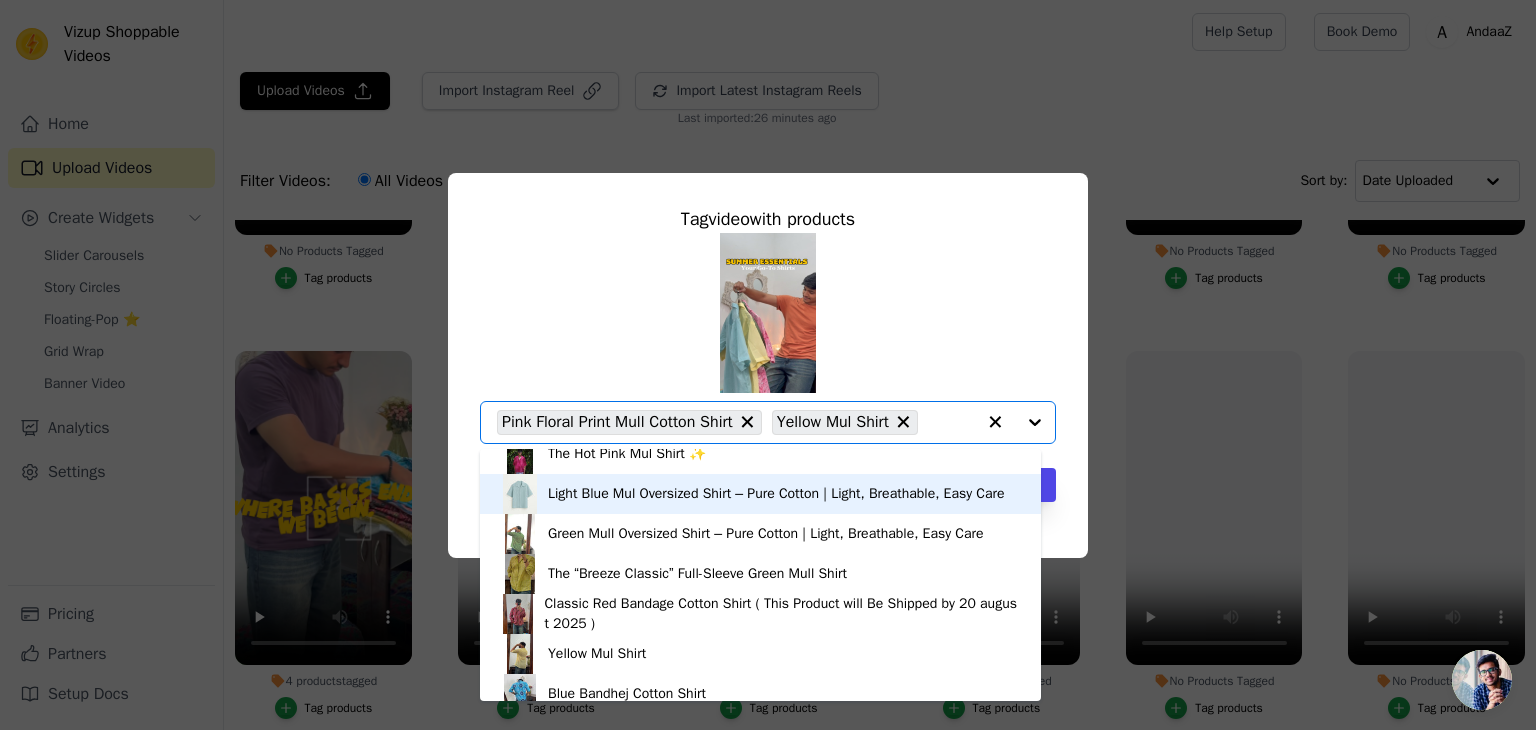 click on "Light Blue Mul Oversized Shirt – Pure Cotton | Light, Breathable, Easy Care" at bounding box center (776, 494) 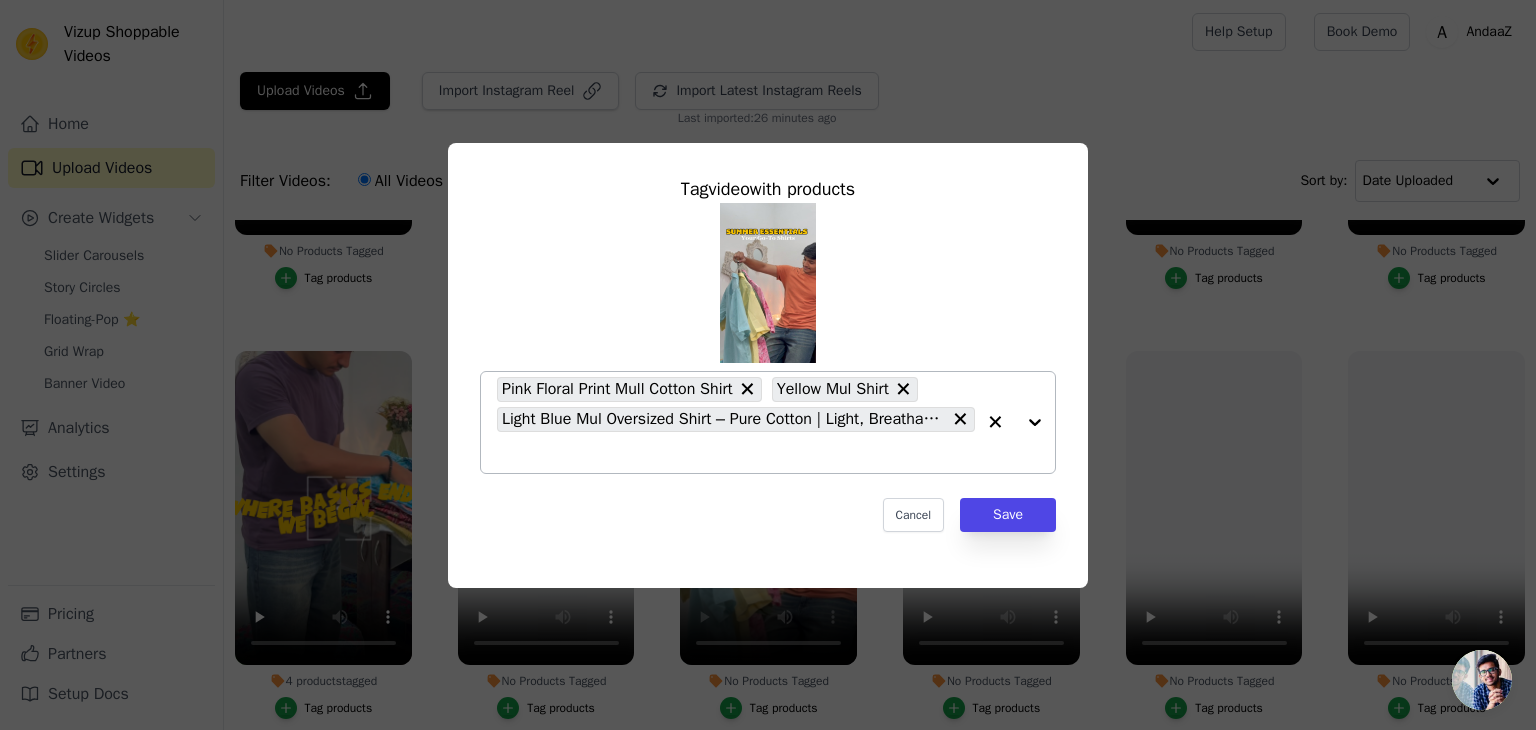 click on "Pink Floral Print Mull Cotton Shirt     Yellow Mul Shirt     Light Blue Mul Oversized Shirt – Pure Cotton | Light, Breathable, Easy Care" at bounding box center (736, 422) 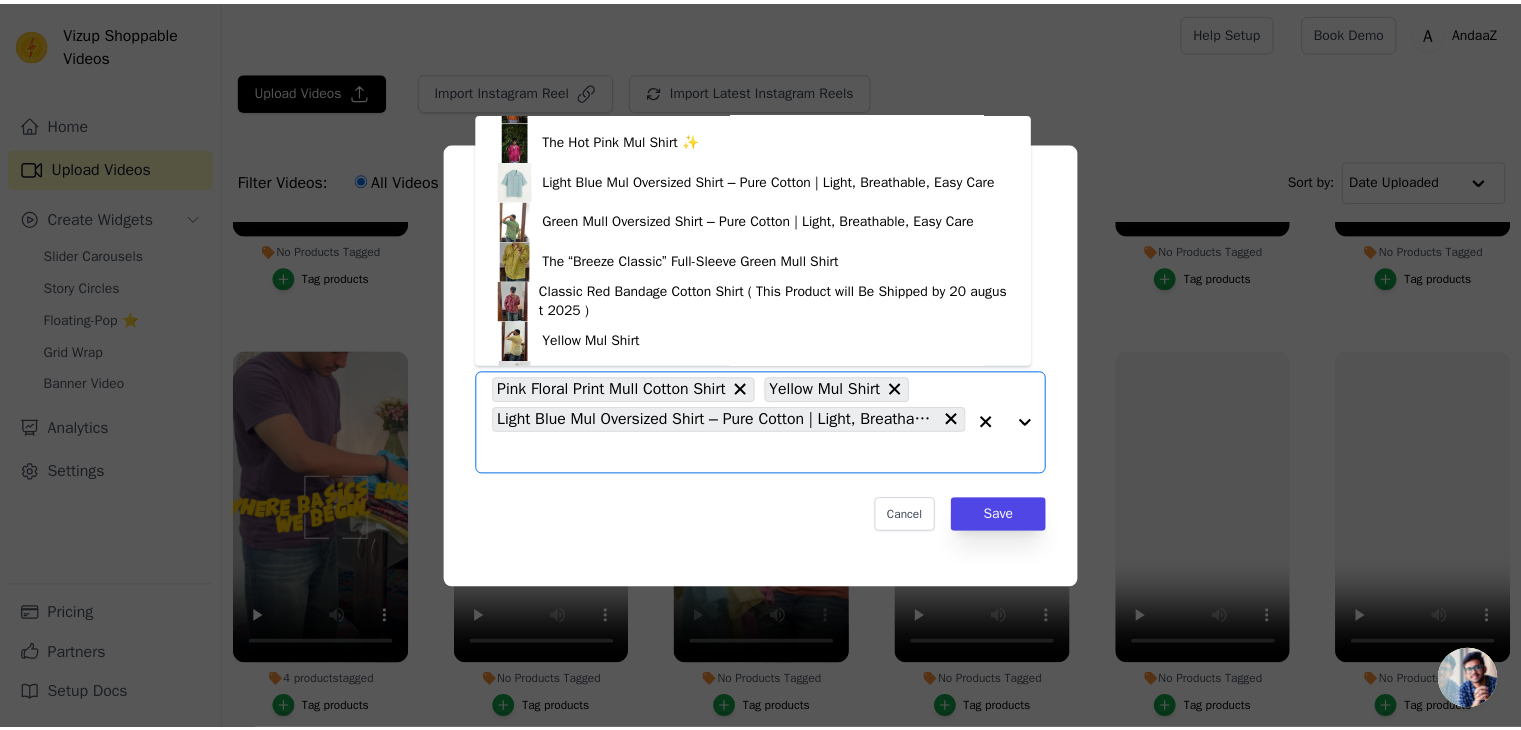 scroll, scrollTop: 1588, scrollLeft: 0, axis: vertical 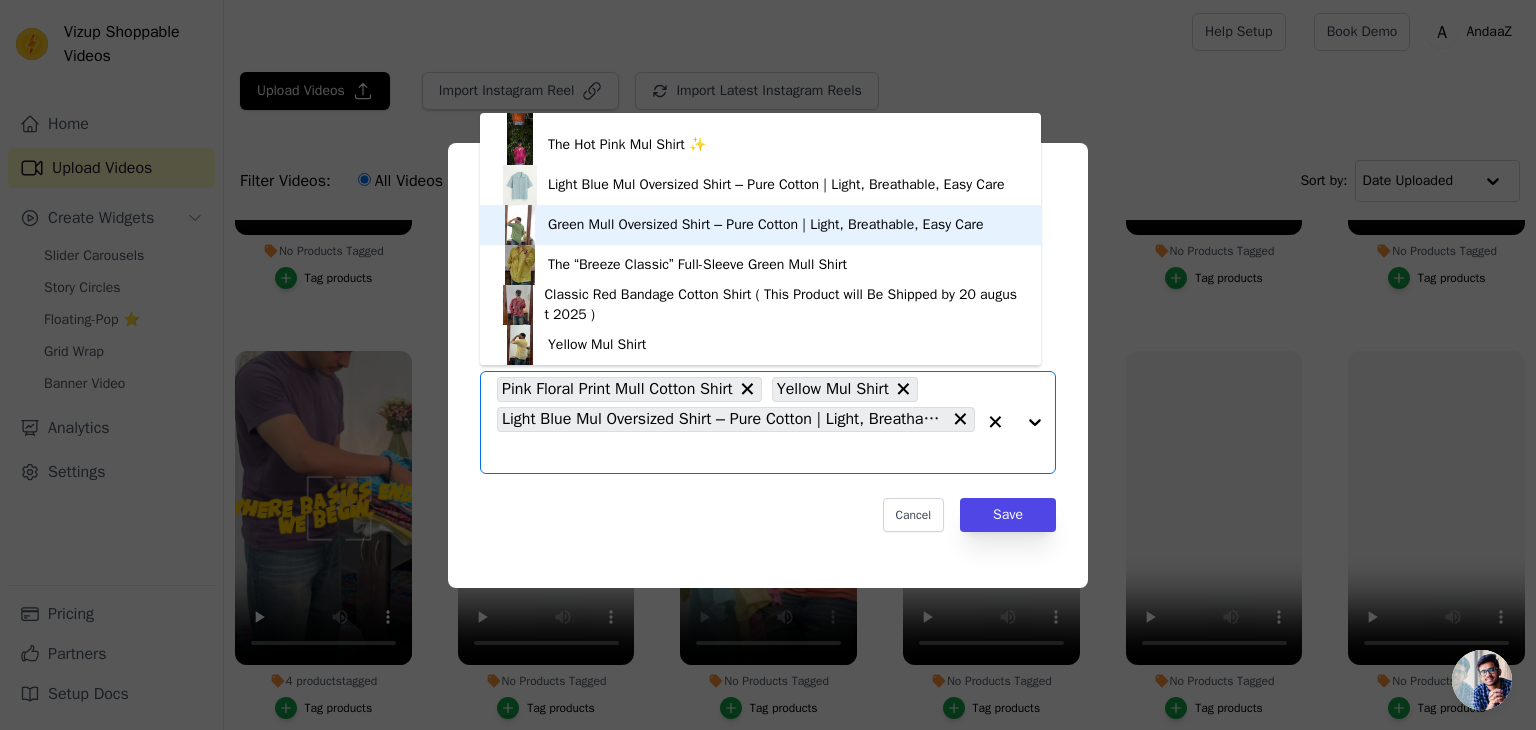click on "Green Mull Oversized Shirt – Pure Cotton | Light, Breathable, Easy Care" at bounding box center [766, 225] 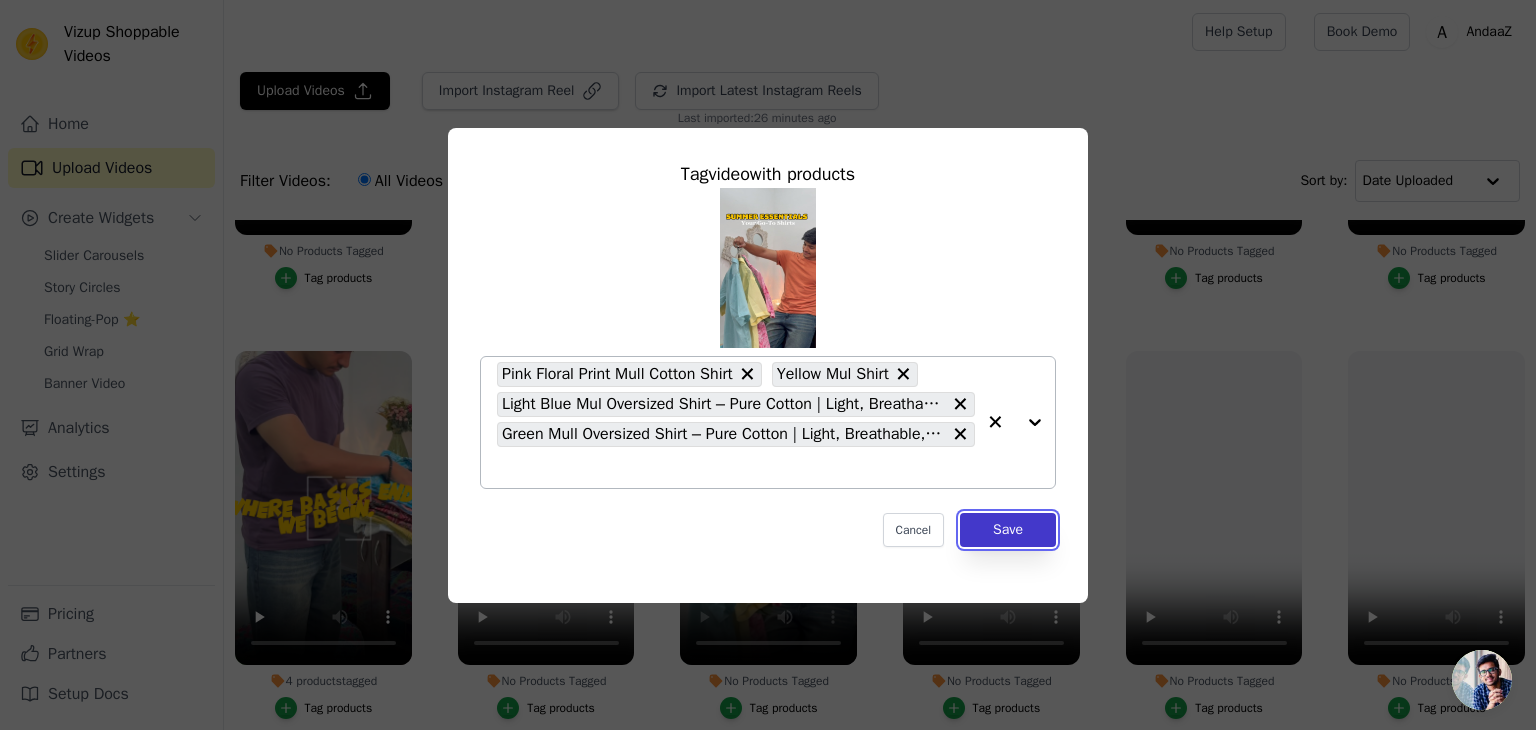 click on "Save" at bounding box center (1008, 530) 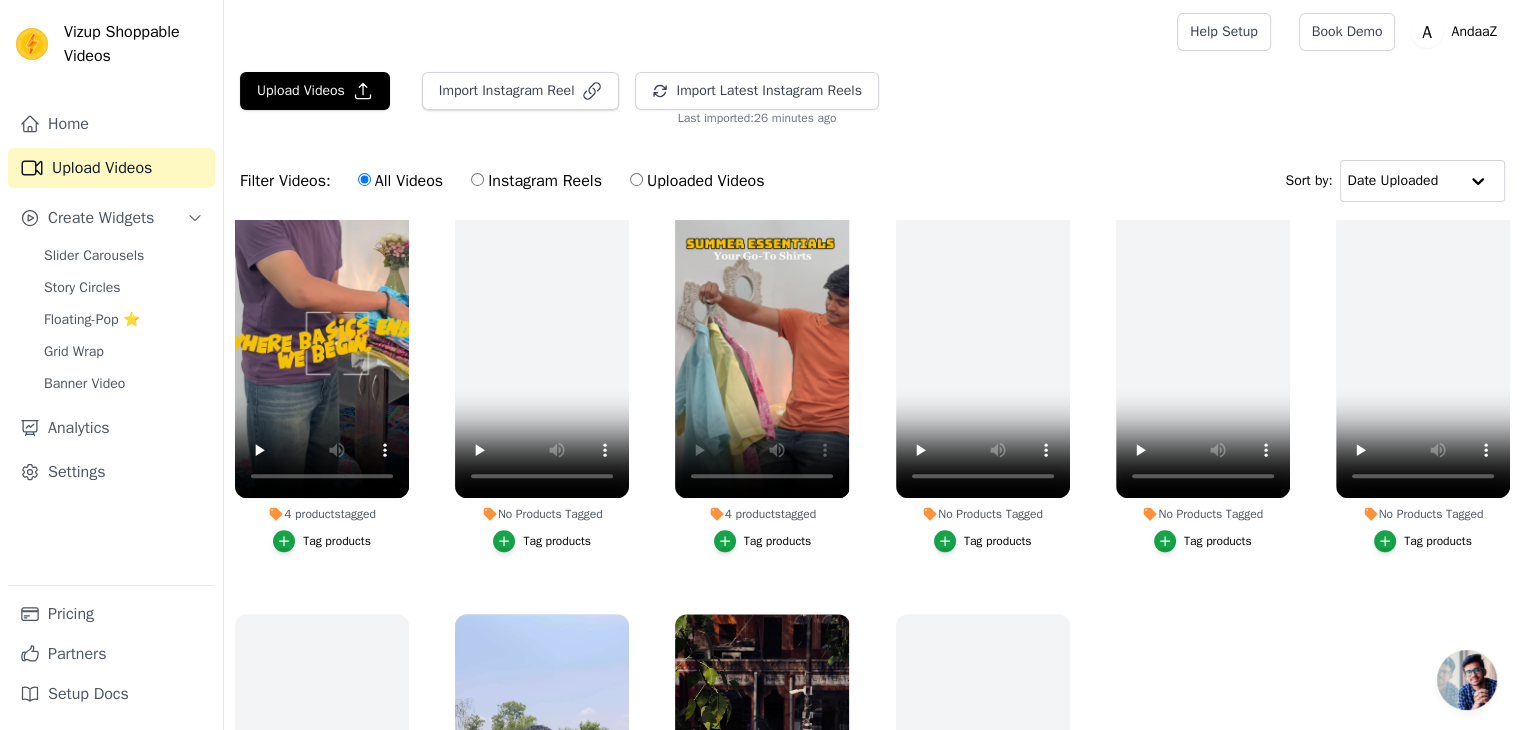 scroll, scrollTop: 896, scrollLeft: 0, axis: vertical 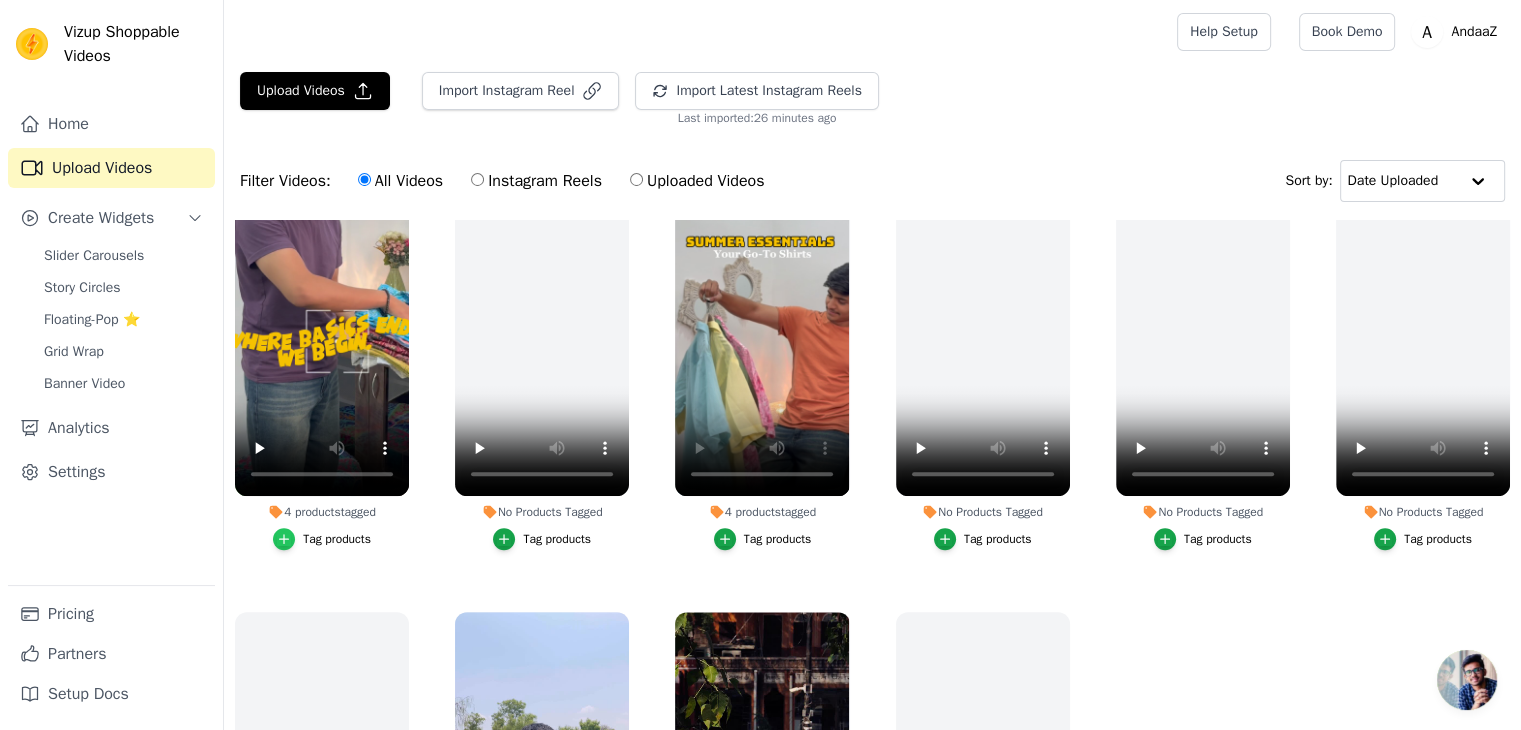 click 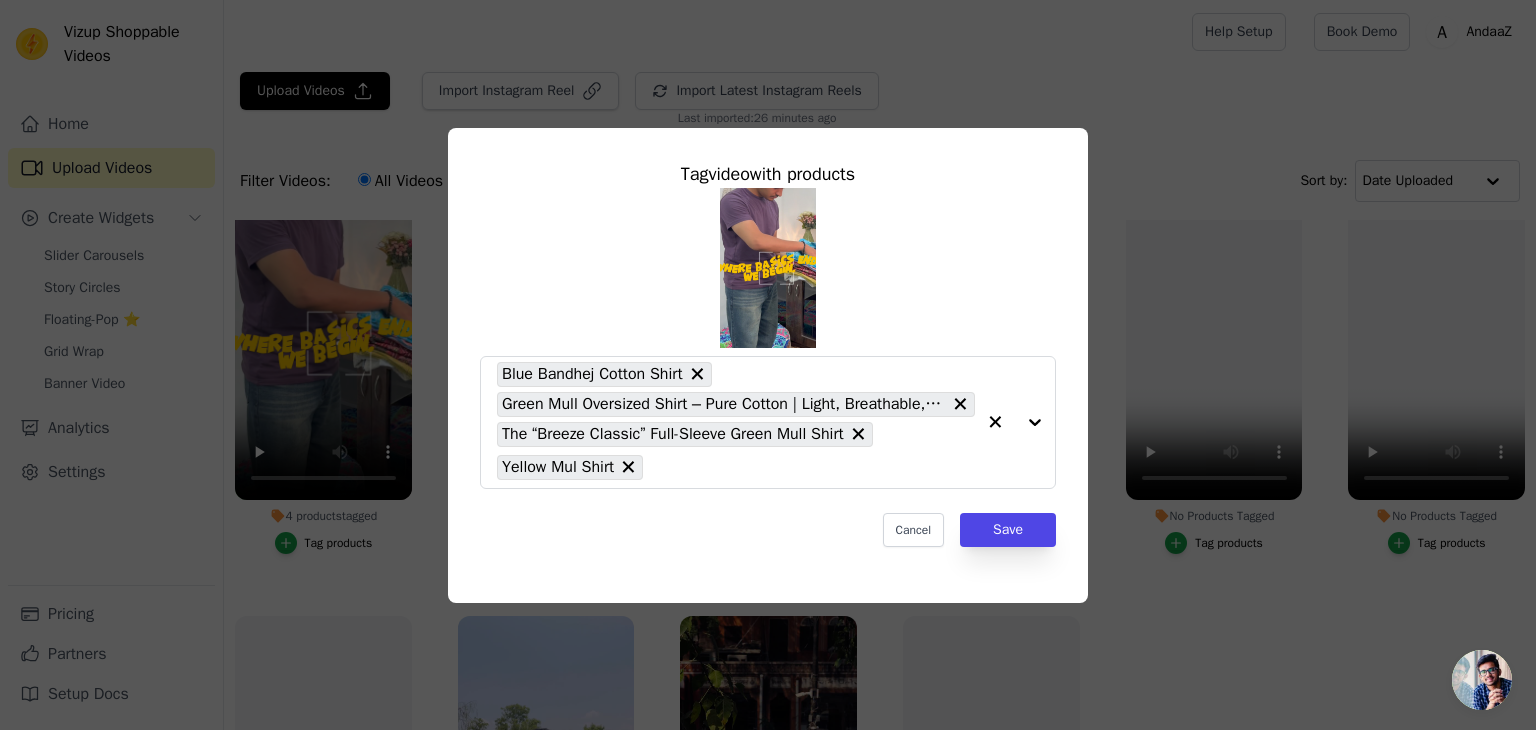 click on "Tag  video  with products           Blue Bandhej Cotton Shirt     Green Mull Oversized Shirt – Pure Cotton | Light, Breathable, Easy Care     The “Breeze Classic” Full-Sleeve Green Mull Shirt     Yellow Mul Shirt                   Cancel   Save" at bounding box center [768, 365] 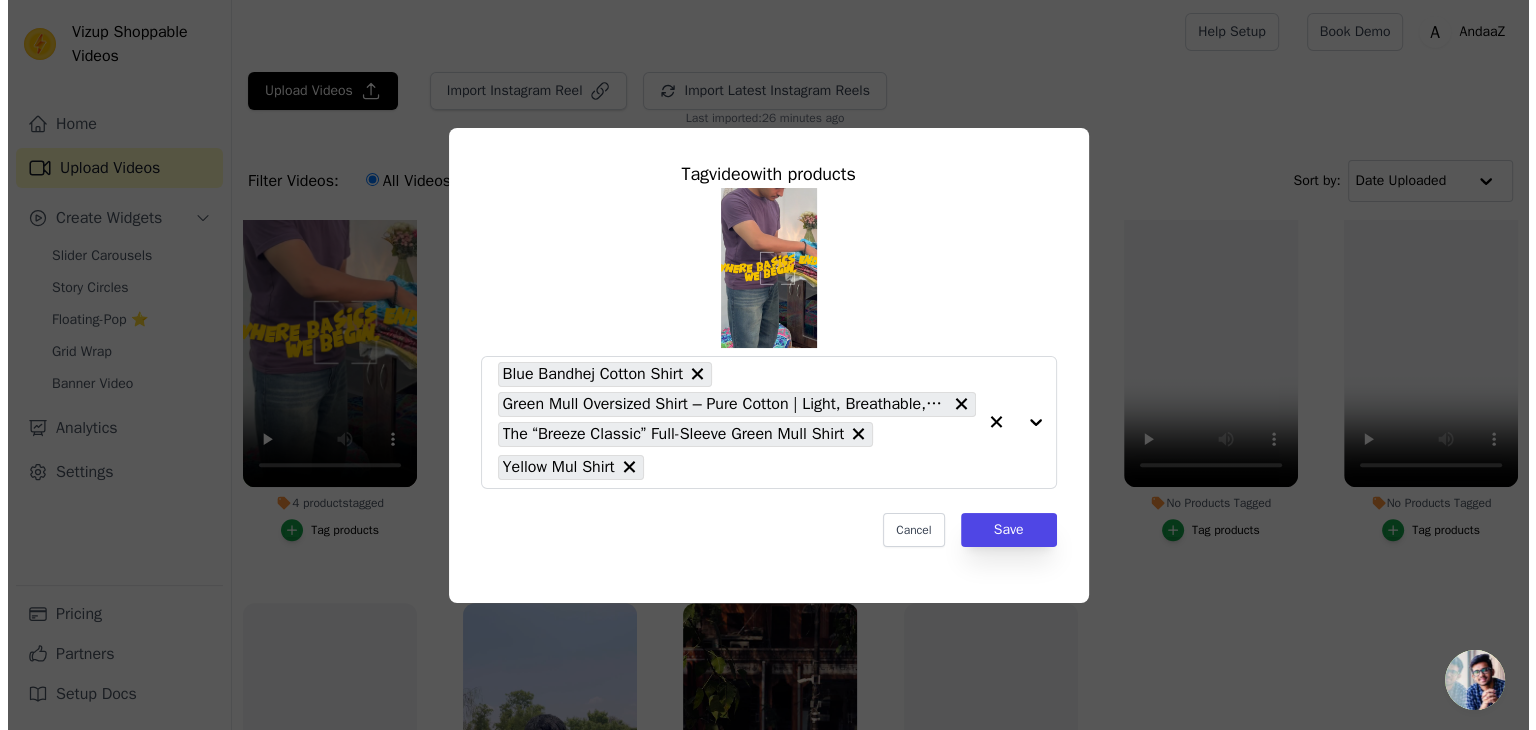 scroll, scrollTop: 896, scrollLeft: 0, axis: vertical 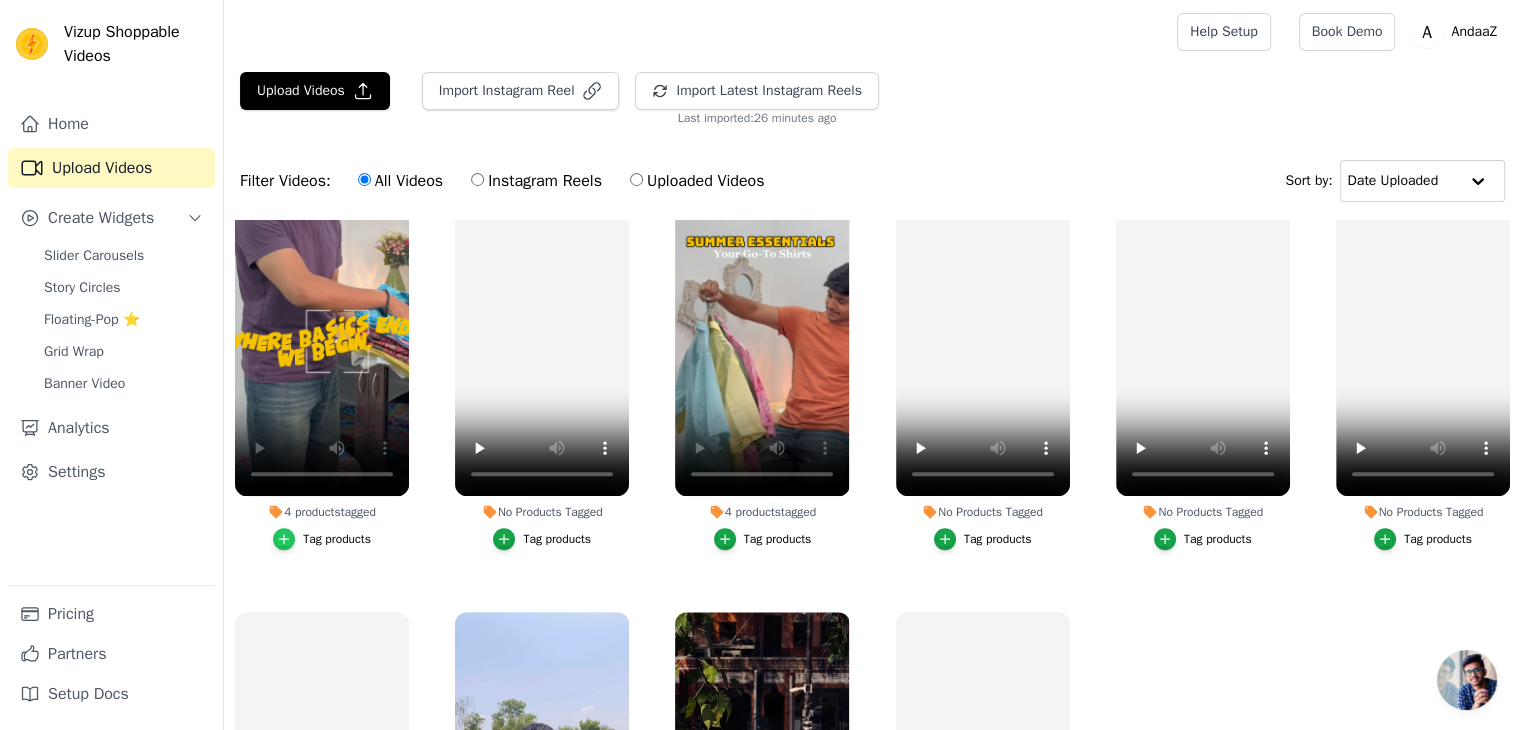 click 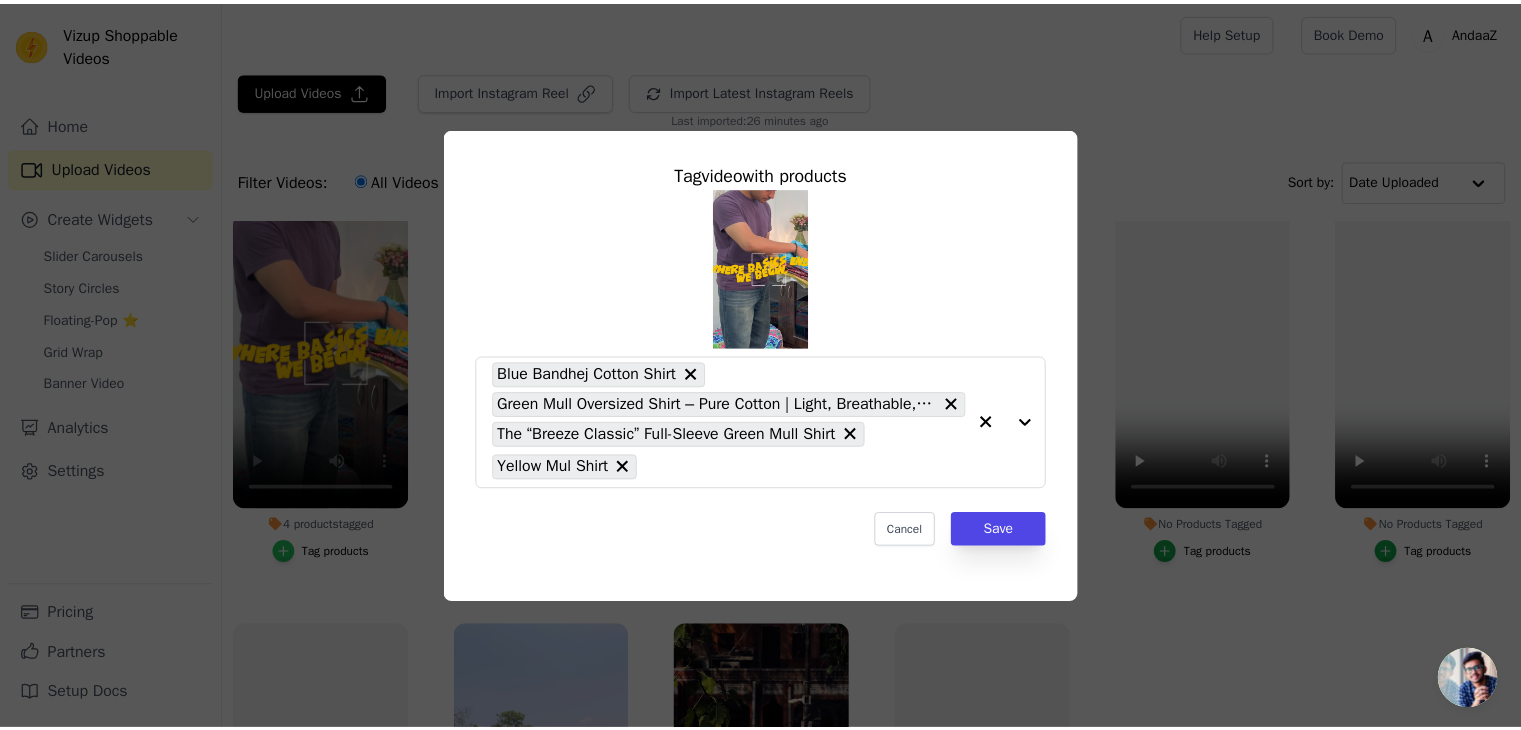 scroll, scrollTop: 905, scrollLeft: 0, axis: vertical 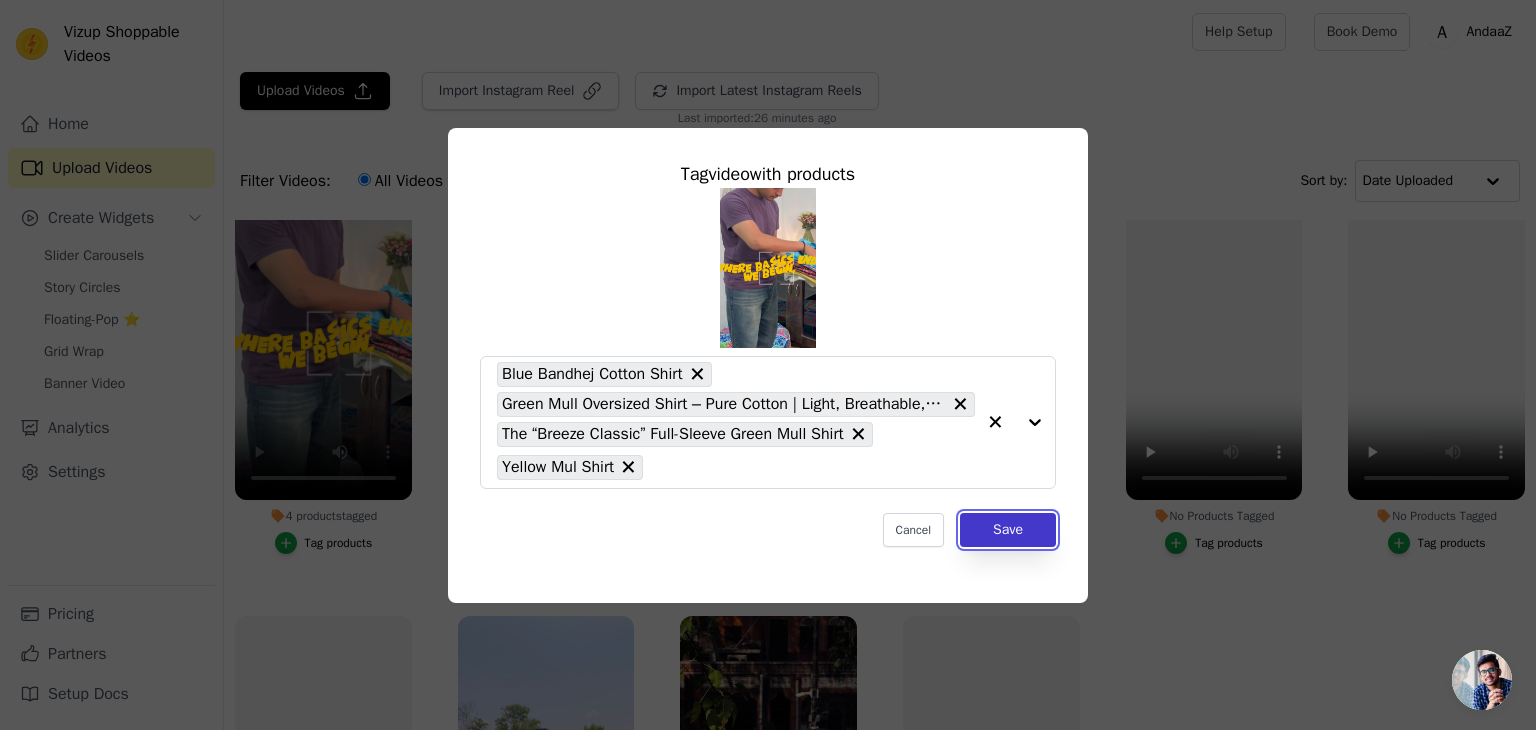 click on "Save" at bounding box center [1008, 530] 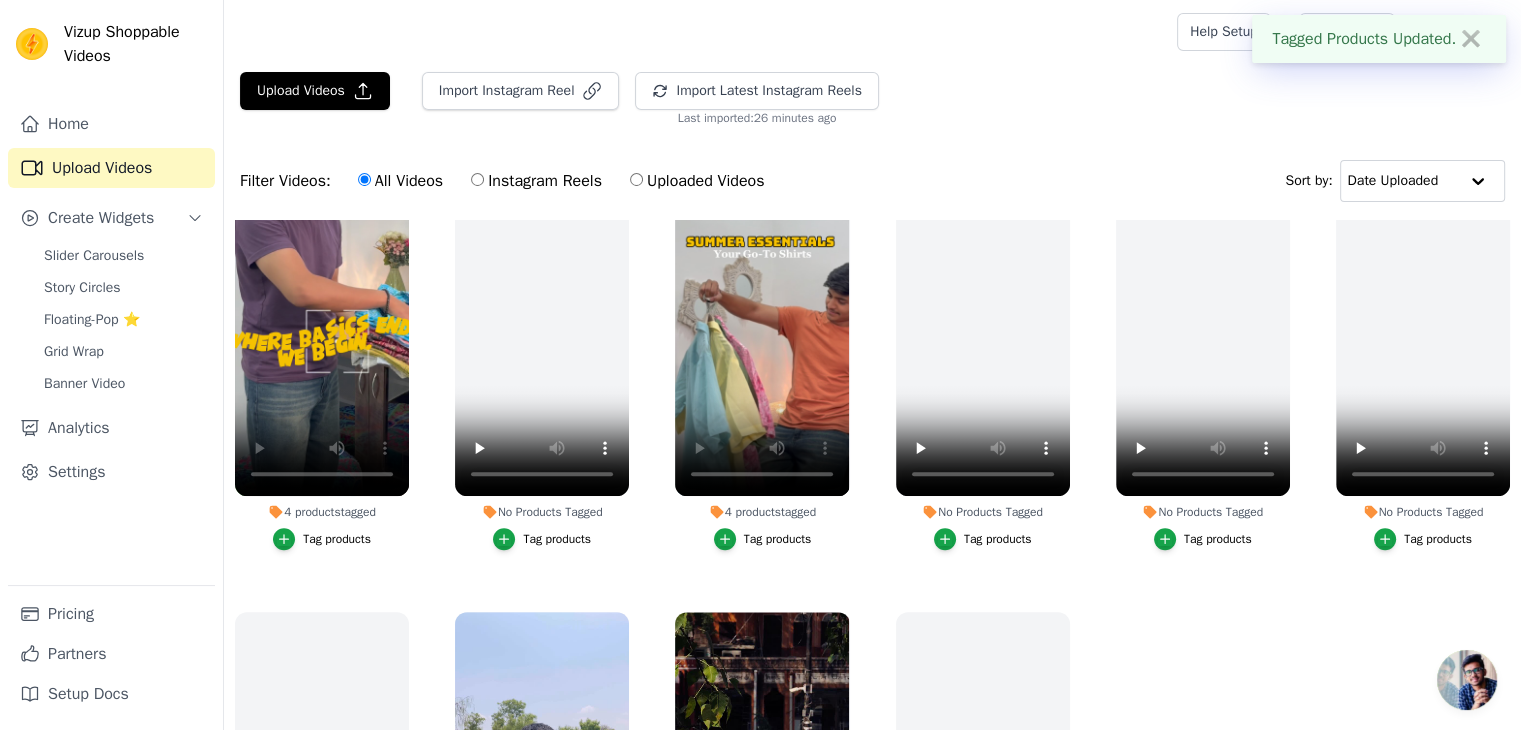 scroll, scrollTop: 1036, scrollLeft: 0, axis: vertical 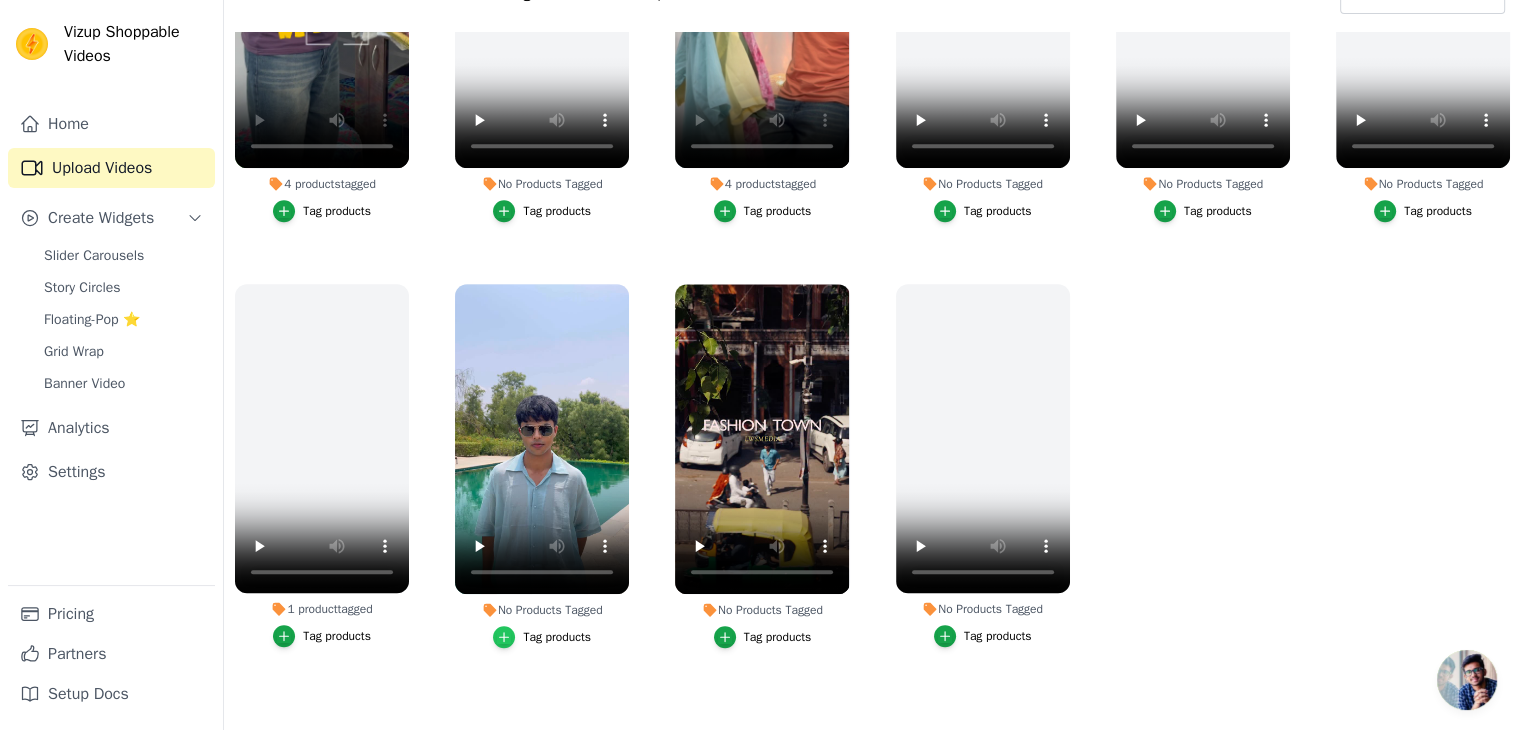 click 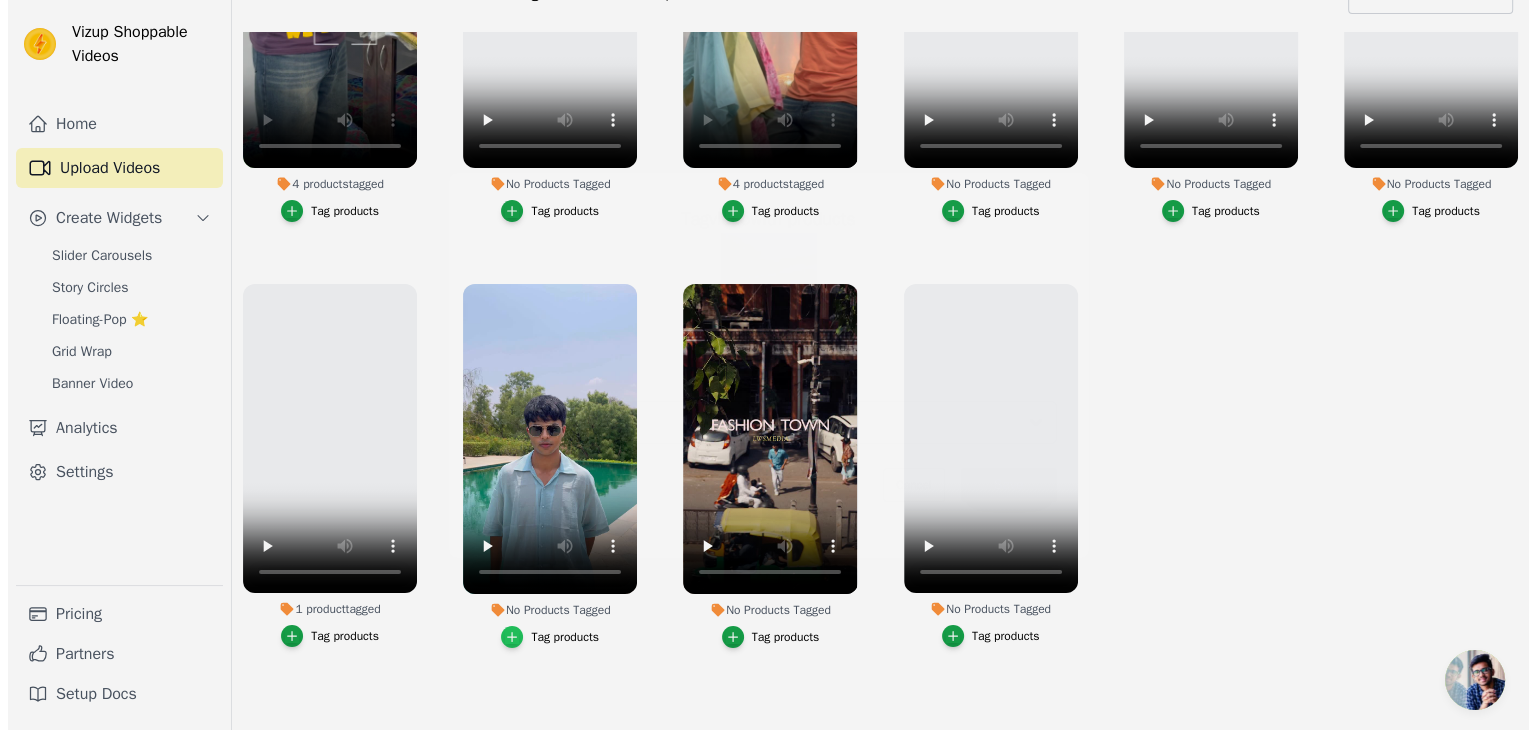 scroll, scrollTop: 0, scrollLeft: 0, axis: both 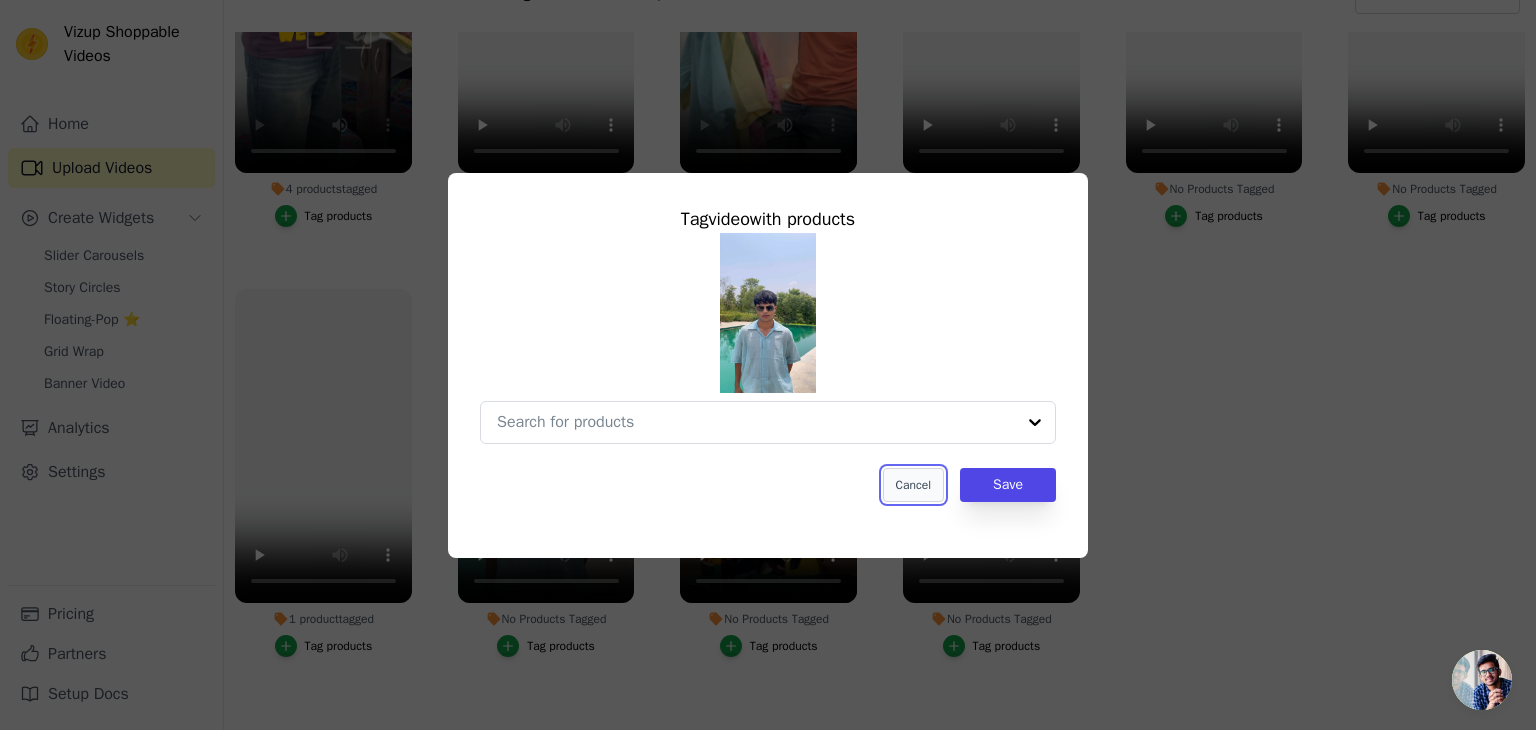 click on "Cancel" at bounding box center [913, 485] 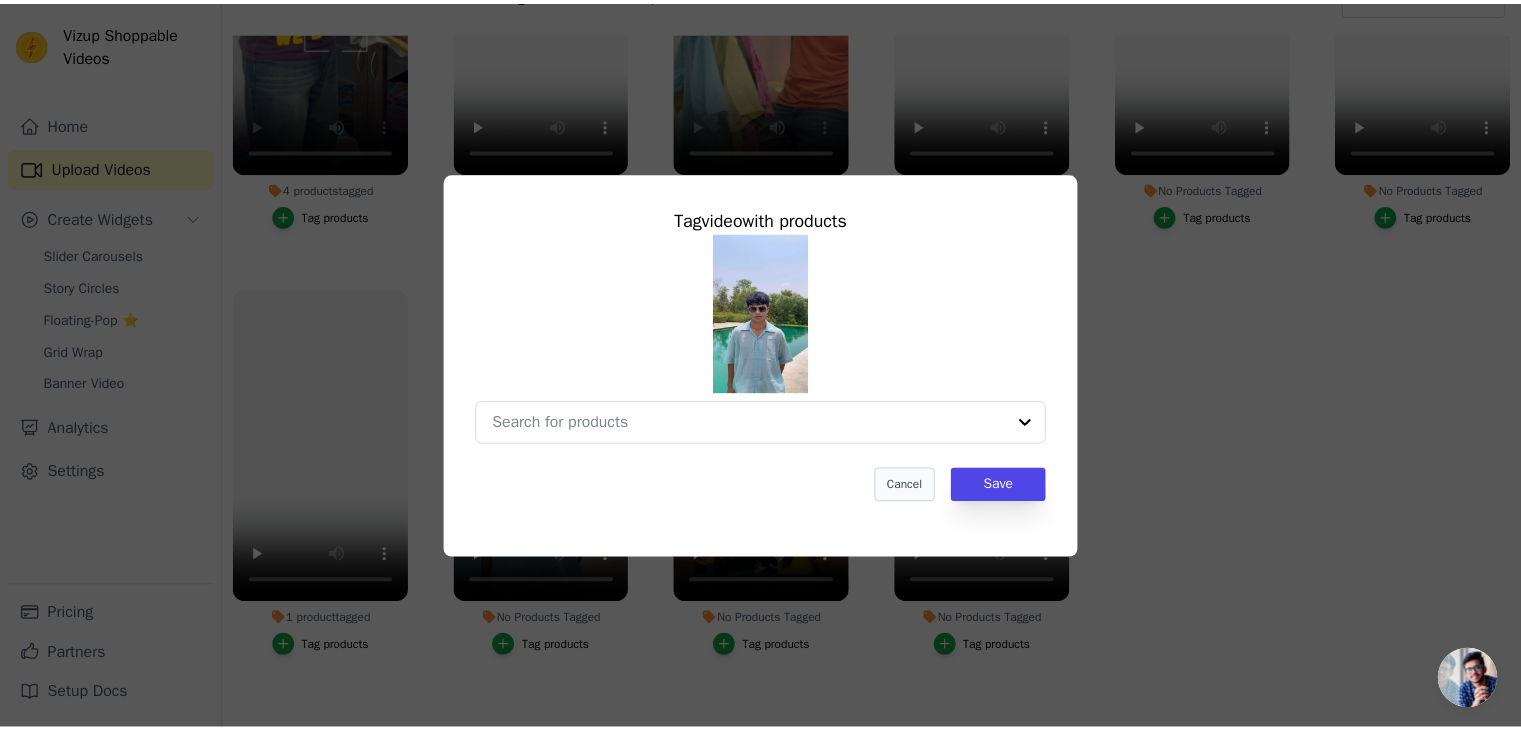 scroll, scrollTop: 188, scrollLeft: 0, axis: vertical 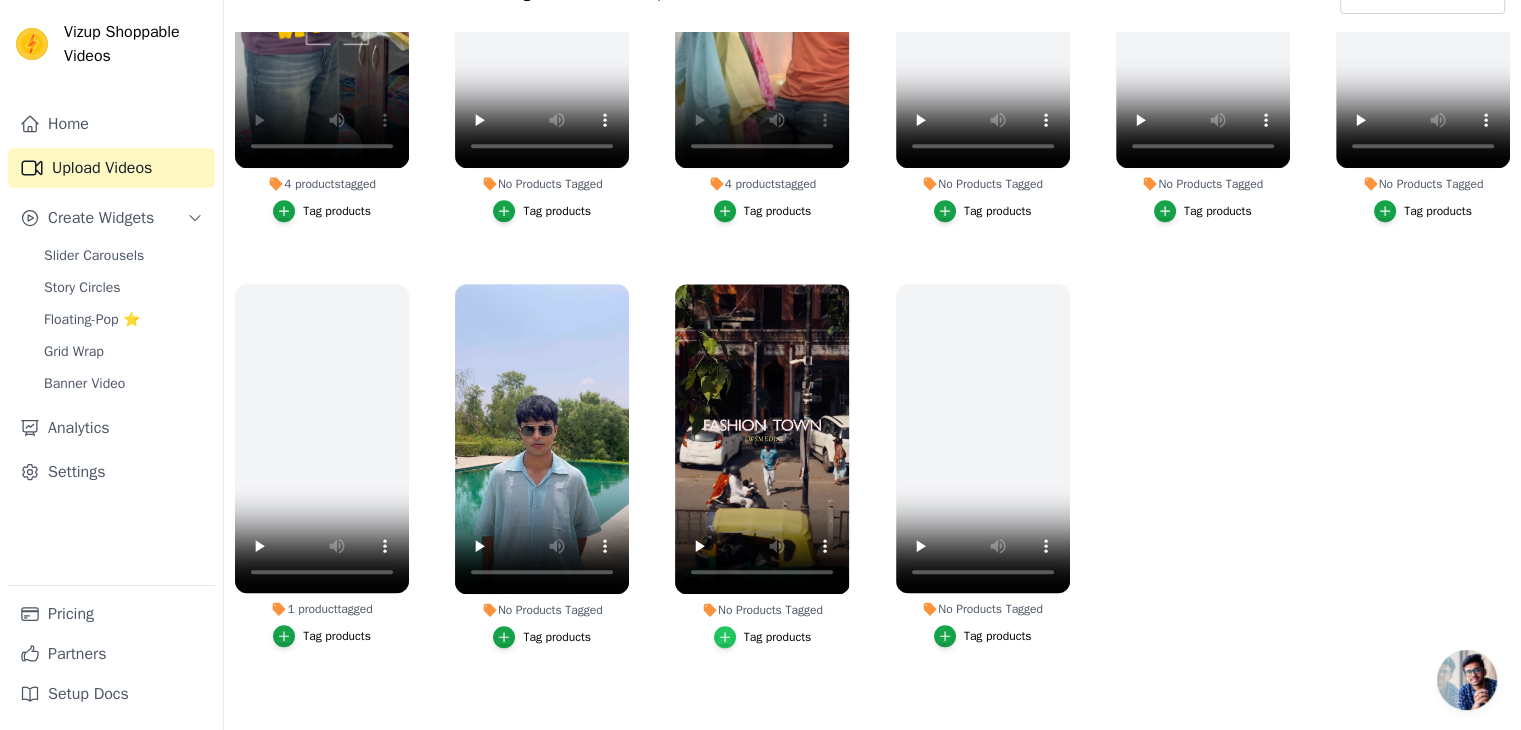 click 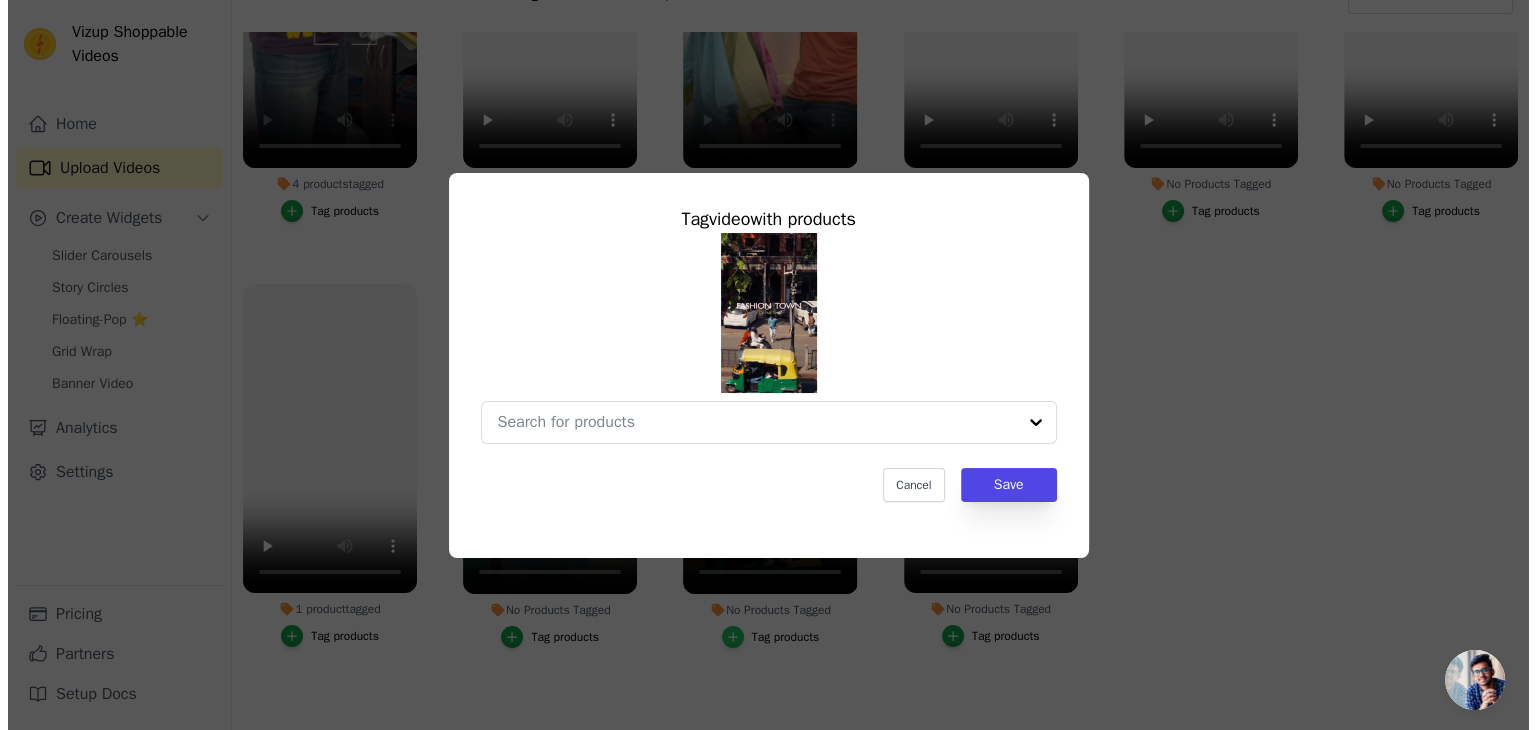 scroll, scrollTop: 0, scrollLeft: 0, axis: both 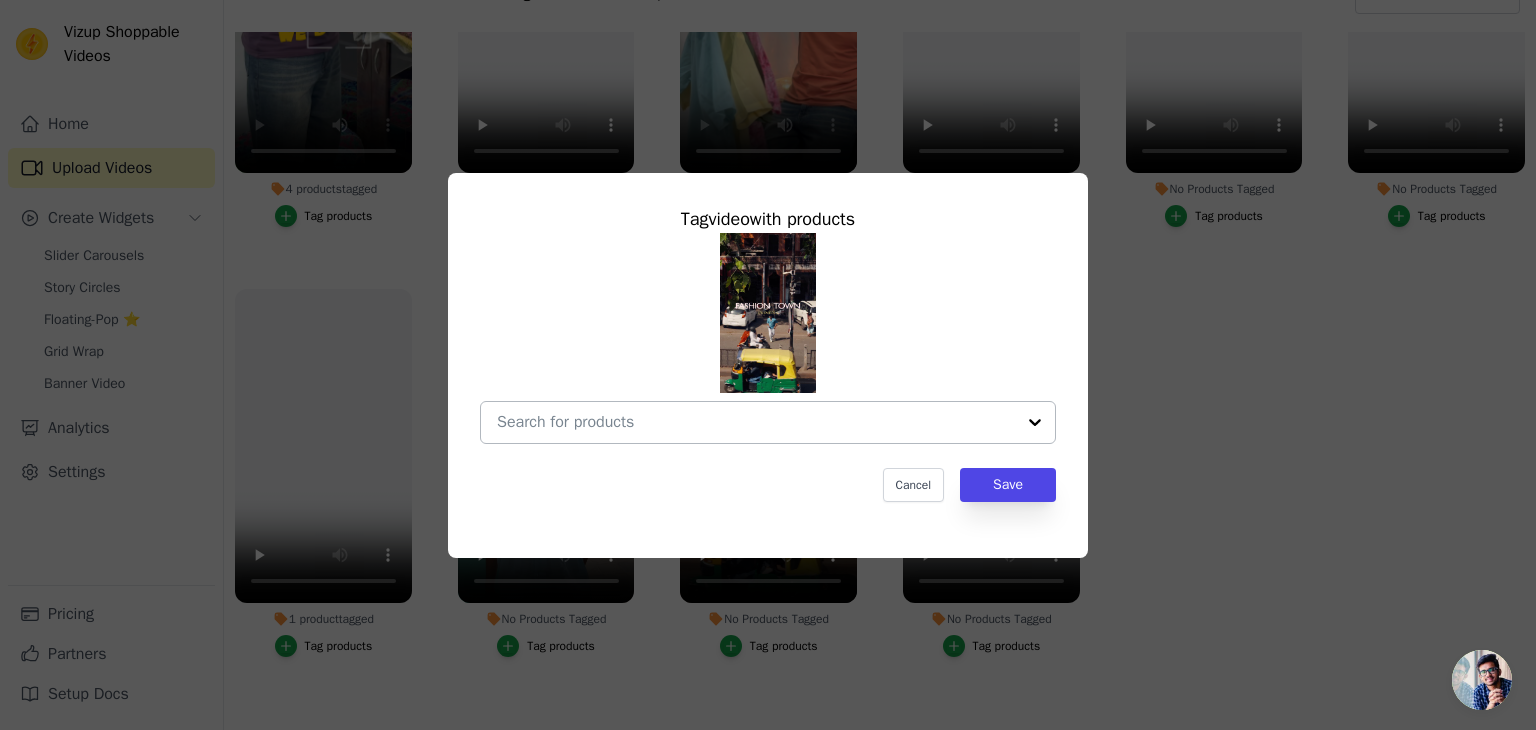 click at bounding box center [756, 422] 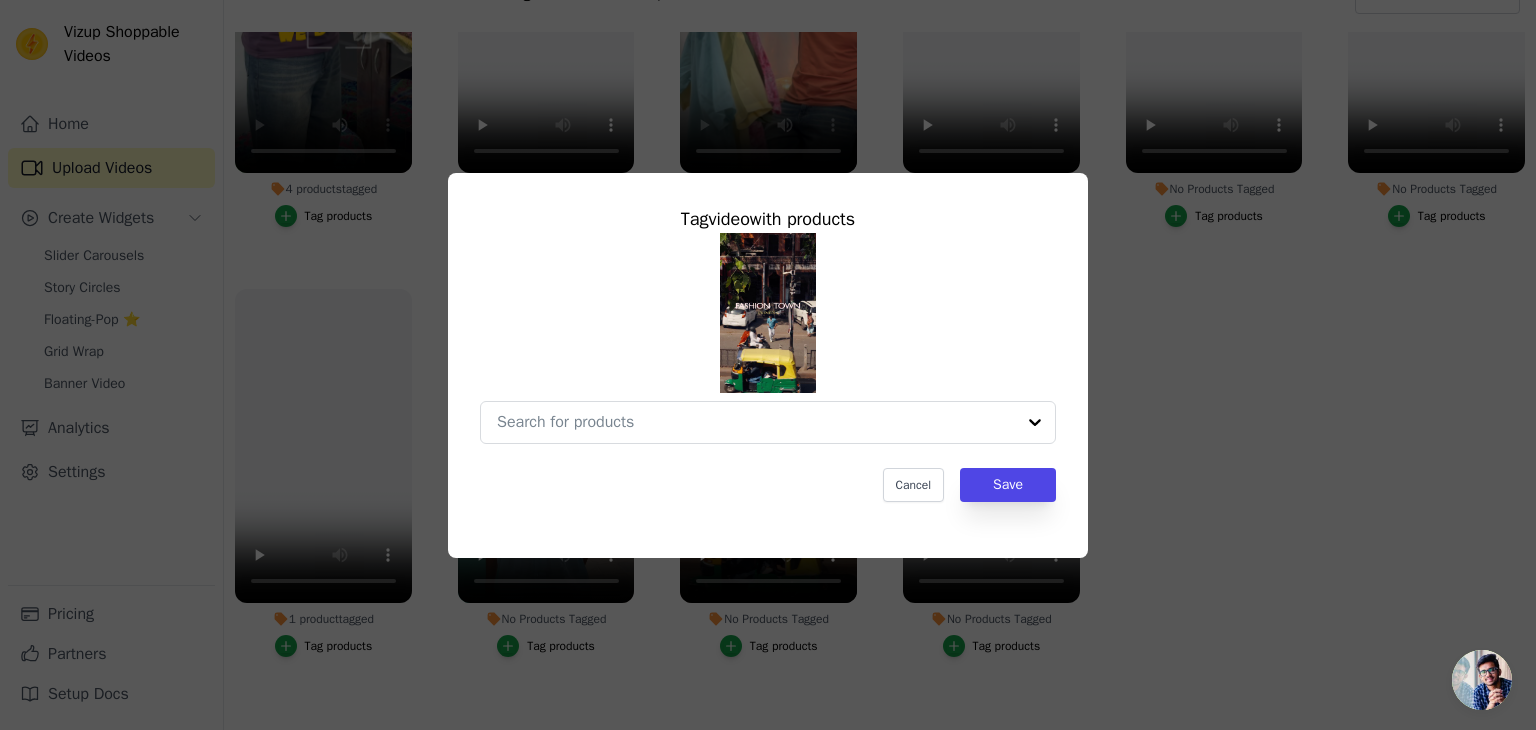 click on "Tag  video  with products                         Cancel   Save" at bounding box center (768, 365) 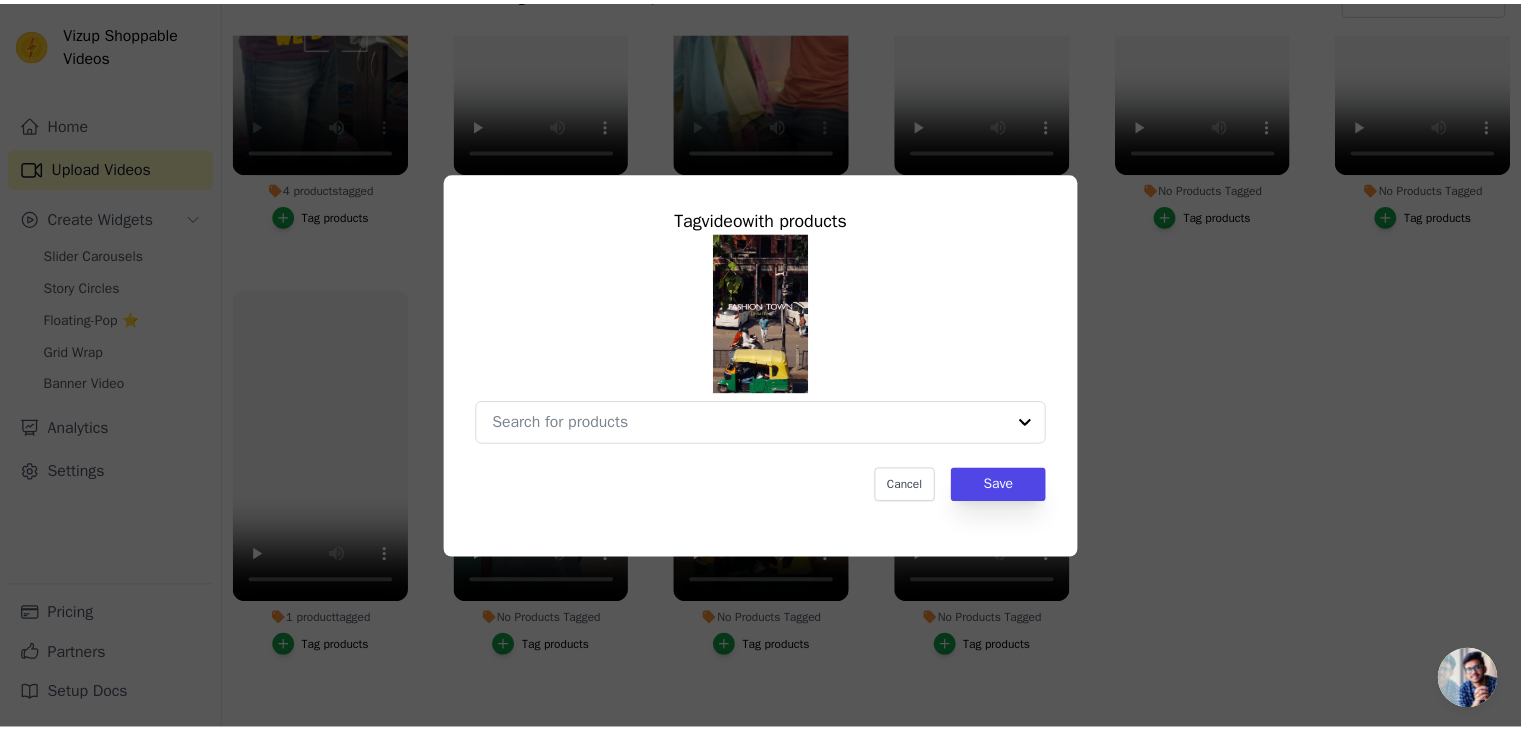 scroll, scrollTop: 188, scrollLeft: 0, axis: vertical 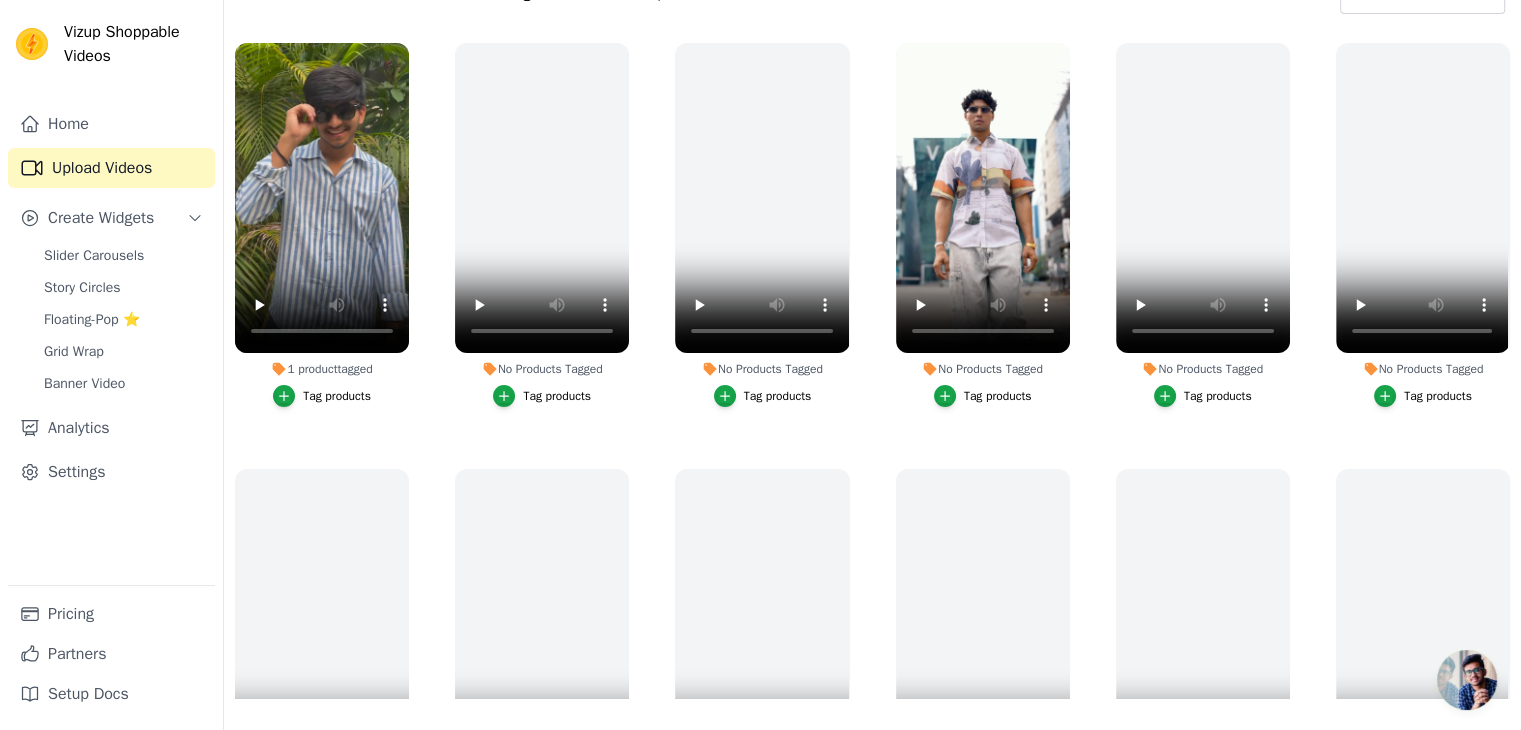 click on "Tag products" at bounding box center (983, 396) 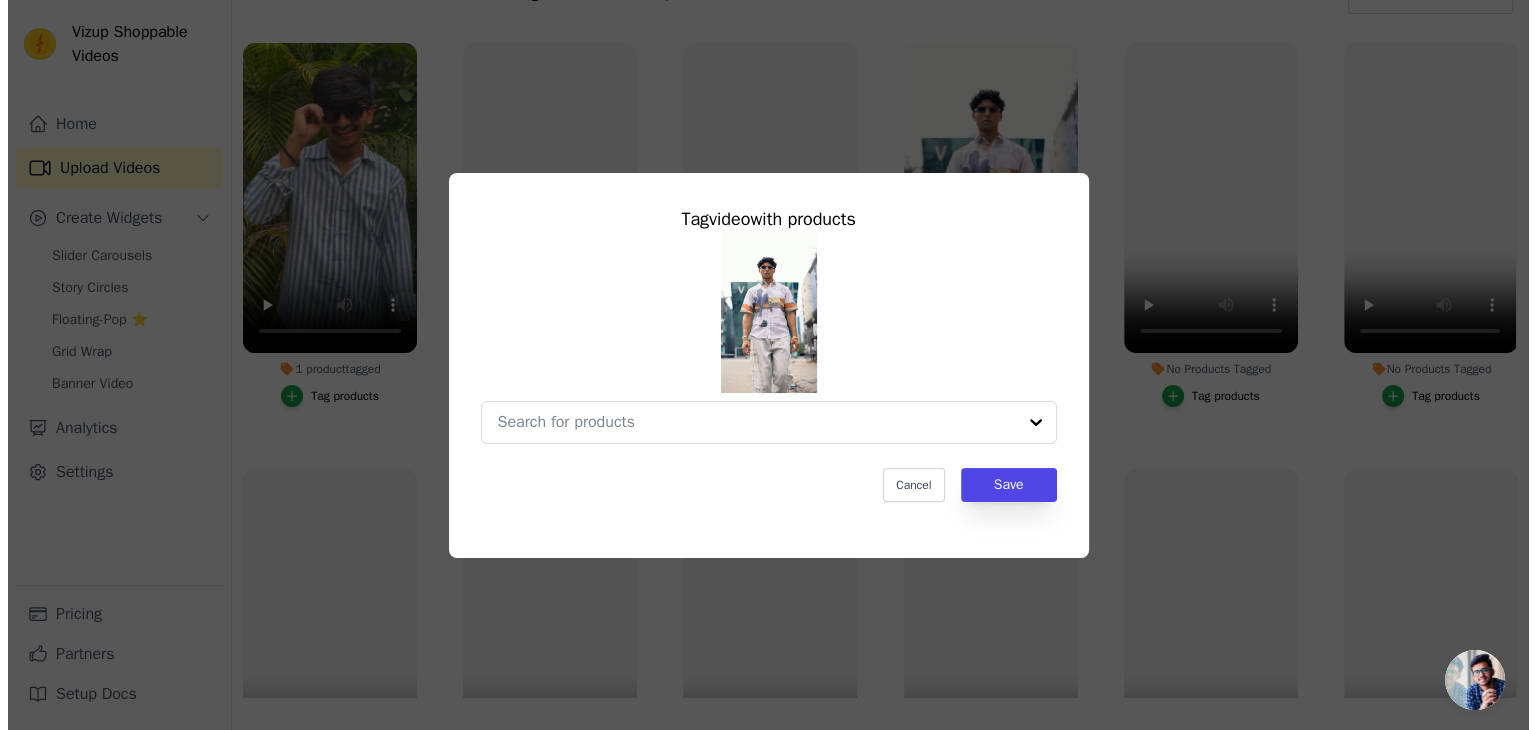 scroll, scrollTop: 0, scrollLeft: 0, axis: both 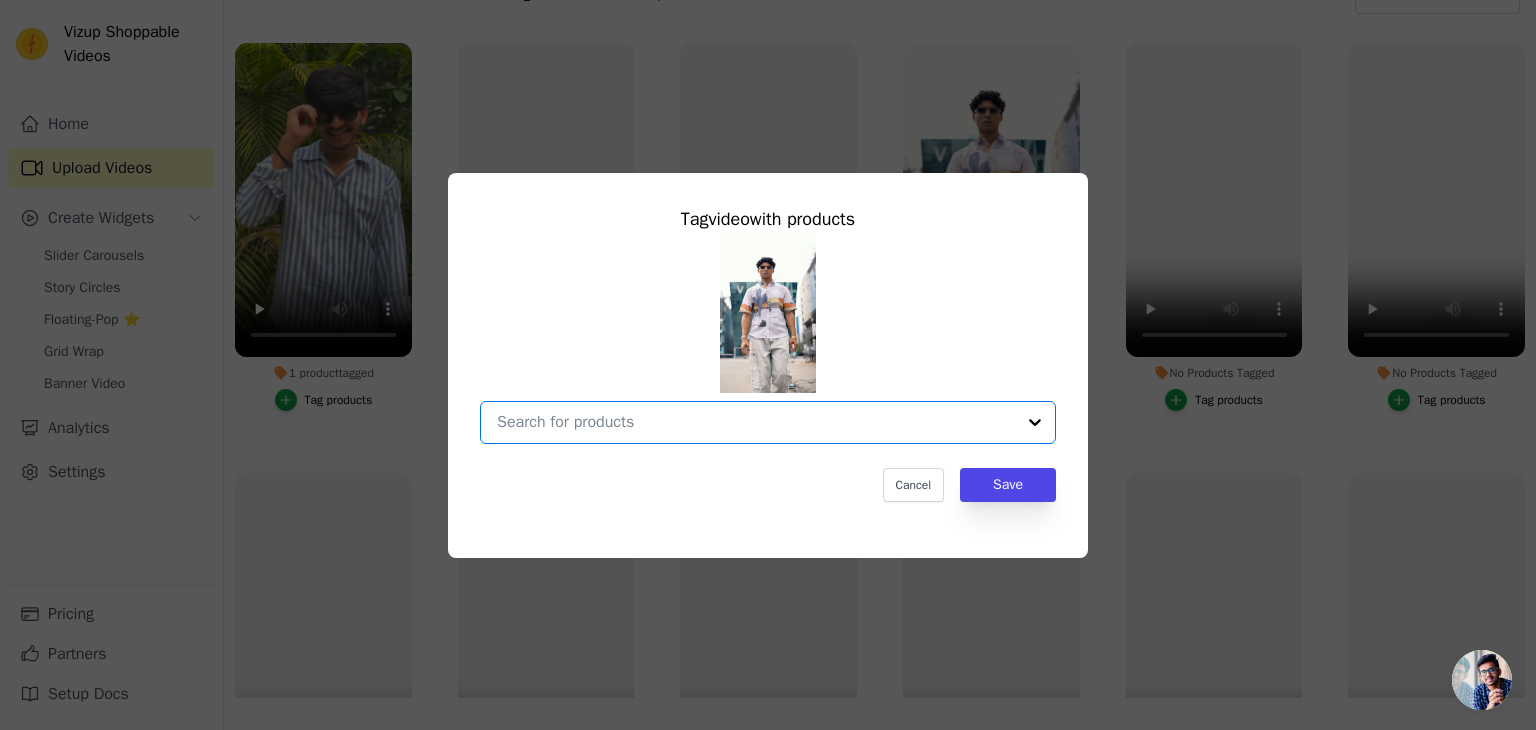 click on "No Products Tagged     Tag  video  with products       Option undefined, selected.   Select is focused, type to refine list, press down to open the menu.                   Cancel   Save     Tag products" at bounding box center (756, 422) 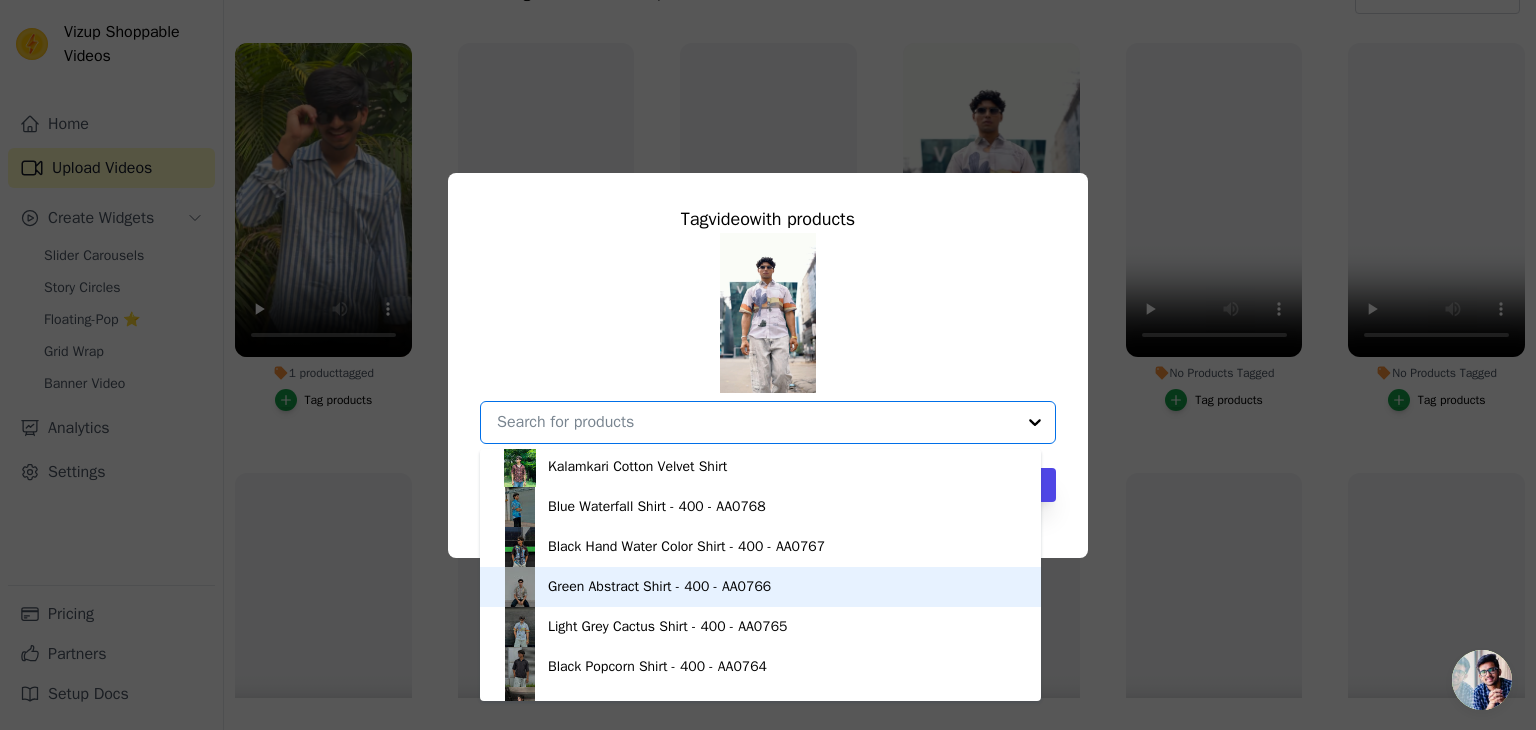 scroll, scrollTop: 774, scrollLeft: 0, axis: vertical 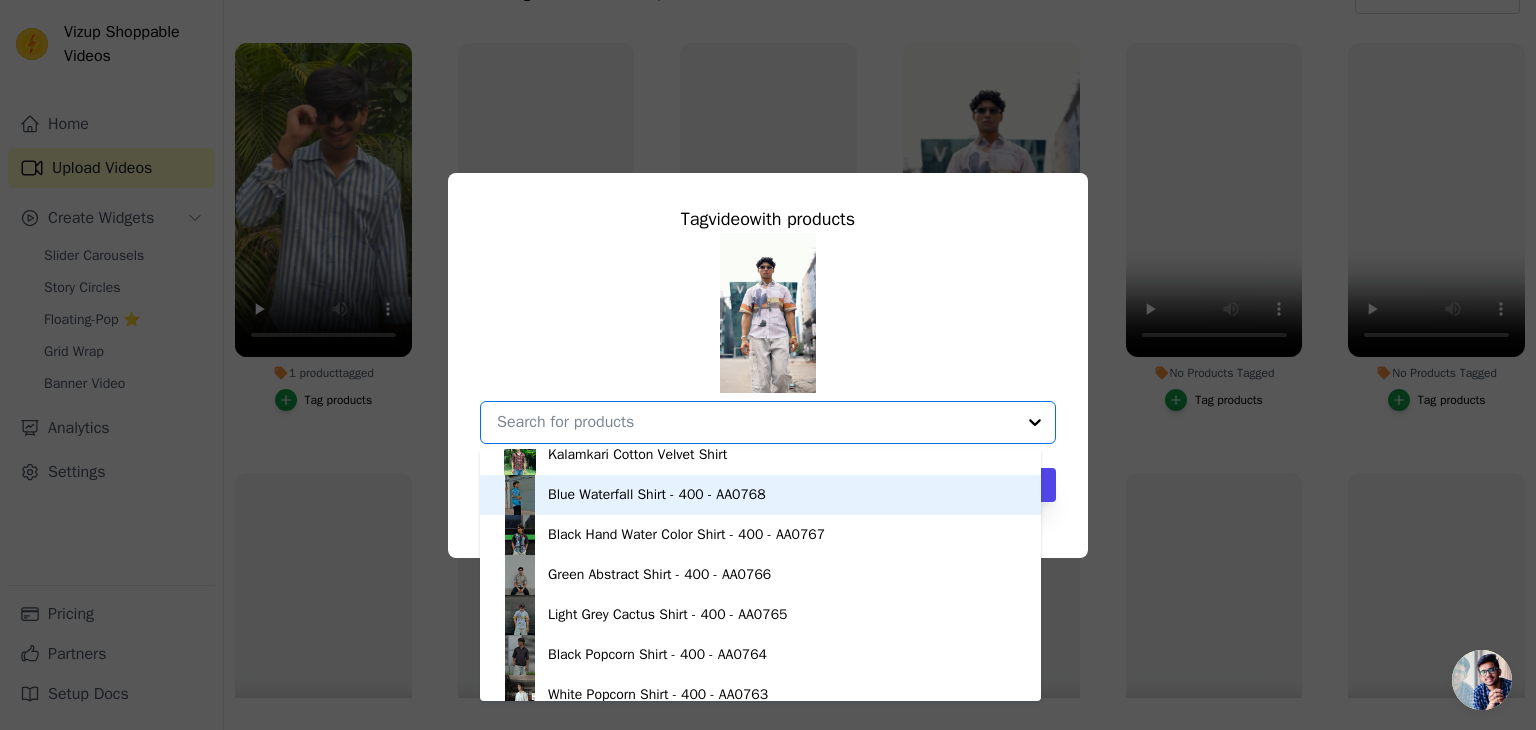 click on "Blue Waterfall Shirt - 400 - AA0768" at bounding box center (760, 495) 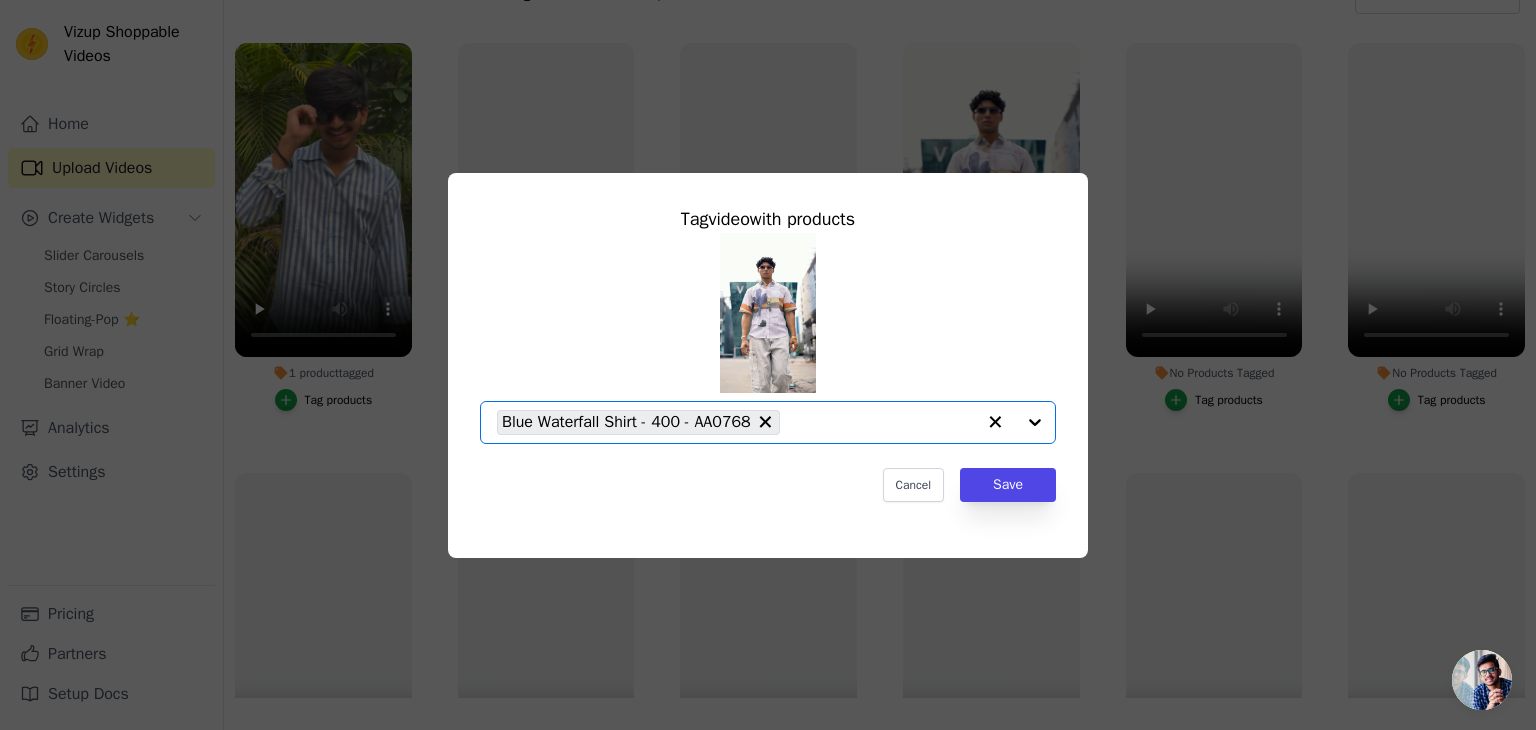 click on "No Products Tagged     Tag  video  with products       Option Blue Waterfall Shirt - 400 - AA0768, selected.   Select is focused, type to refine list, press down to open the menu.     Blue Waterfall Shirt - 400 - AA0768                   Cancel   Save     Tag products" 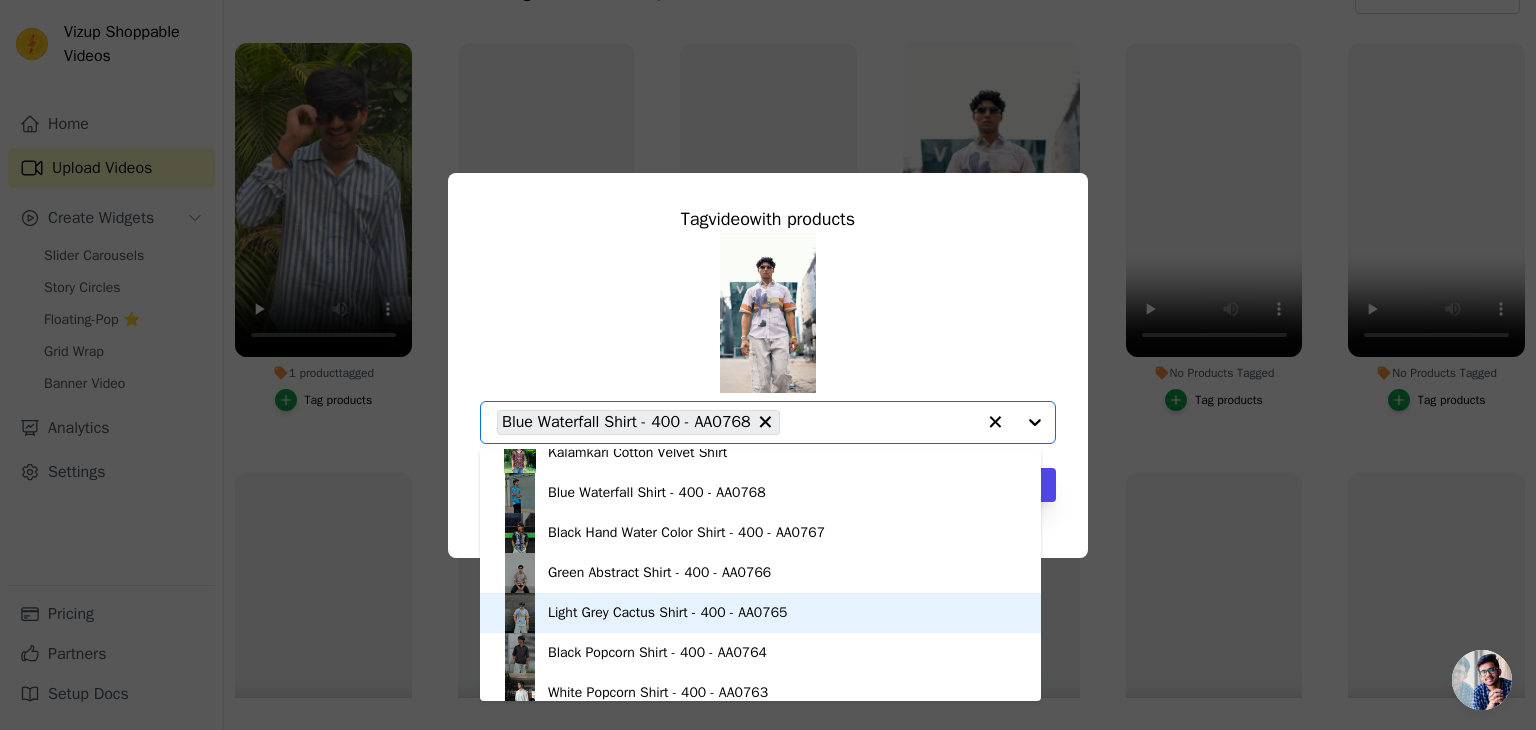 scroll, scrollTop: 766, scrollLeft: 0, axis: vertical 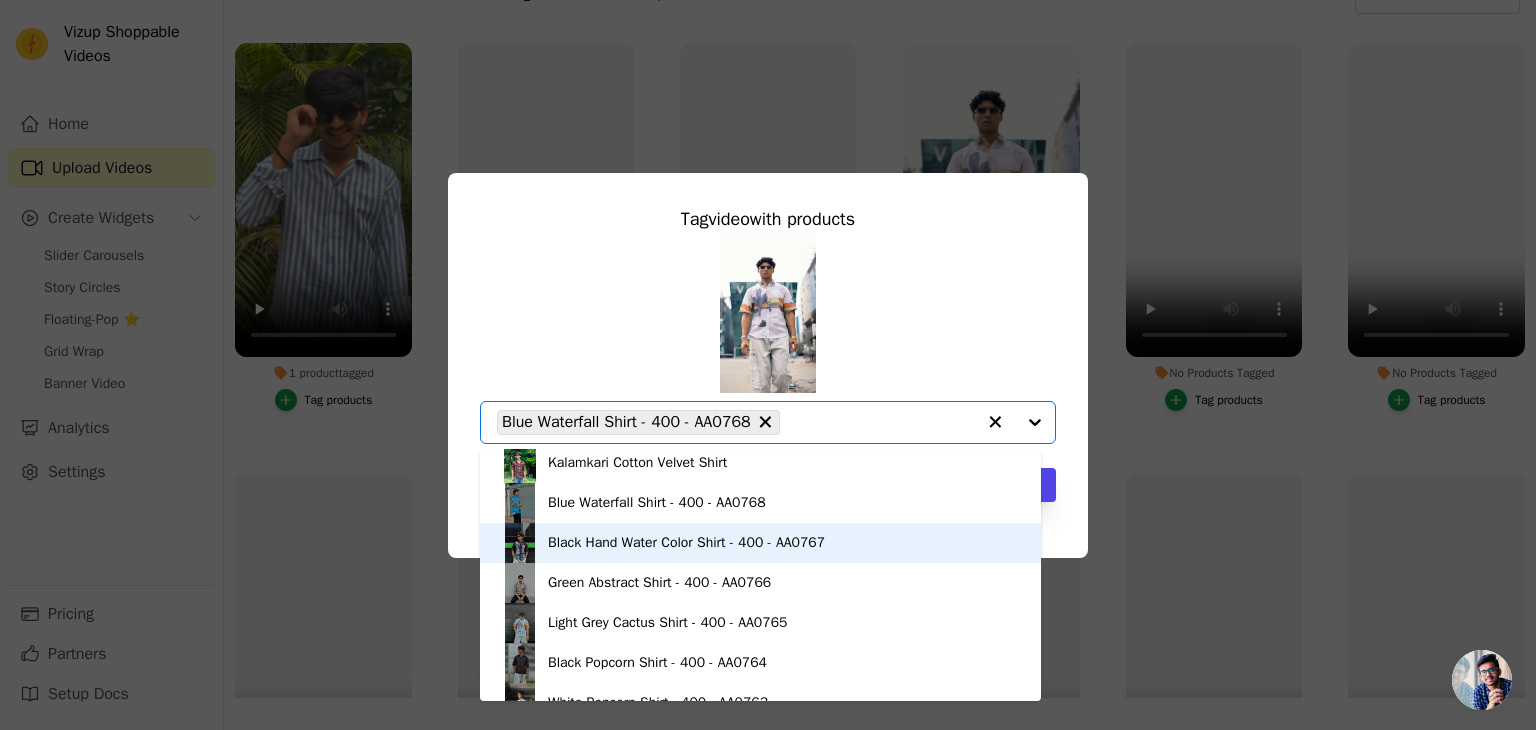 click on "Black Hand Water Color Shirt - 400 - AA0767" at bounding box center [686, 543] 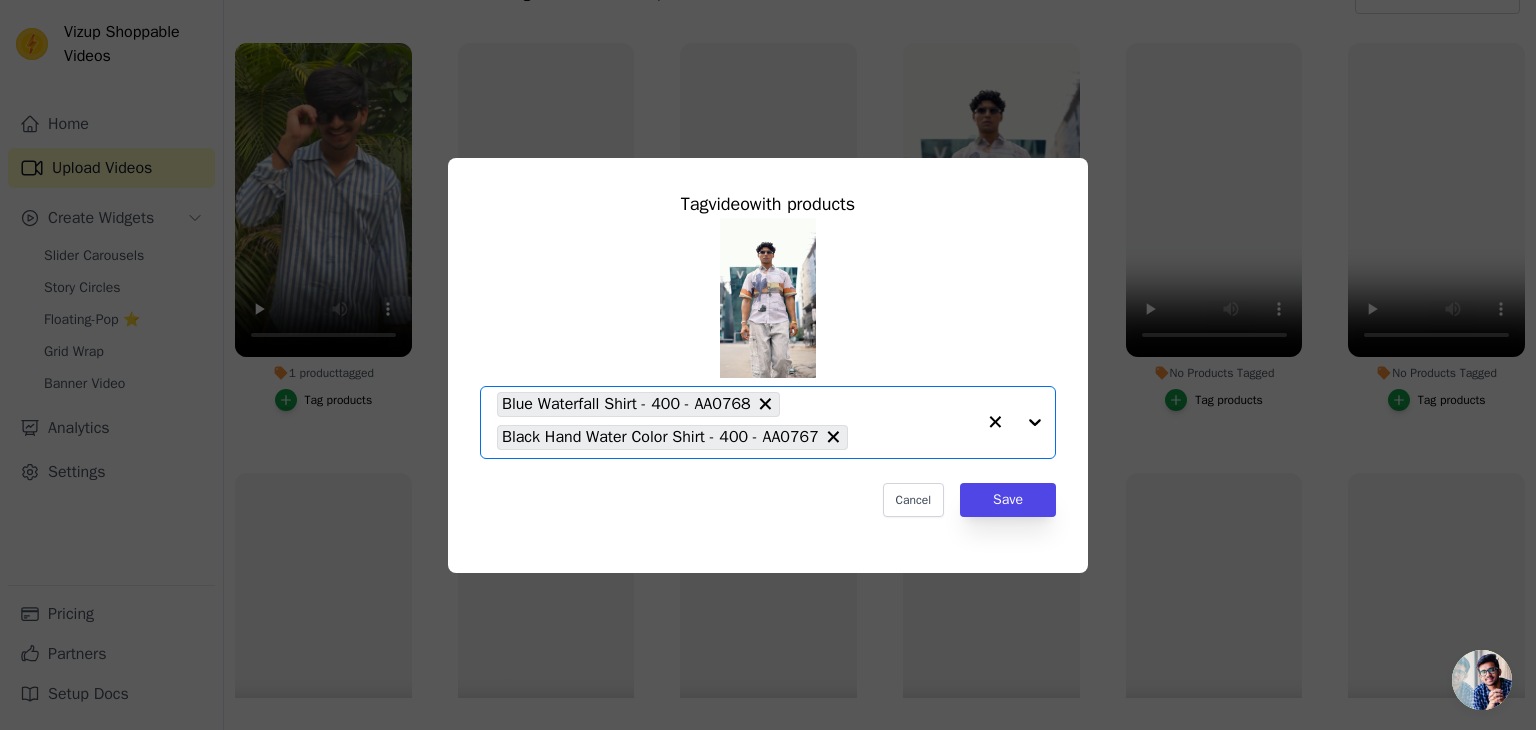 click on "No Products Tagged     Tag  video  with products       Option Blue Waterfall Shirt - 400 - AA0768, Black Hand Water Color Shirt - 400 - AA0767, selected.   Select is focused, type to refine list, press down to open the menu.     Blue Waterfall Shirt - 400 - AA0768     Black Hand Water Color Shirt - 400 - AA0767                   Cancel   Save     Tag products" 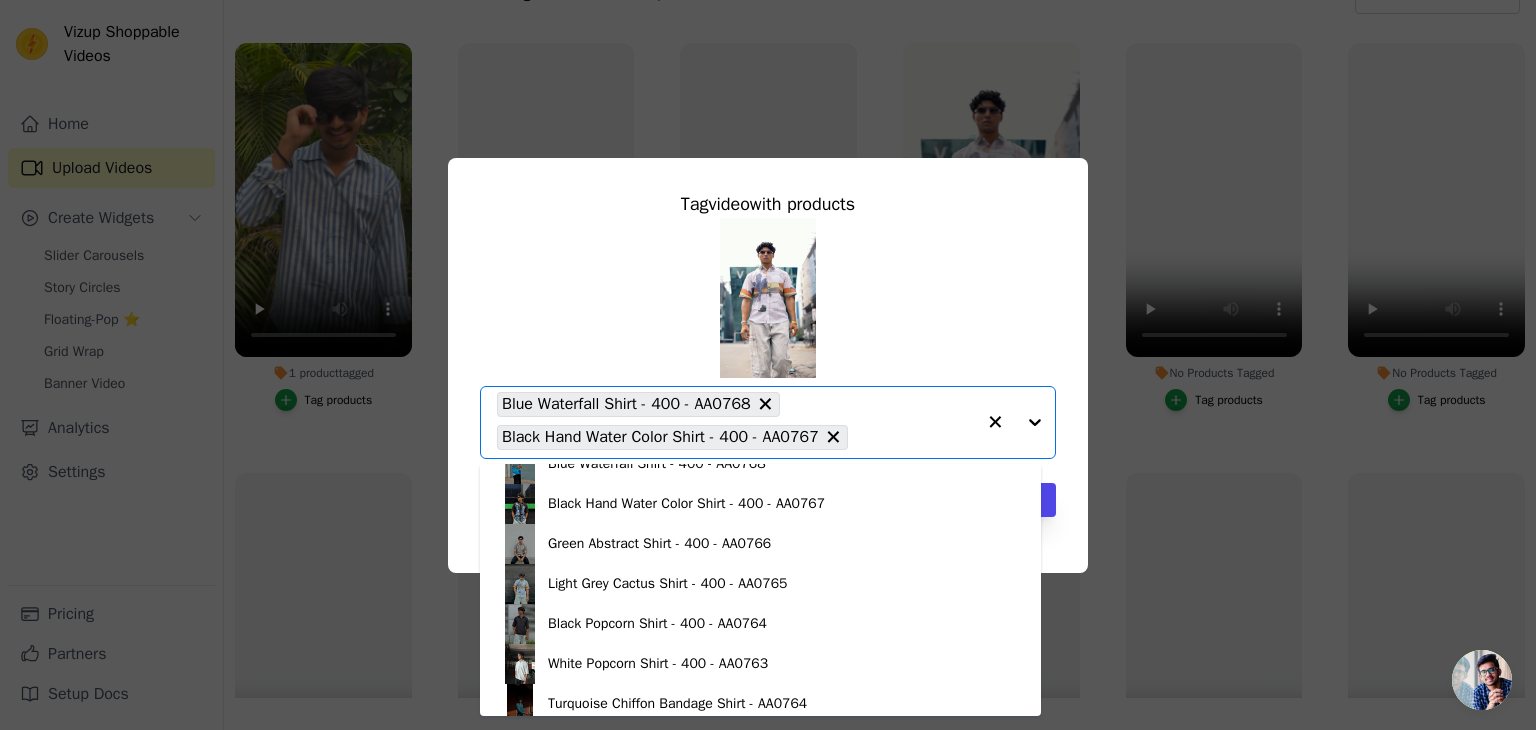 scroll, scrollTop: 823, scrollLeft: 0, axis: vertical 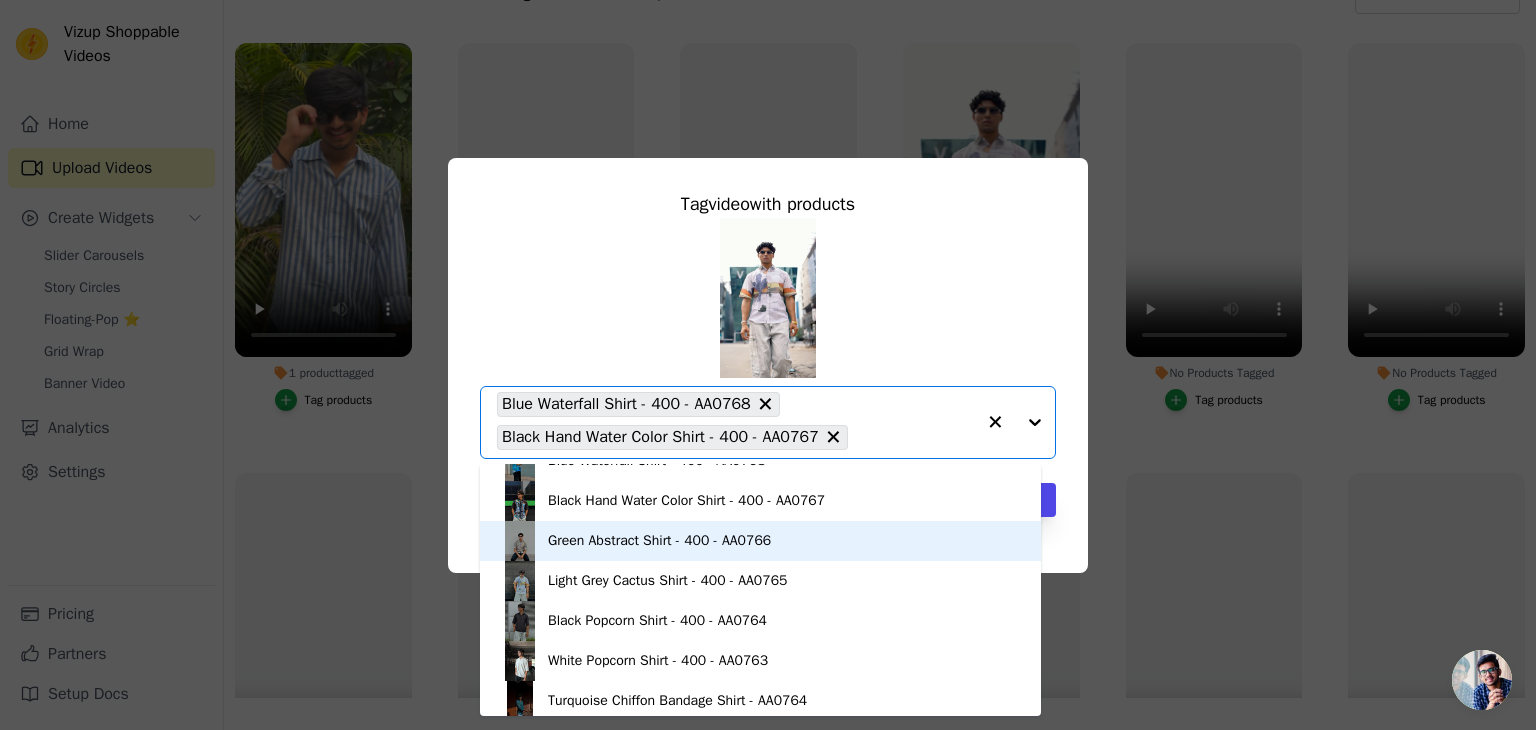 click on "Green Abstract Shirt - 400 - AA0766" at bounding box center [659, 541] 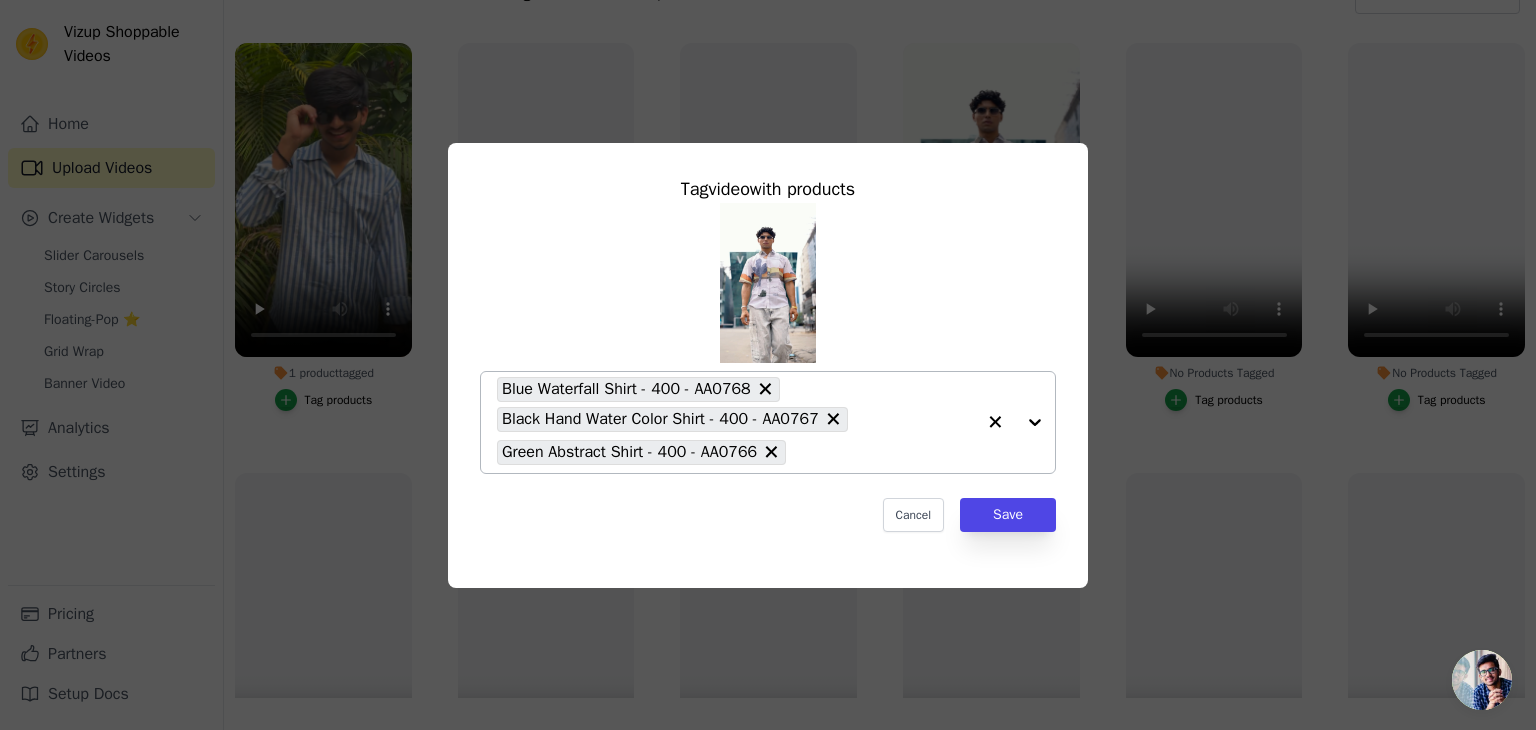 click on "Blue Waterfall Shirt - 400 - AA0768     Black Hand Water Color Shirt - 400 - AA0767     Green Abstract Shirt - 400 - AA0766" at bounding box center (736, 422) 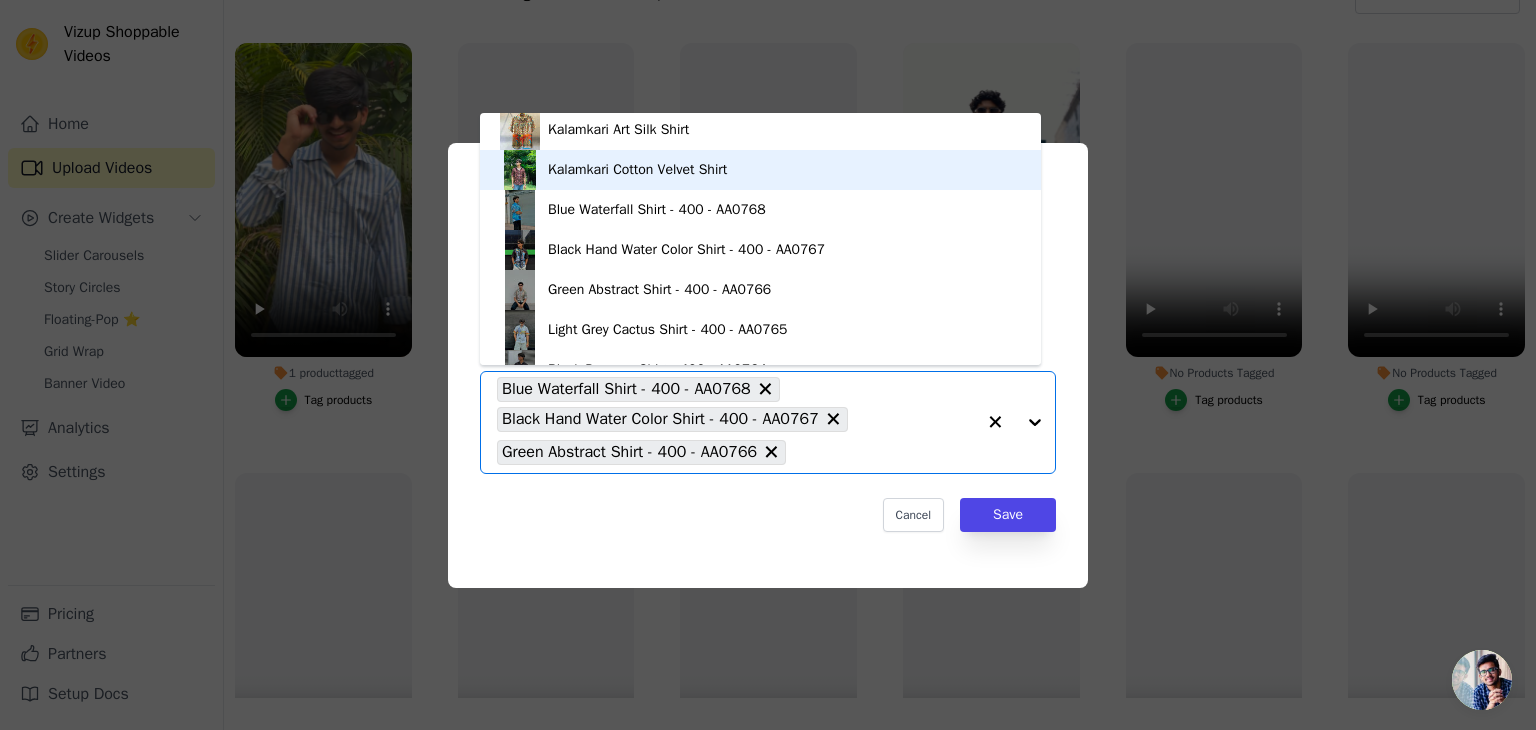 scroll, scrollTop: 724, scrollLeft: 0, axis: vertical 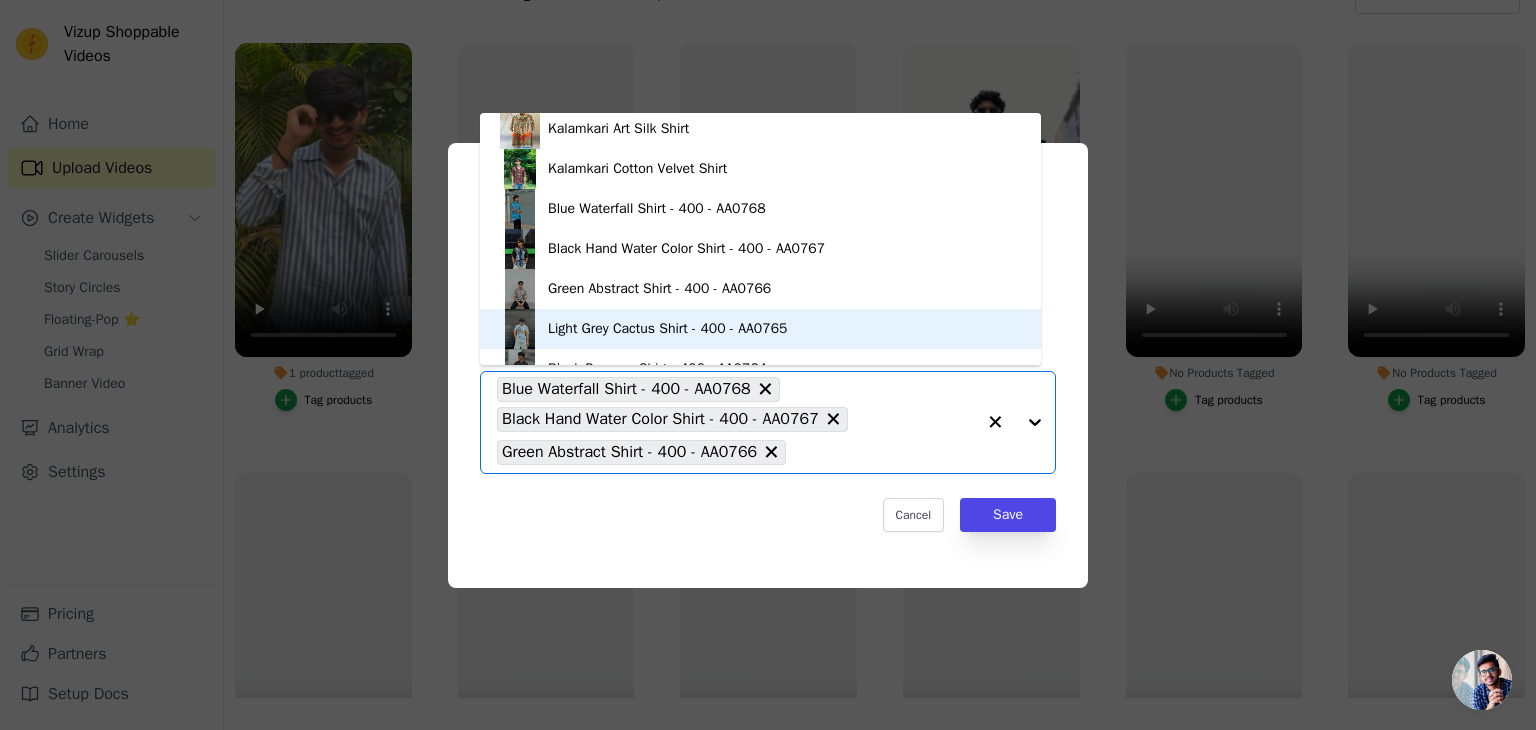 click on "Light Grey Cactus Shirt - 400 - AA0765" at bounding box center [667, 329] 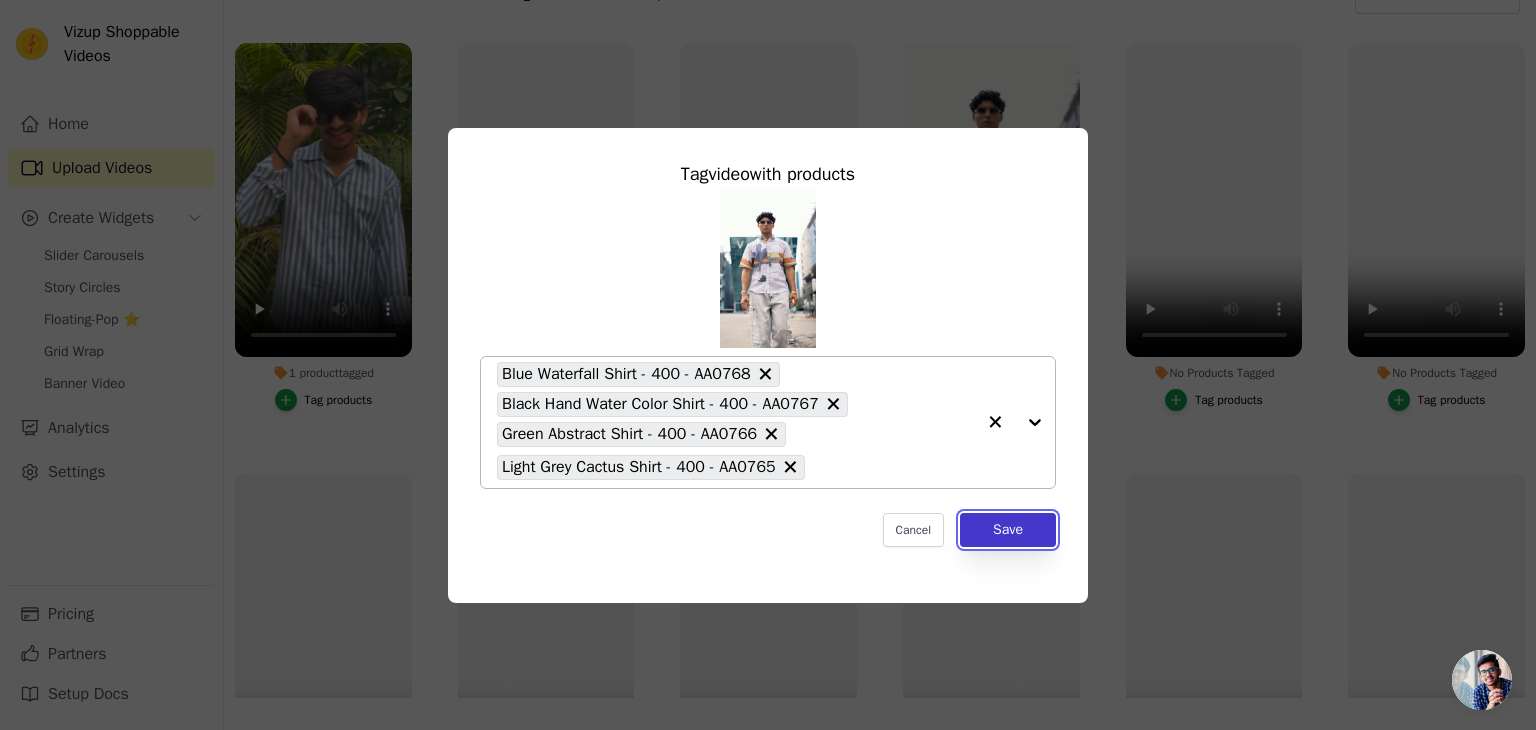 click on "Save" at bounding box center (1008, 530) 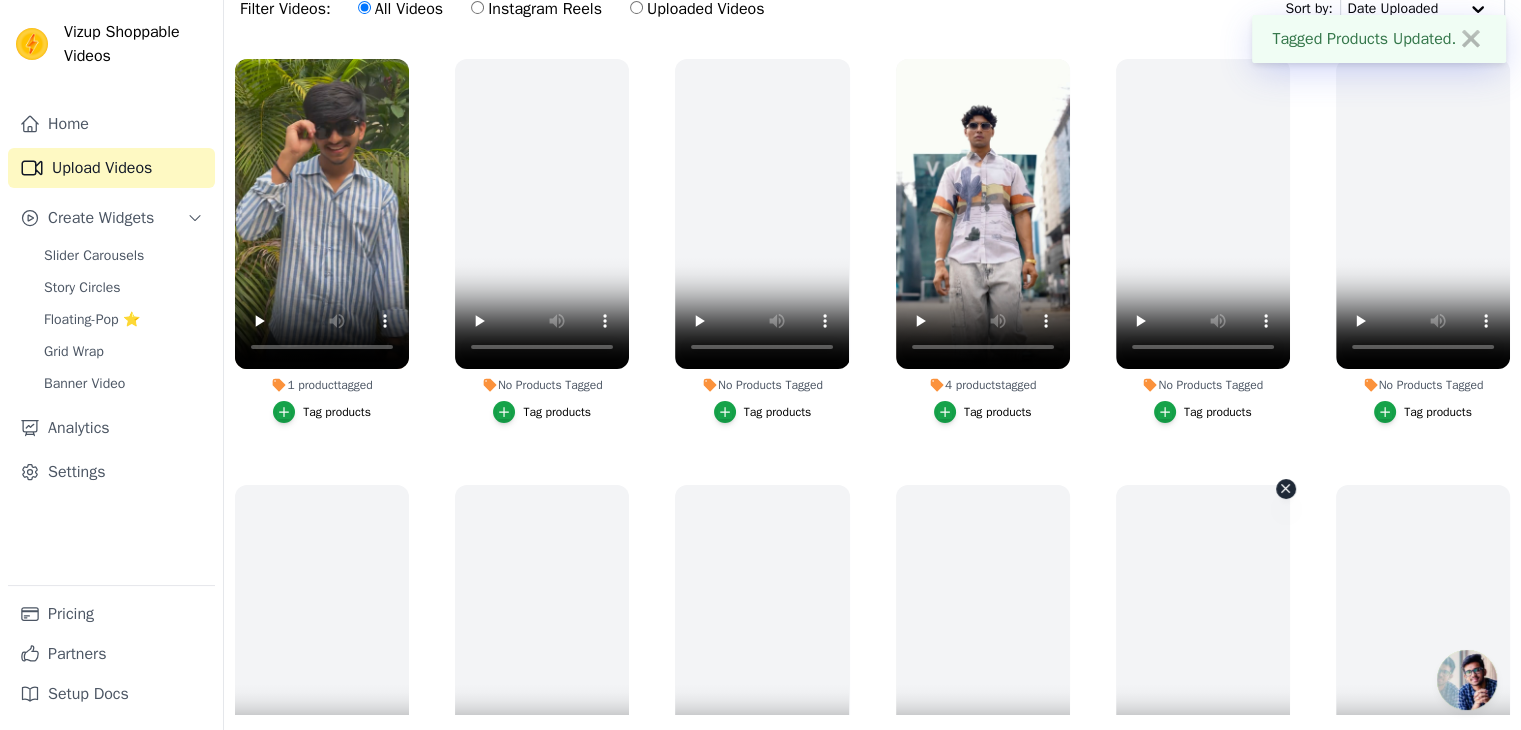 scroll, scrollTop: 0, scrollLeft: 0, axis: both 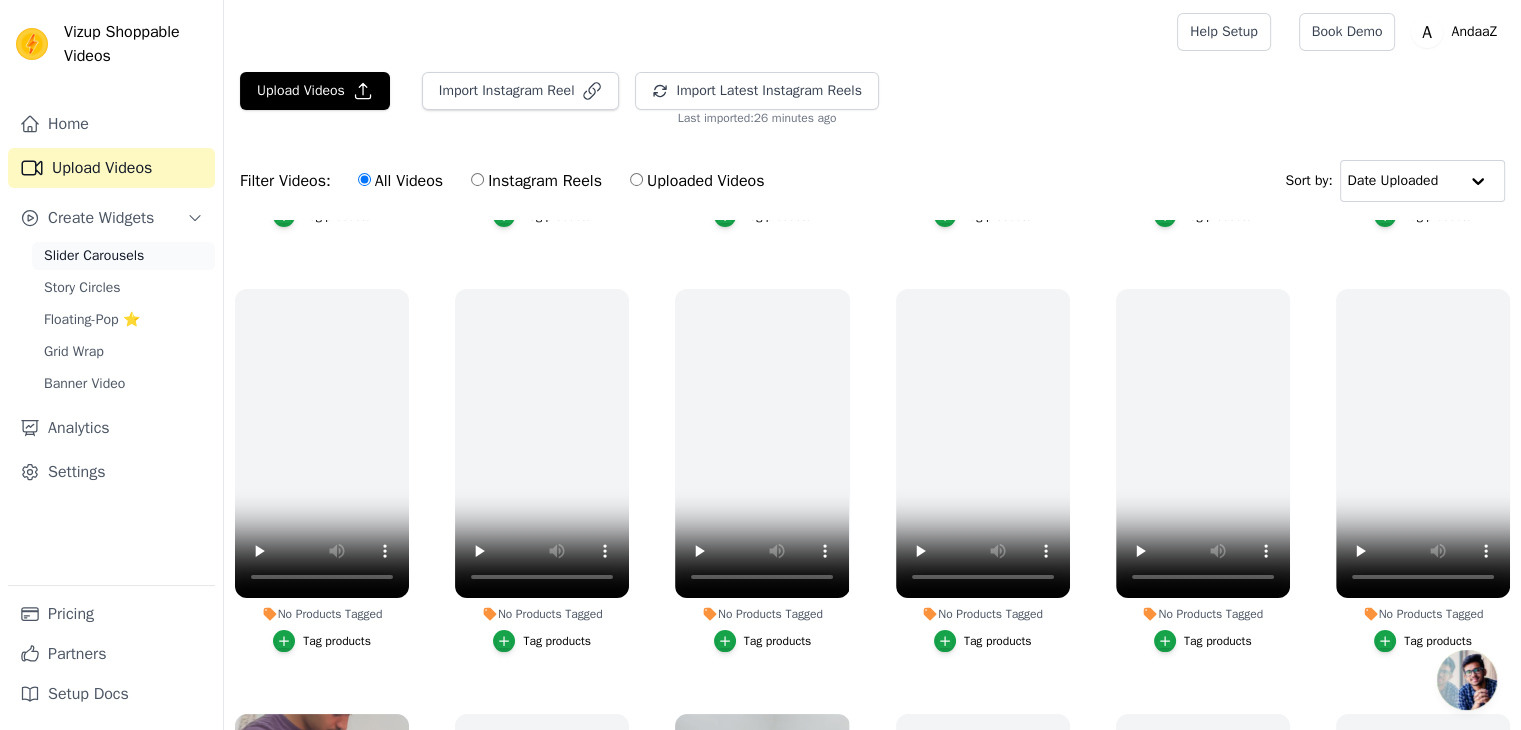 click on "Slider Carousels" at bounding box center [94, 256] 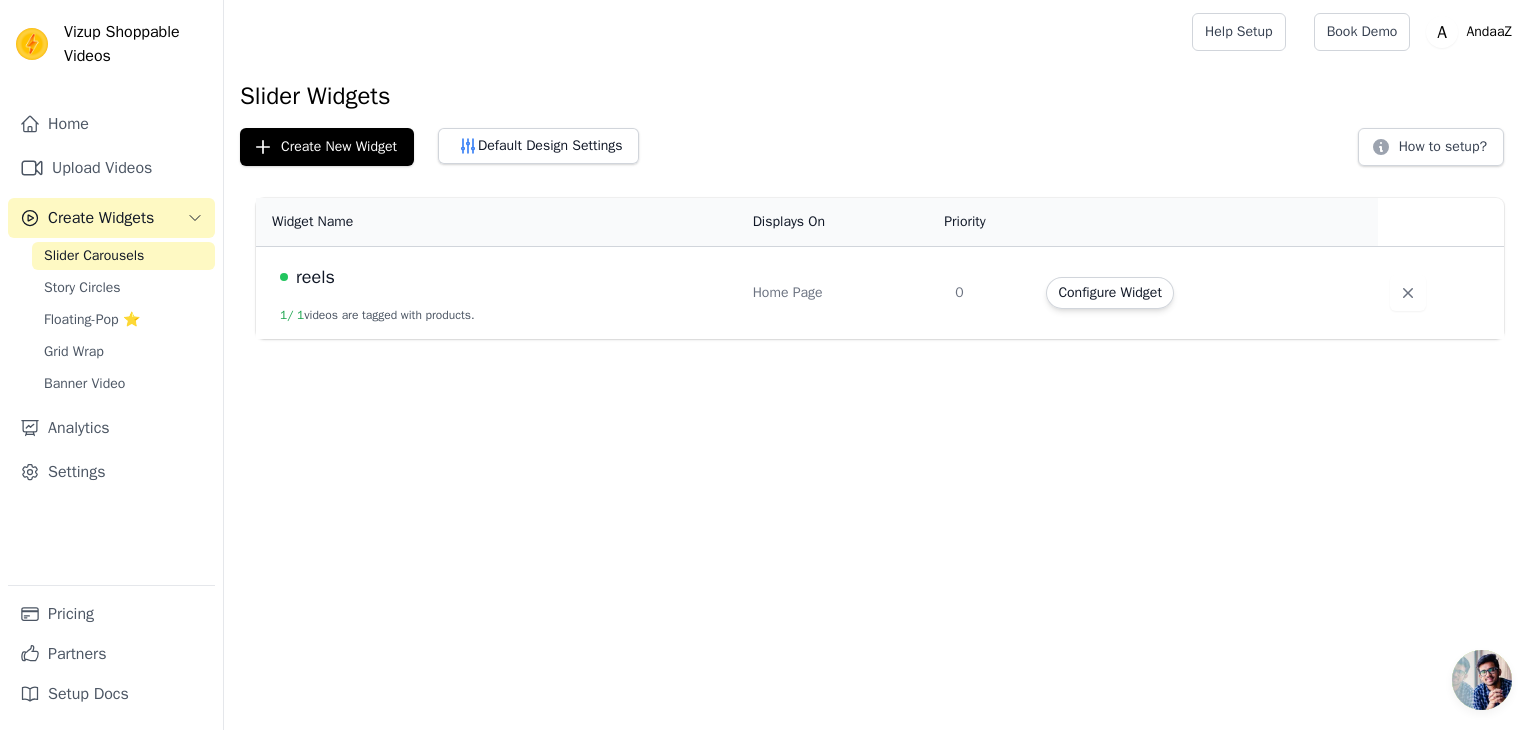 click on "Home Page" at bounding box center [842, 293] 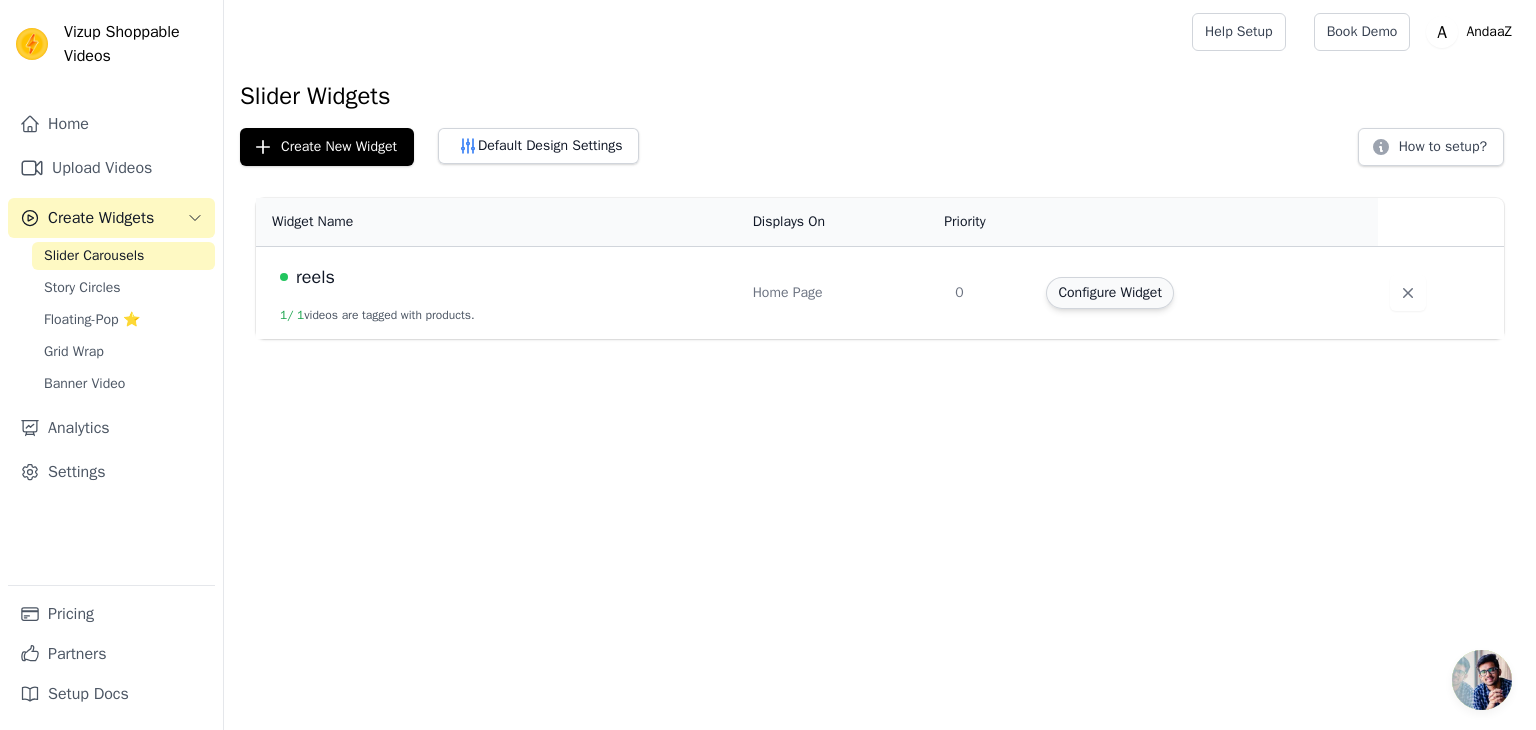 click on "Configure Widget" at bounding box center (1109, 293) 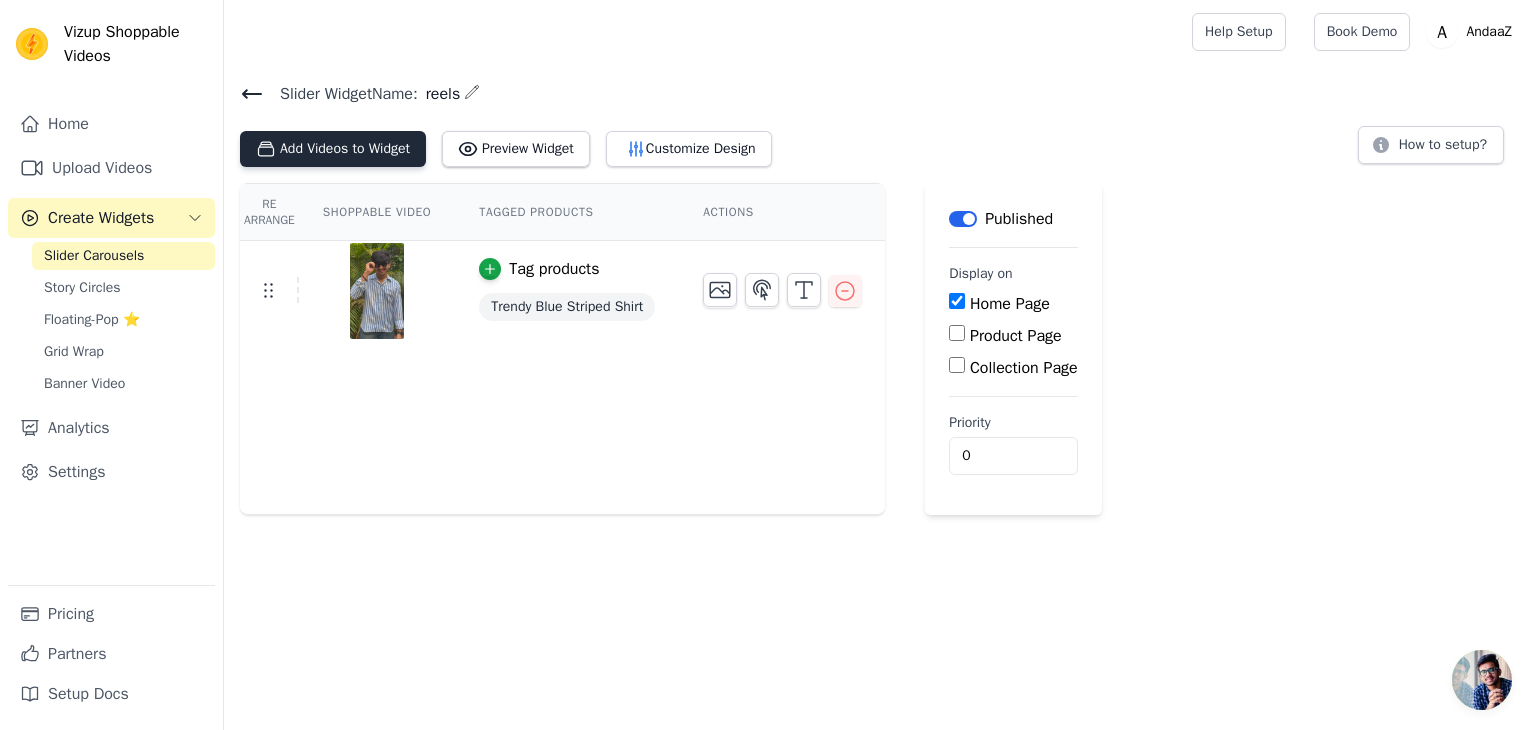 click on "Add Videos to Widget" at bounding box center (333, 149) 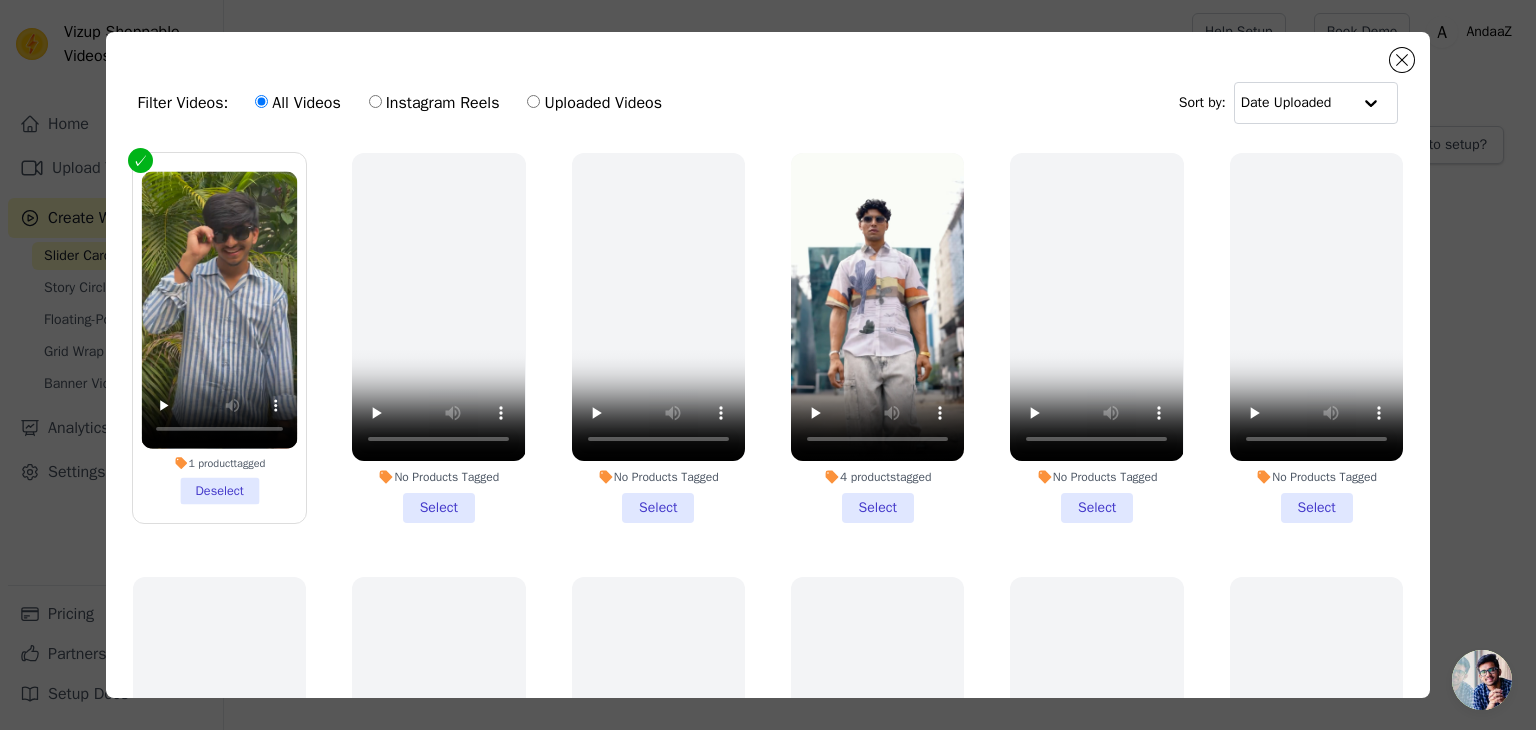 click on "4   products  tagged     Select" at bounding box center (877, 338) 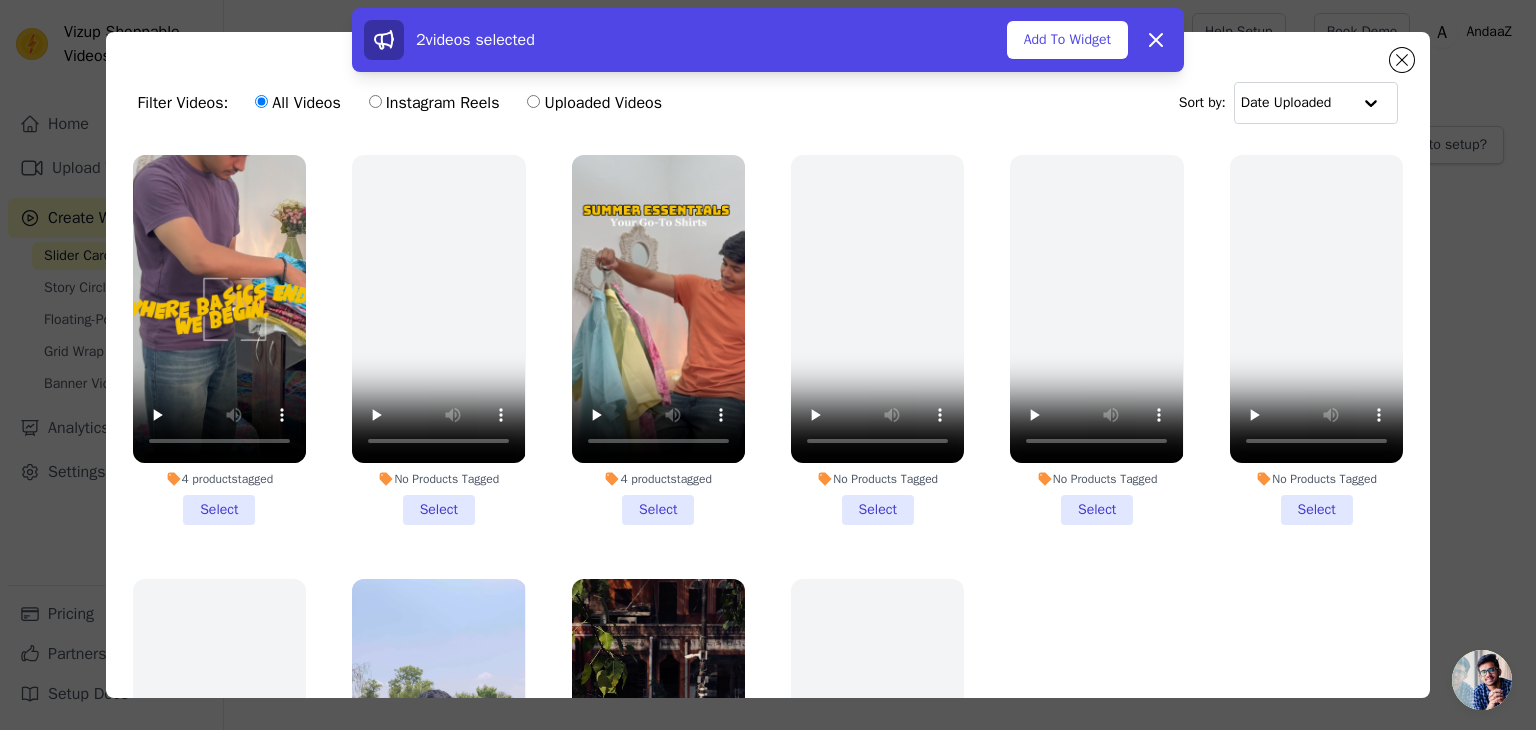 scroll, scrollTop: 848, scrollLeft: 0, axis: vertical 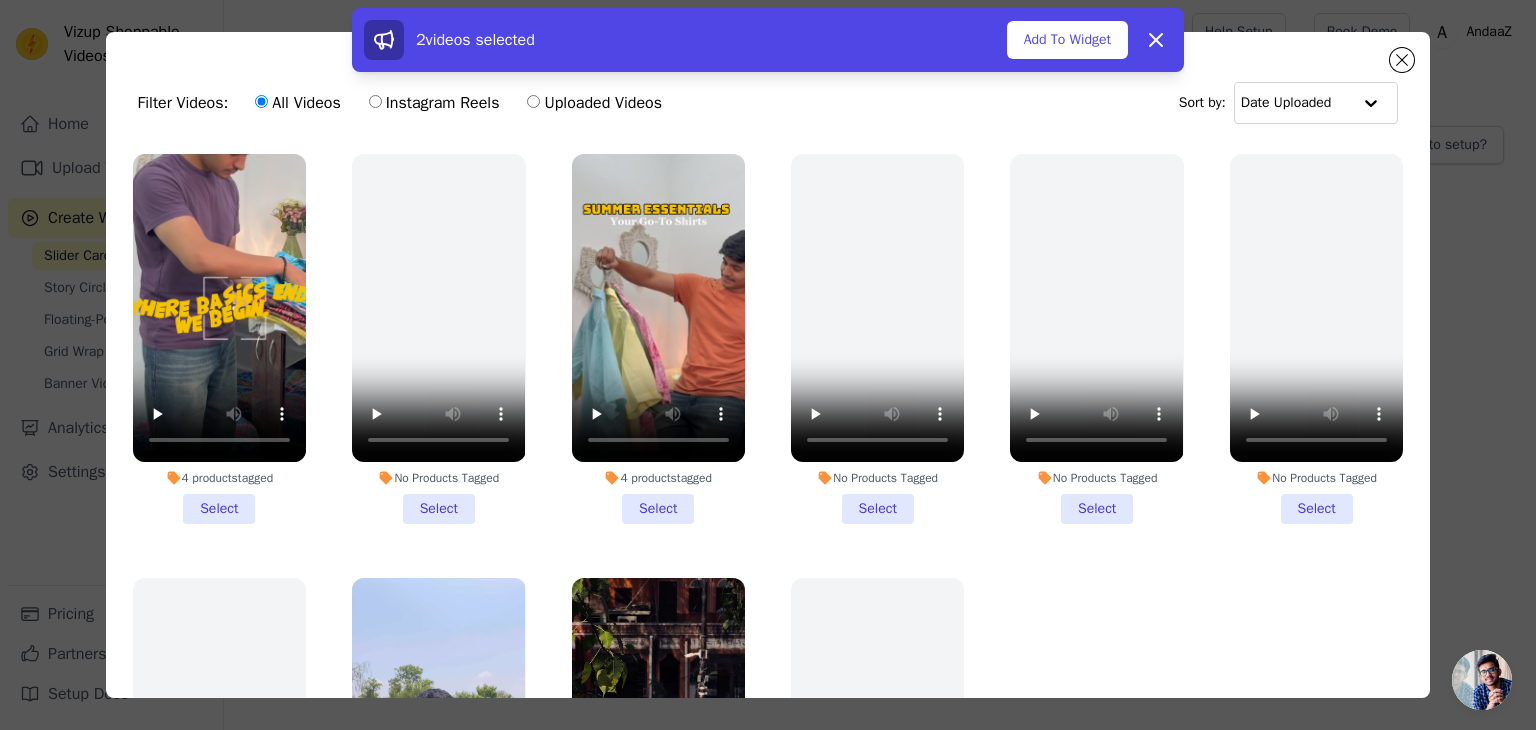 click on "4   products  tagged     Select" at bounding box center (658, 339) 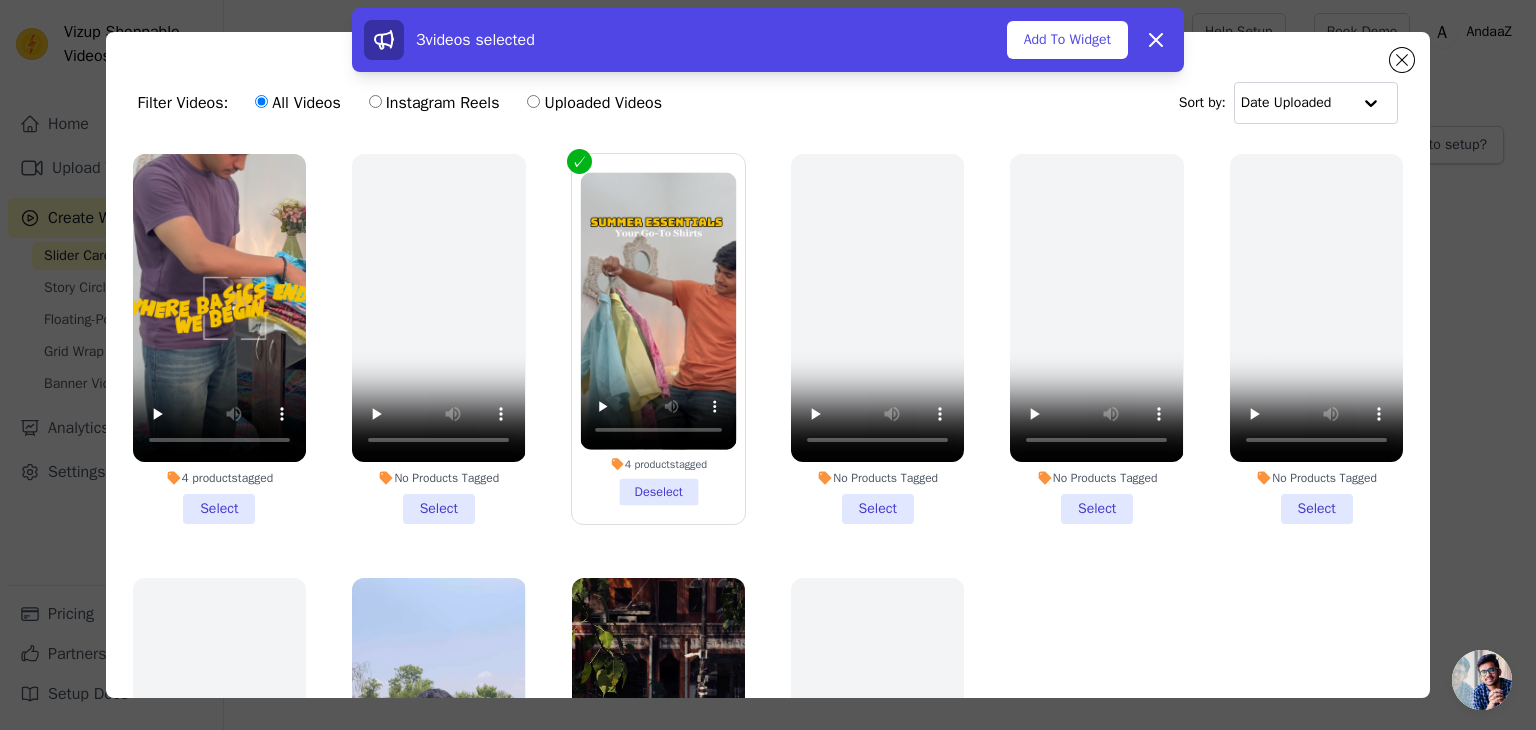 click on "4   products  tagged     Select" at bounding box center (219, 339) 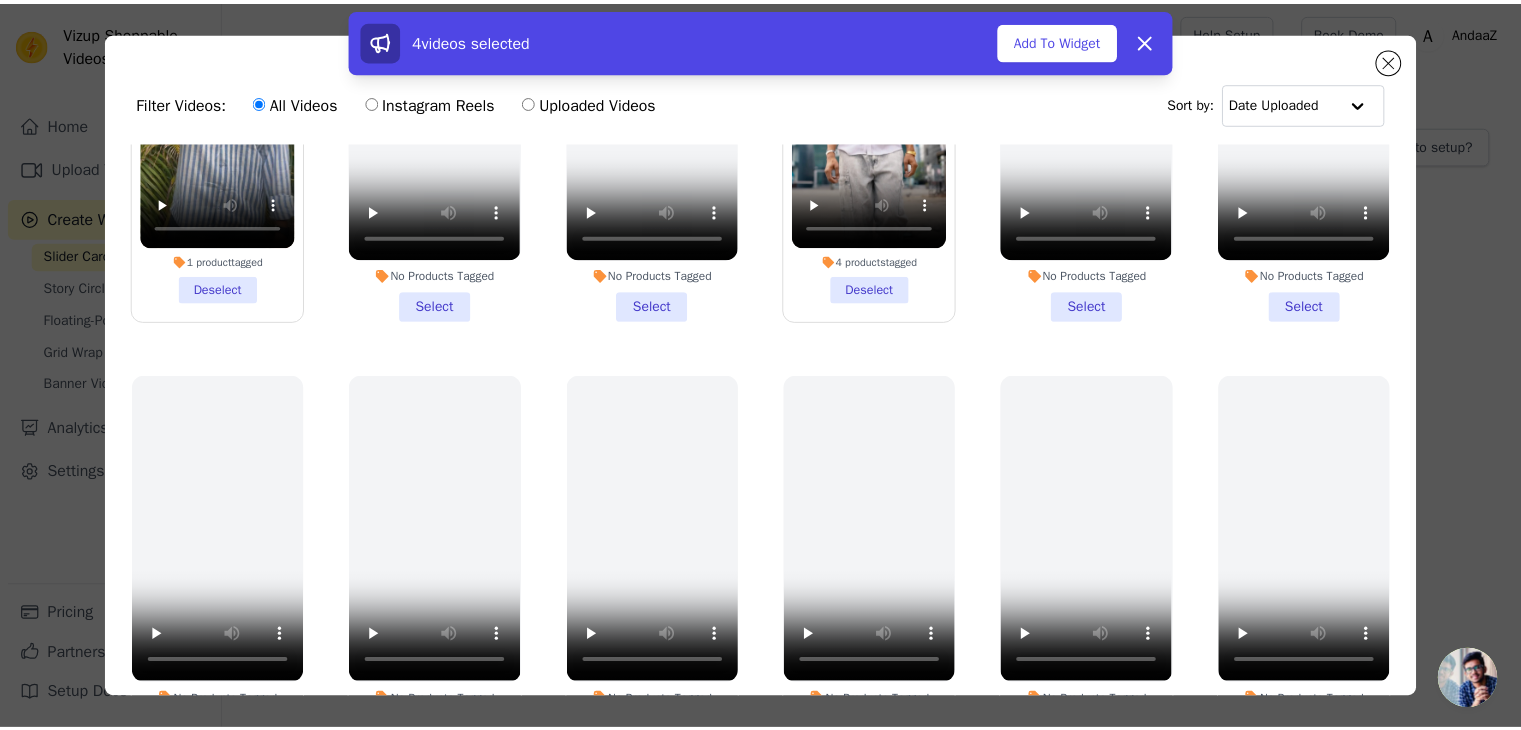 scroll, scrollTop: 0, scrollLeft: 0, axis: both 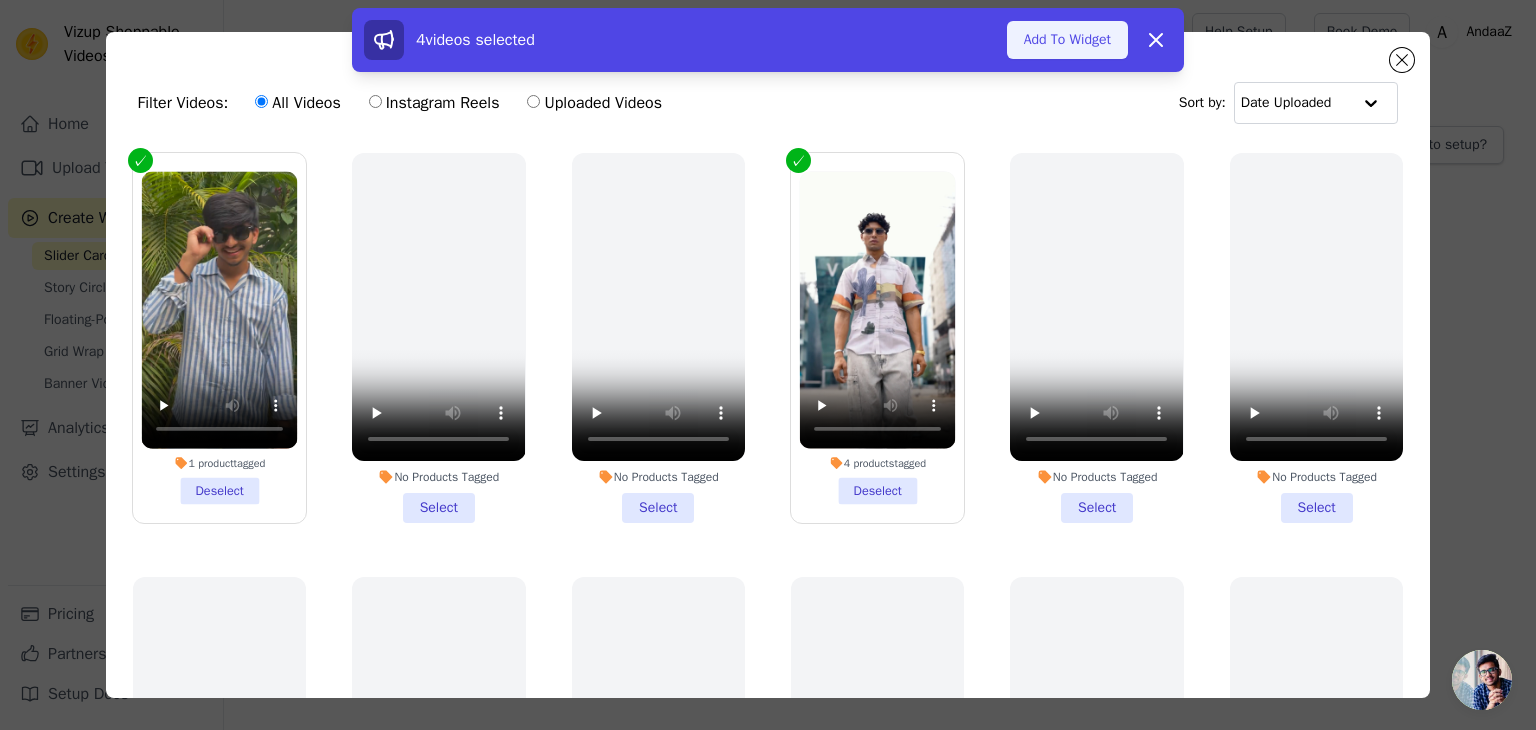 click on "Add To Widget" at bounding box center (1067, 40) 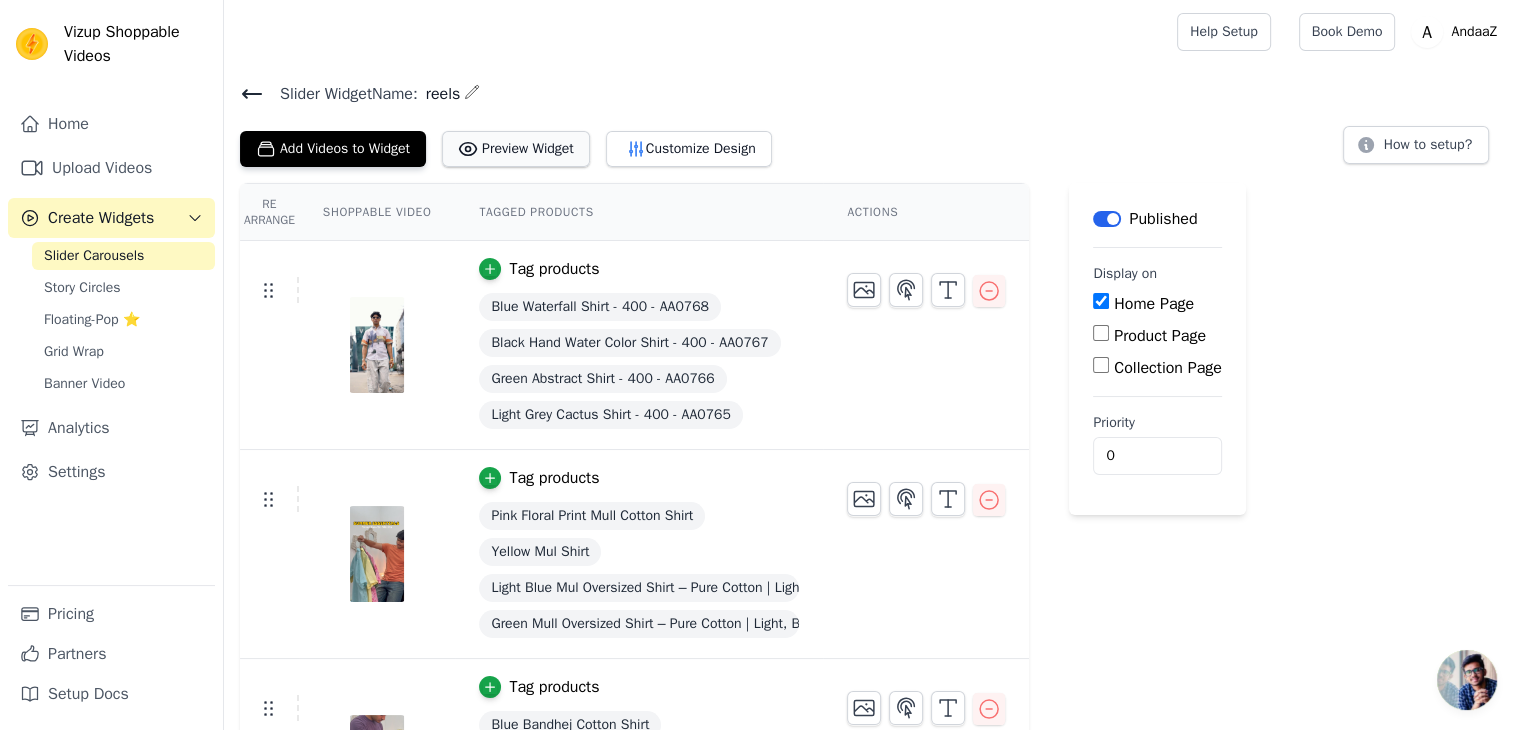 click on "Preview Widget" at bounding box center [516, 149] 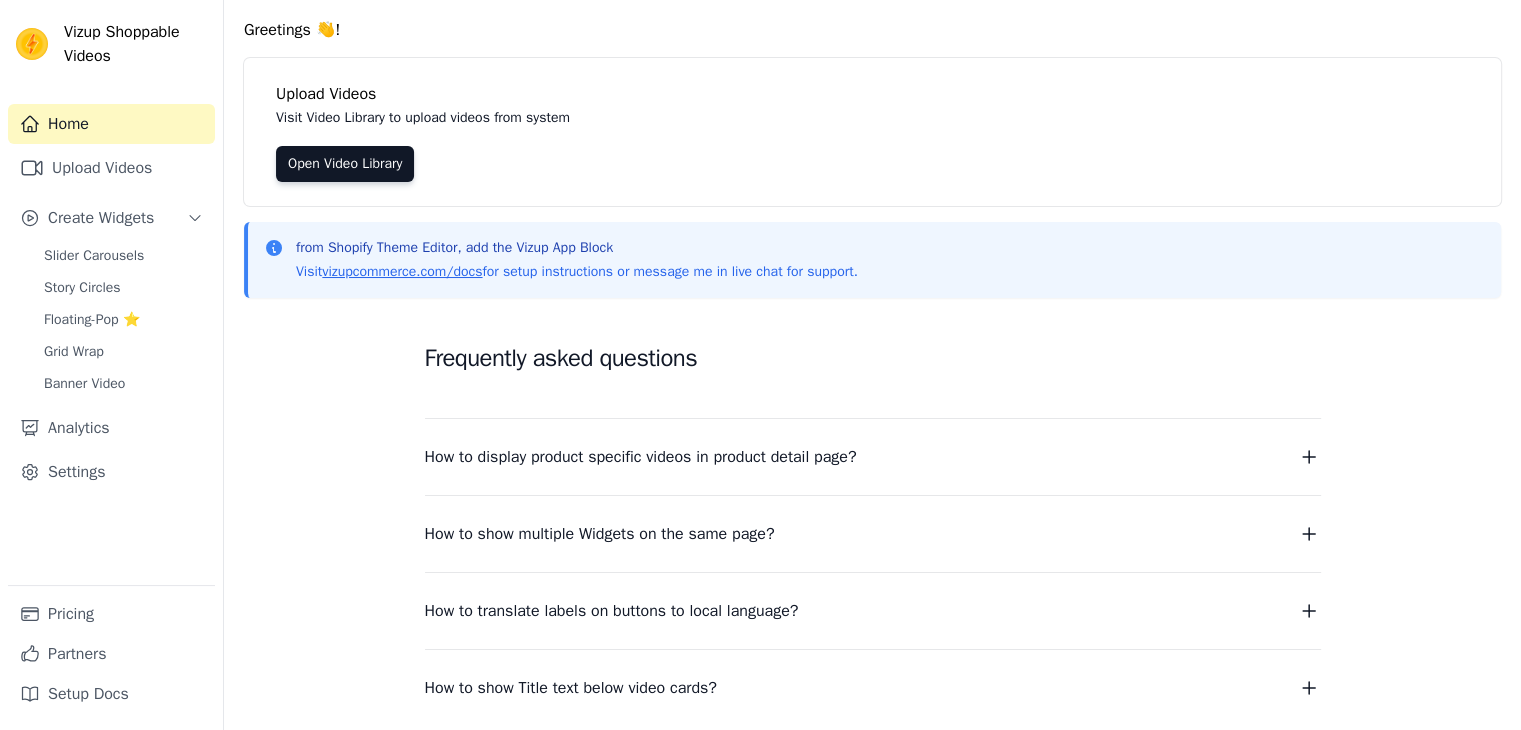 scroll, scrollTop: 60, scrollLeft: 0, axis: vertical 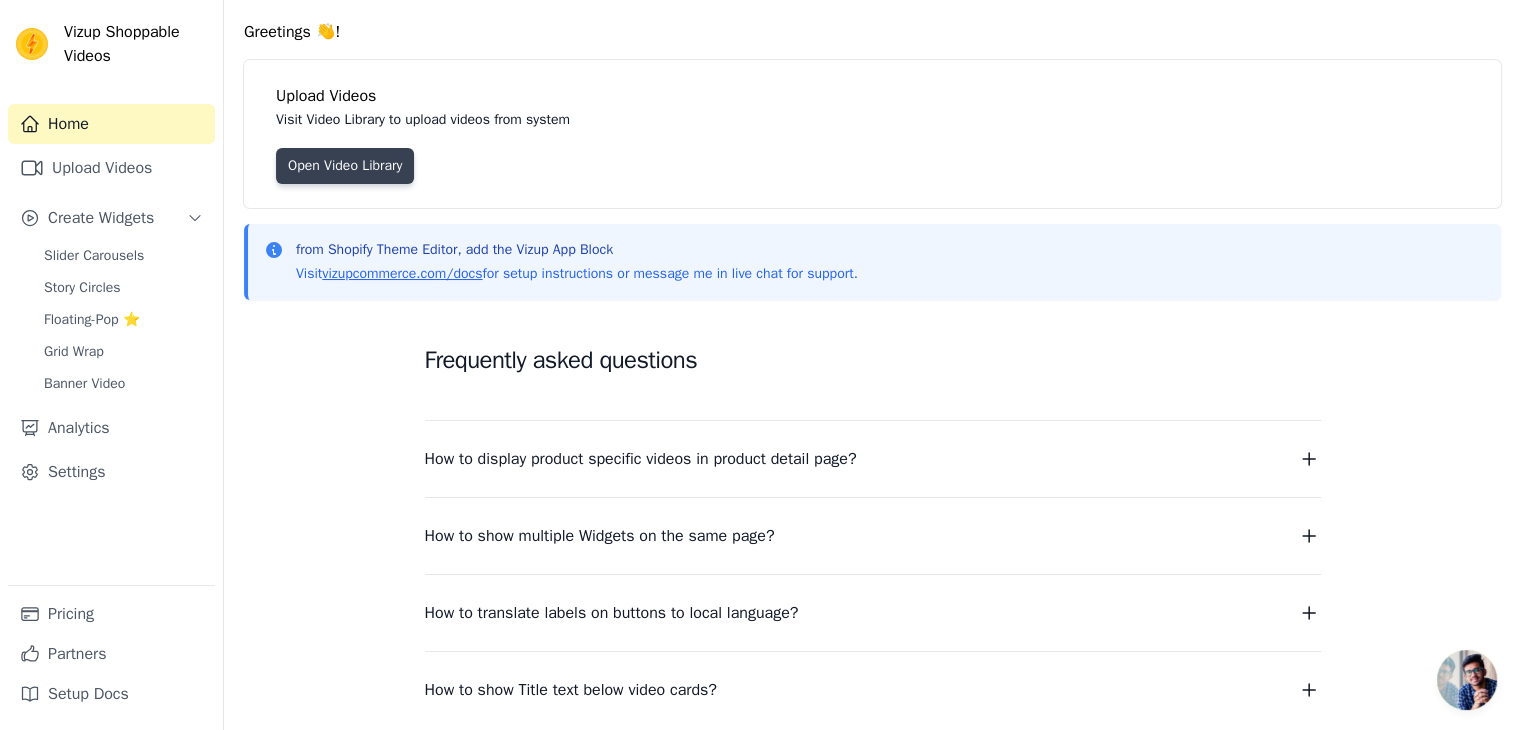 click on "Open Video Library" at bounding box center (345, 166) 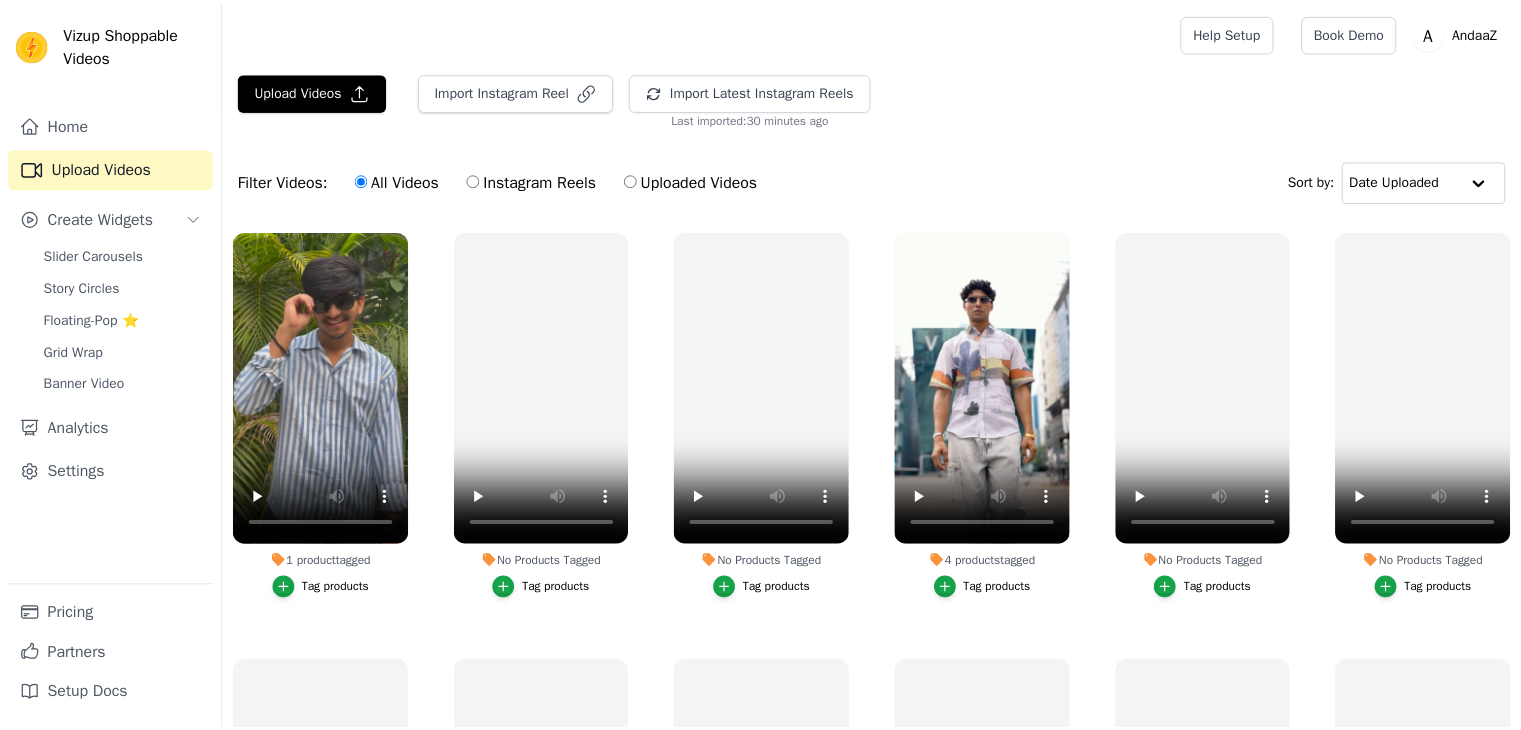 scroll, scrollTop: 0, scrollLeft: 0, axis: both 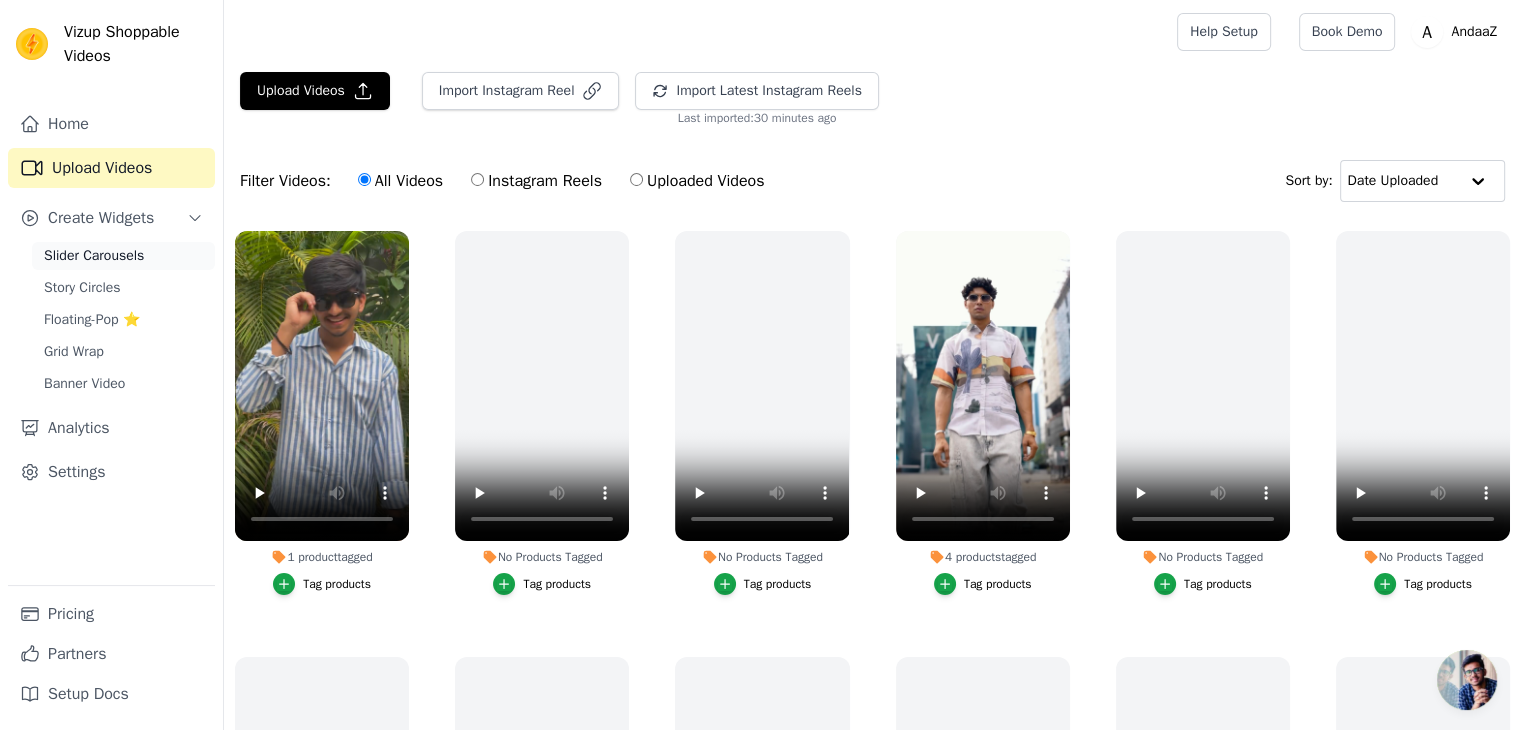 click on "Slider Carousels" at bounding box center [123, 256] 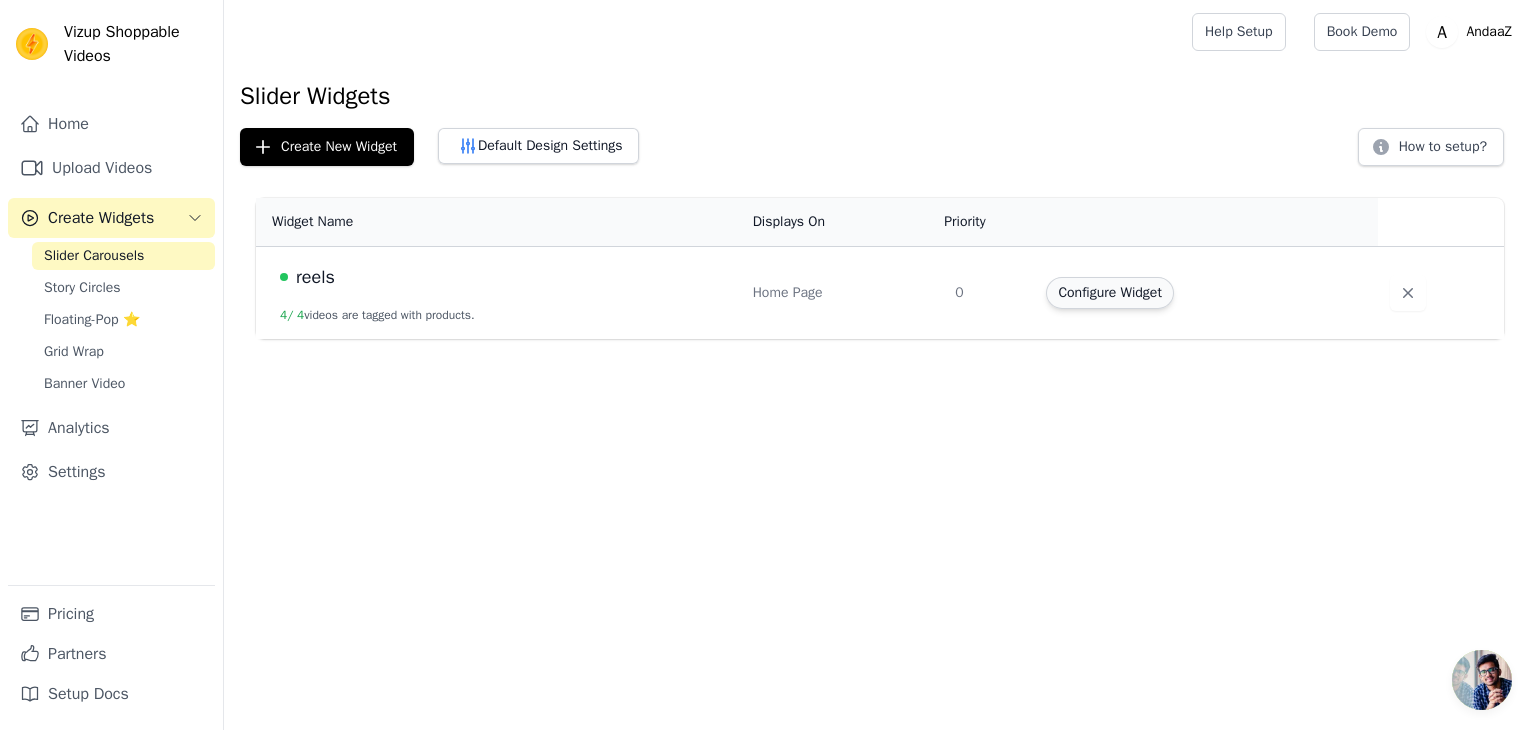 click on "Configure Widget" at bounding box center (1109, 293) 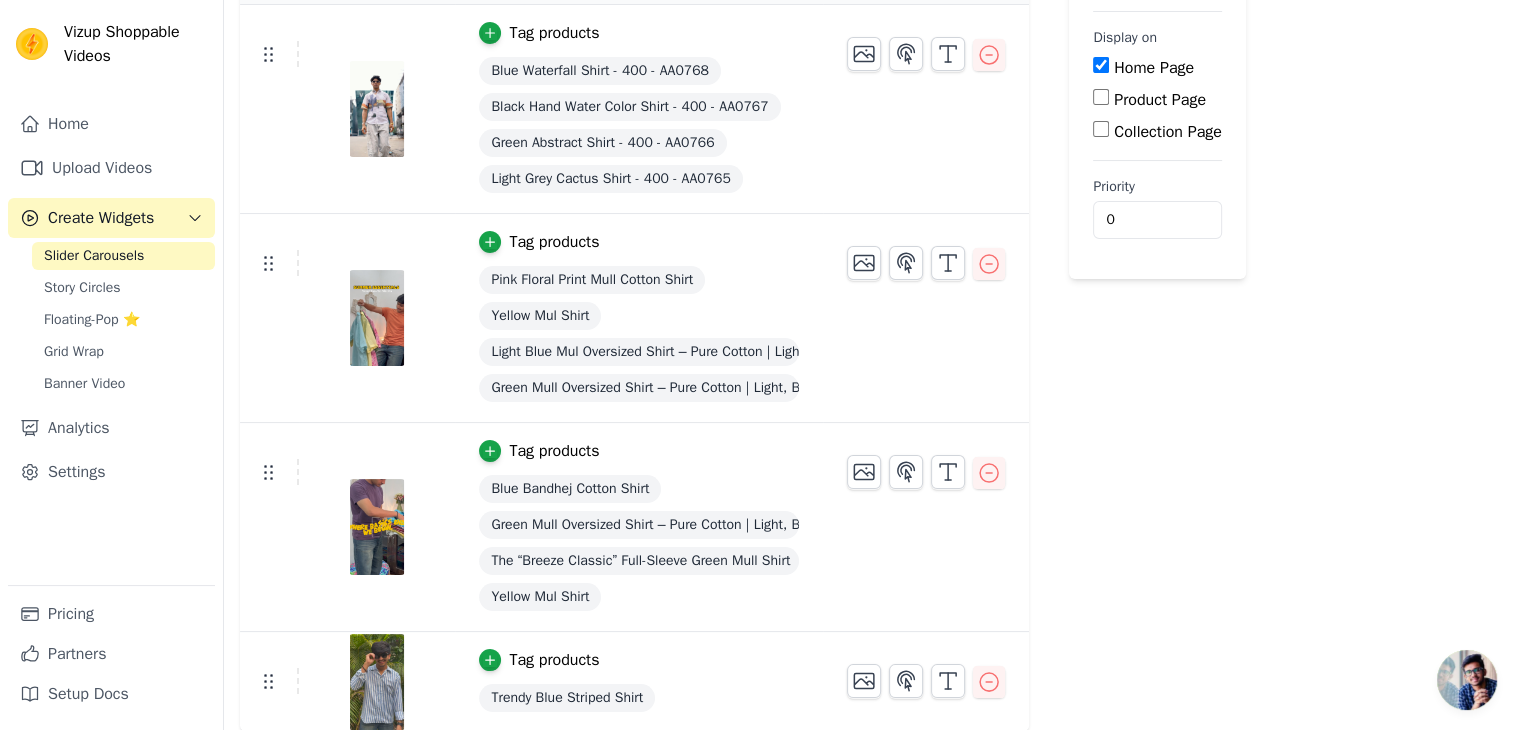 scroll, scrollTop: 0, scrollLeft: 0, axis: both 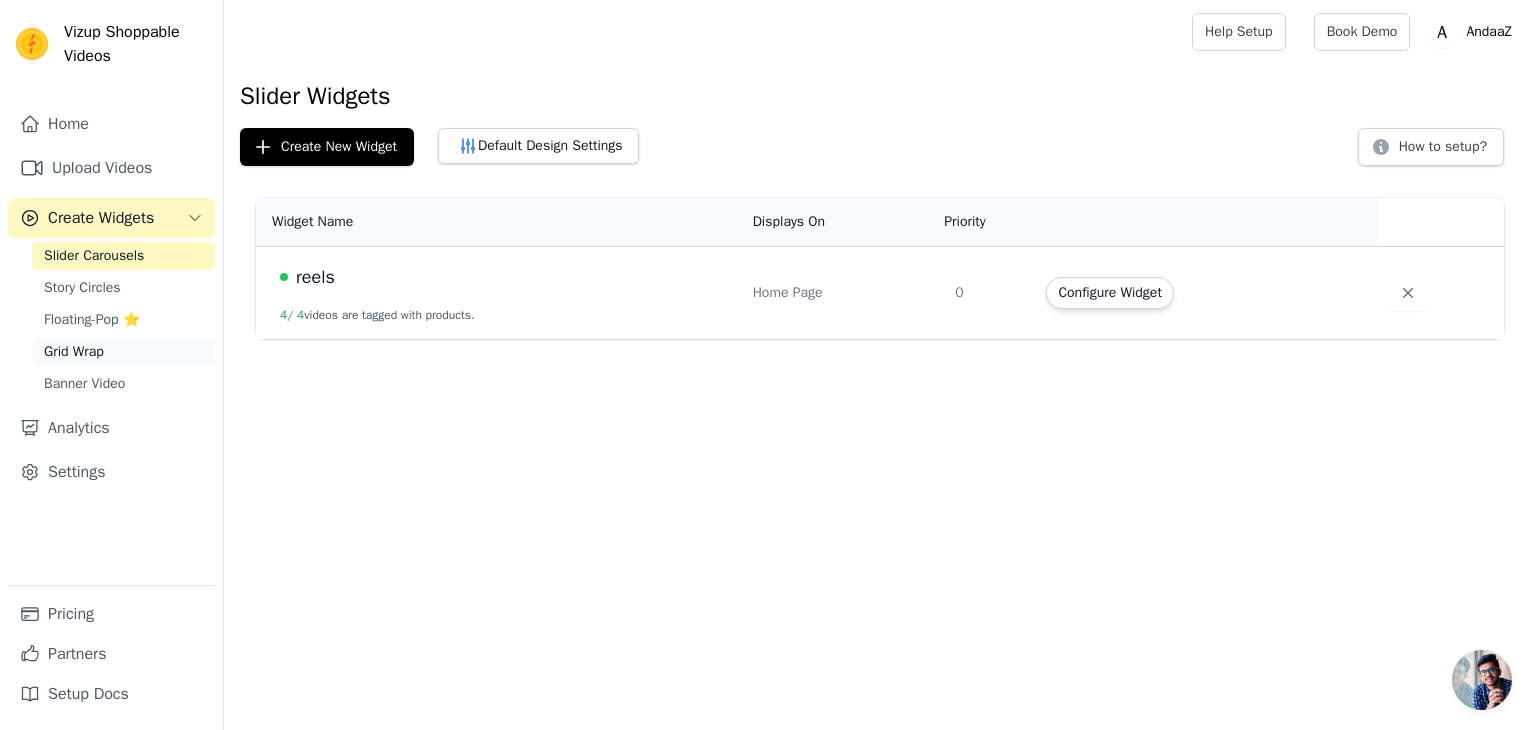 click on "Grid Wrap" at bounding box center [123, 352] 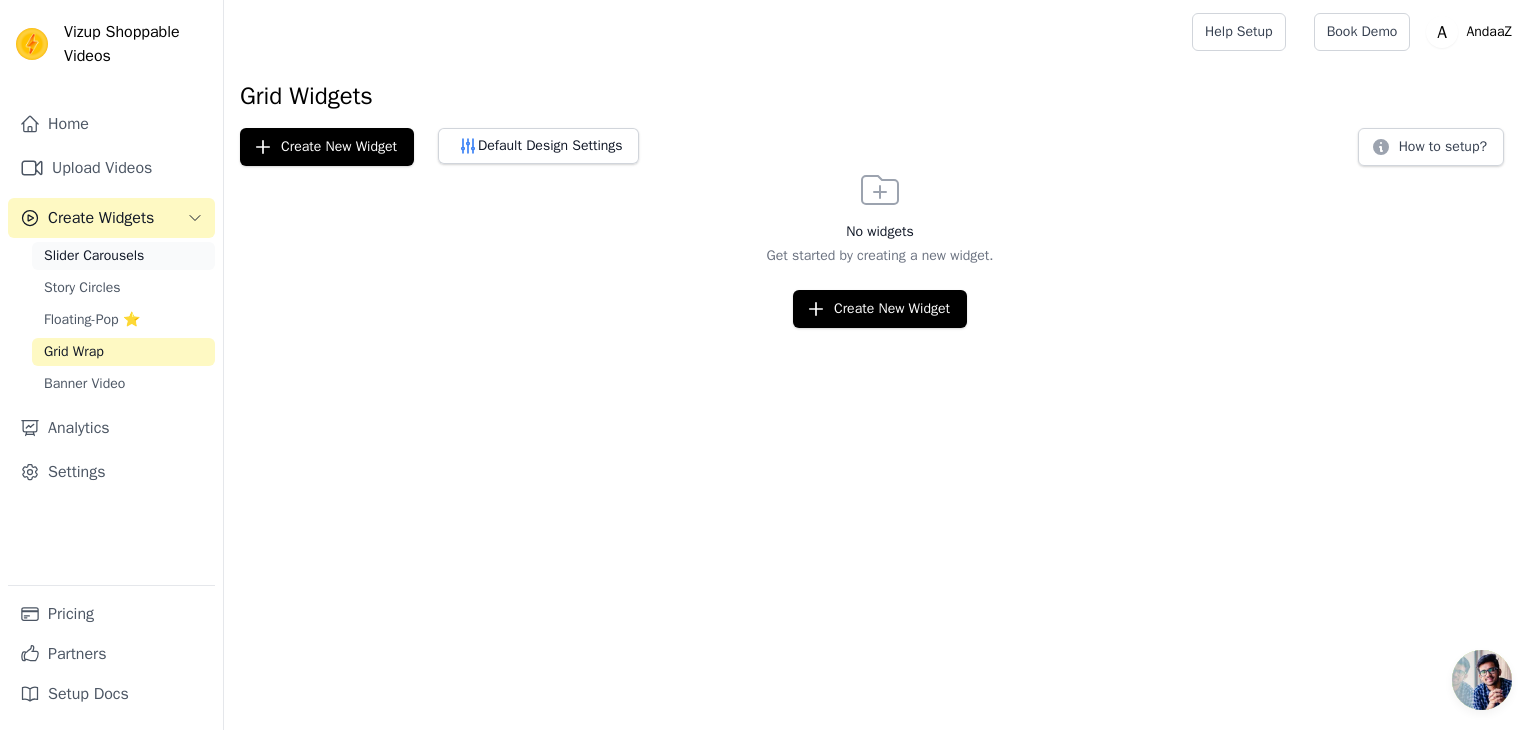 click on "Slider Carousels" at bounding box center (94, 256) 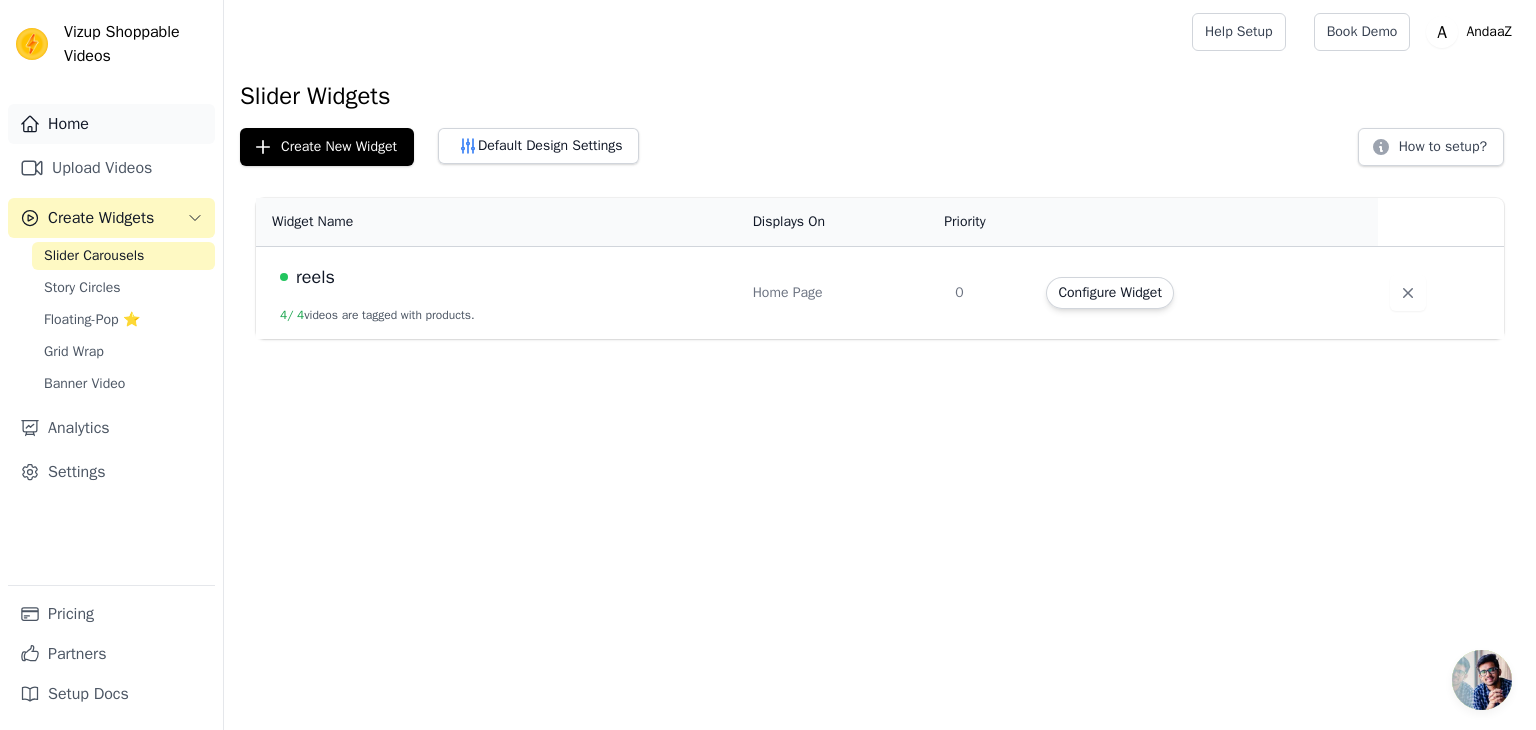 click on "Home" at bounding box center (111, 124) 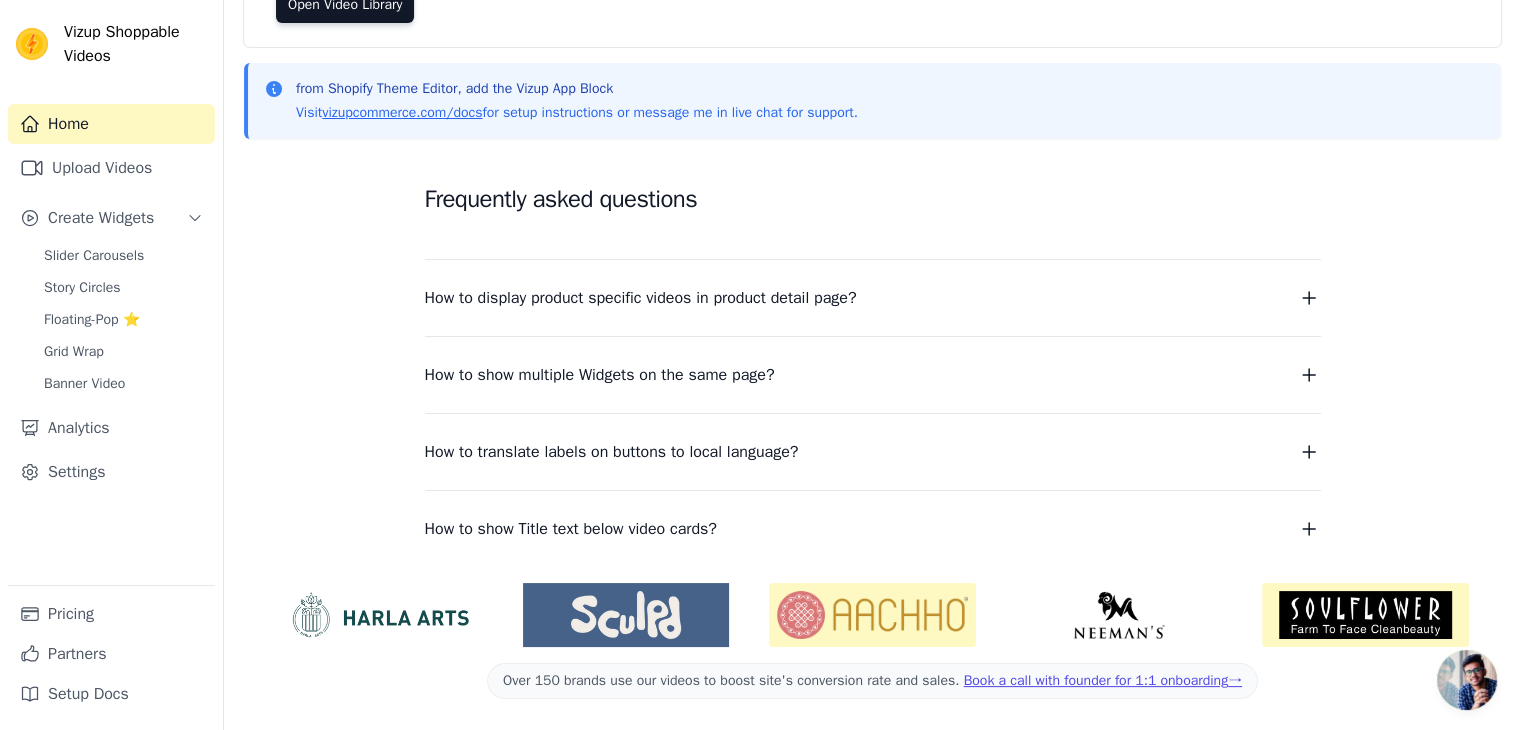 scroll, scrollTop: 0, scrollLeft: 0, axis: both 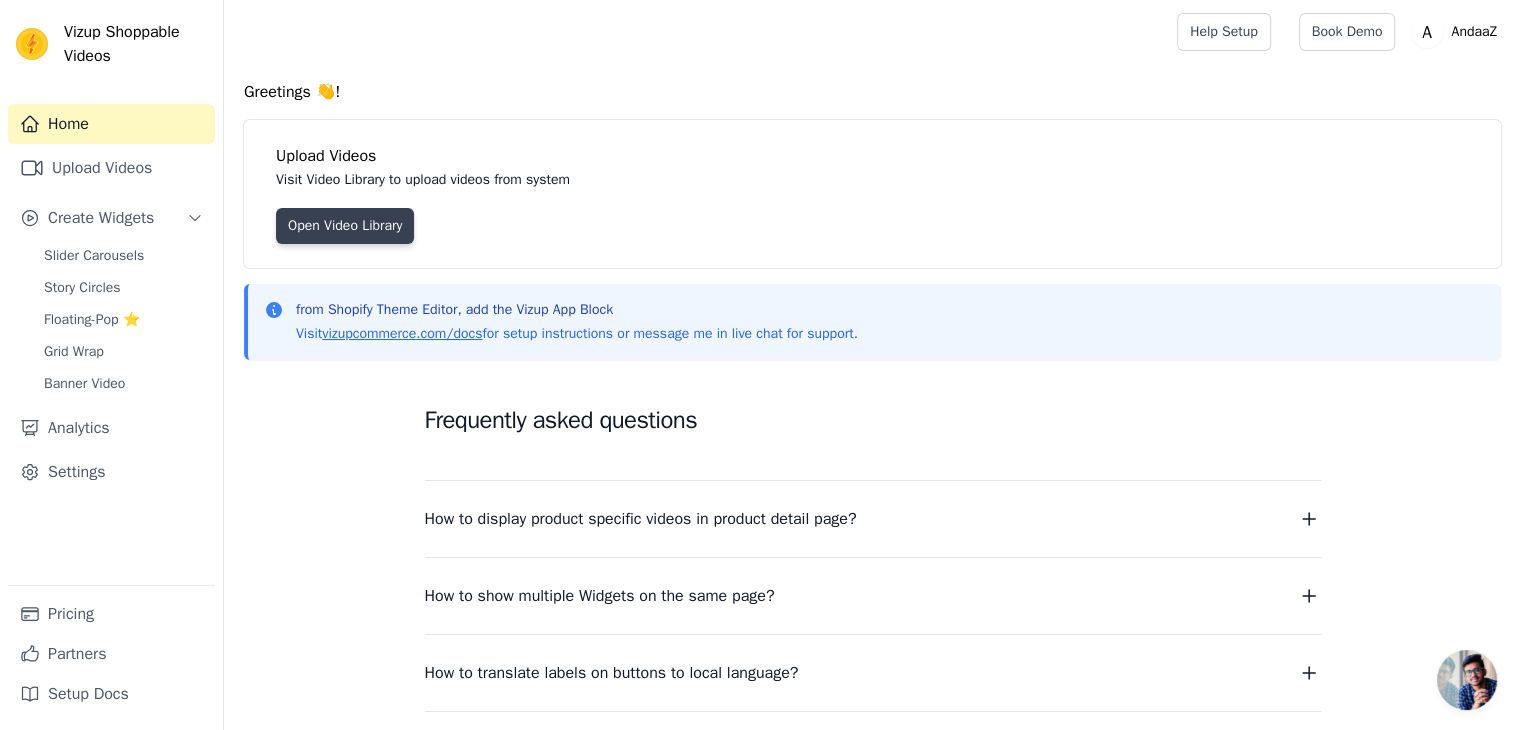 click on "Open Video Library" at bounding box center [345, 226] 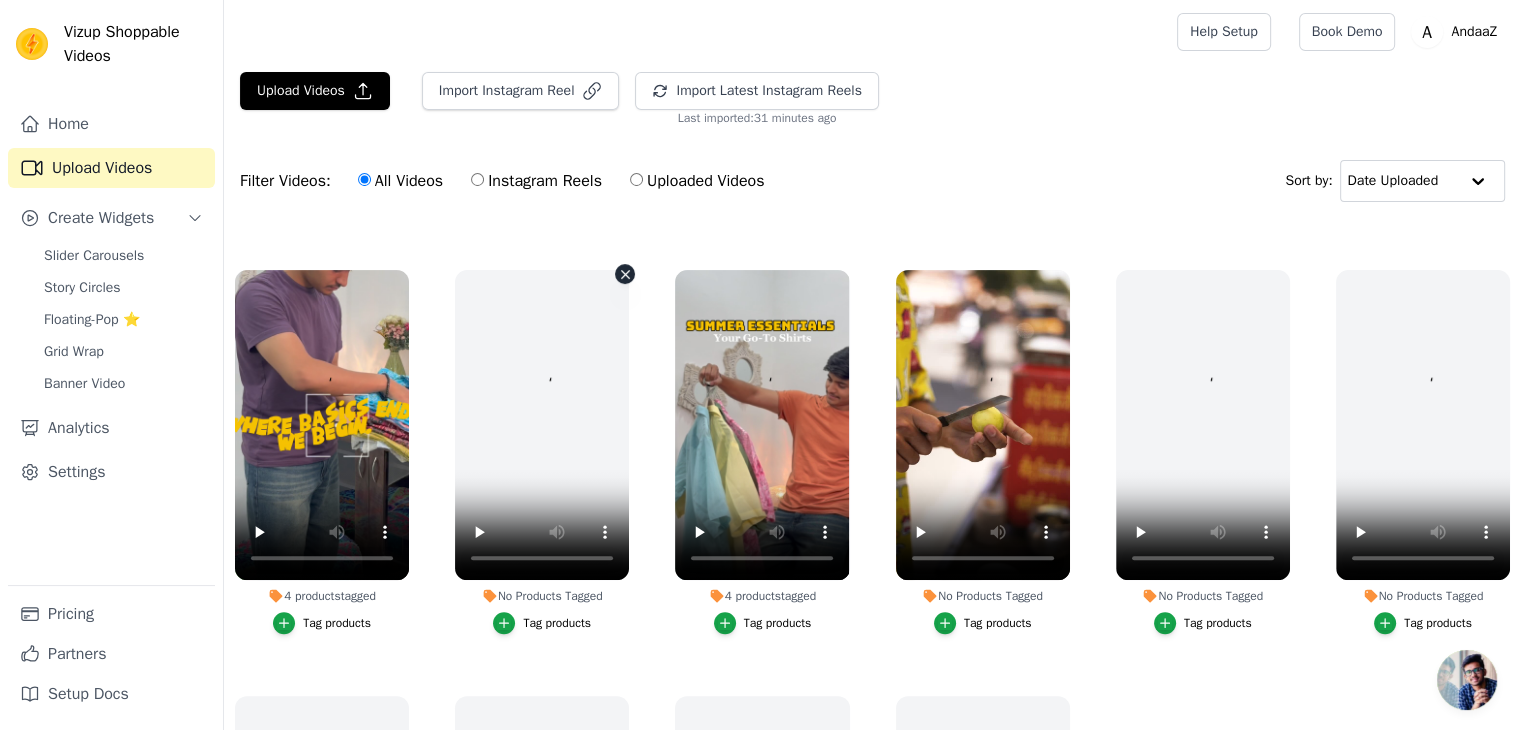 scroll, scrollTop: 811, scrollLeft: 0, axis: vertical 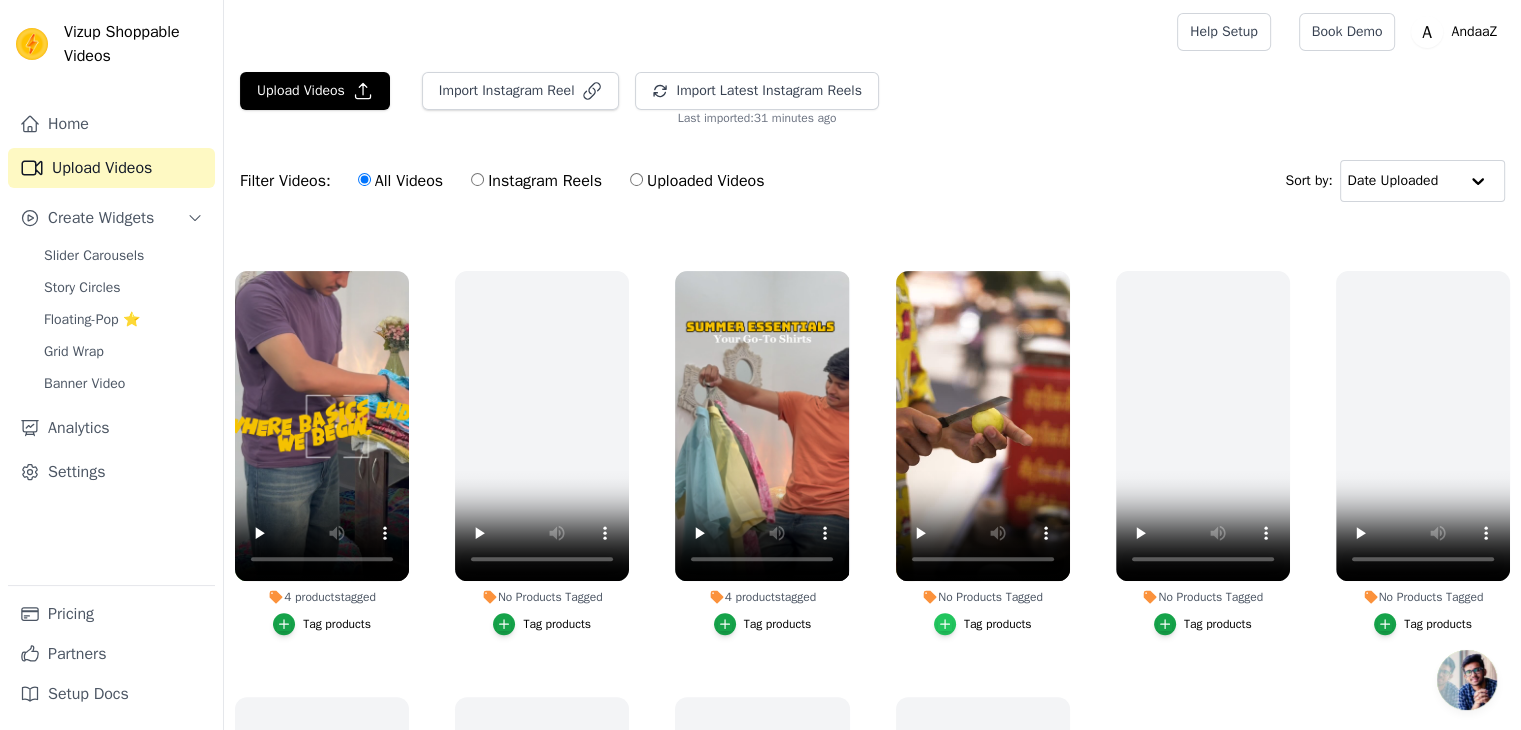 click 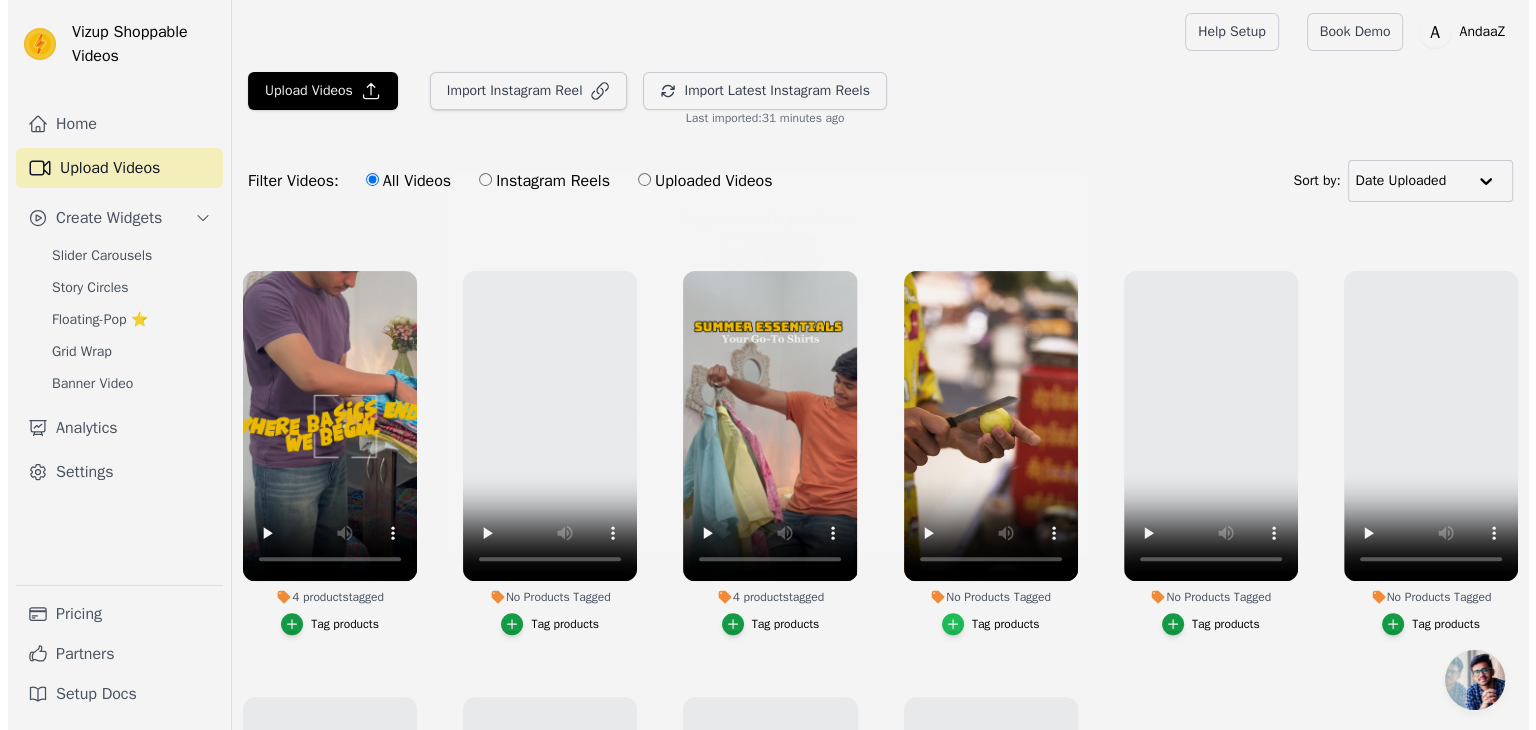 scroll, scrollTop: 815, scrollLeft: 0, axis: vertical 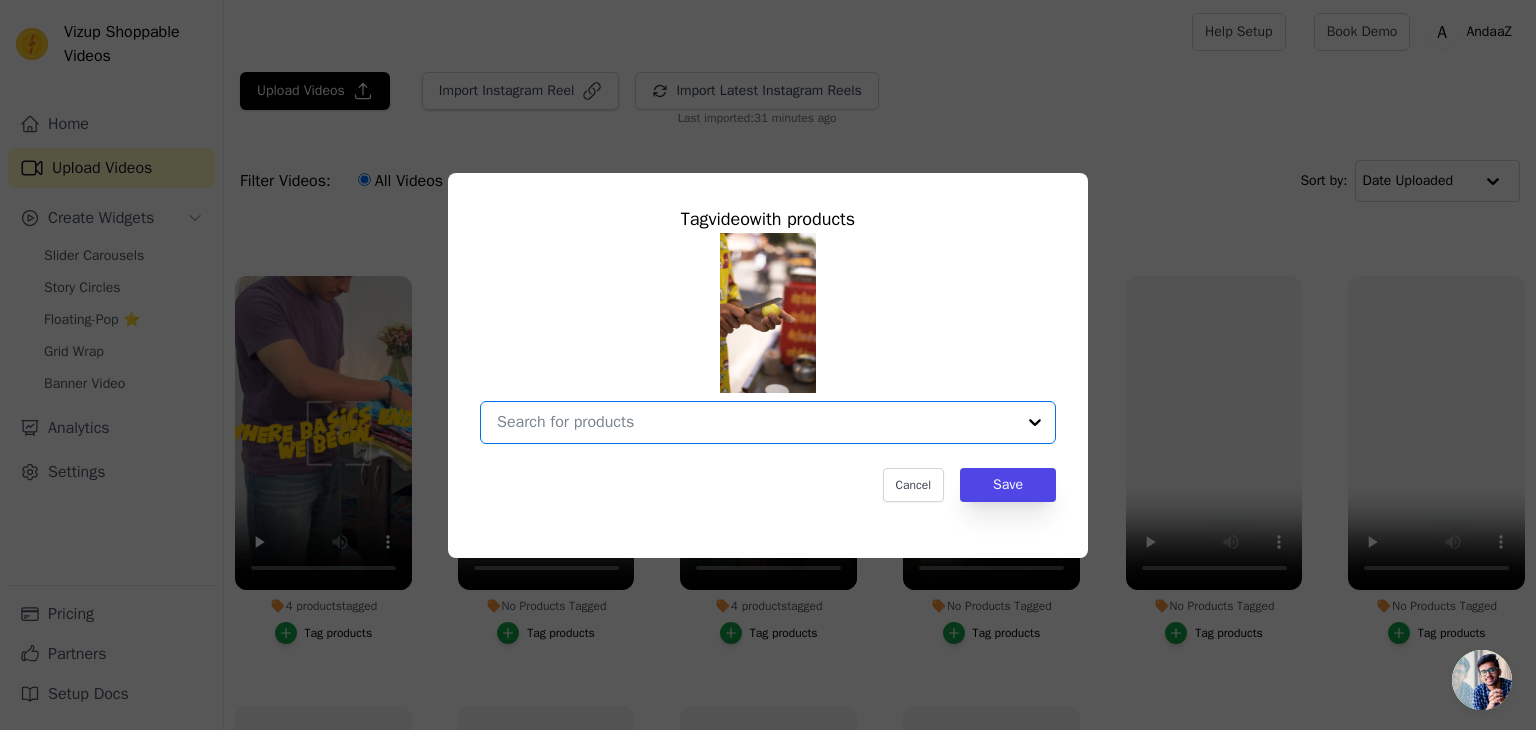 click on "No Products Tagged     Tag  video  with products       Option undefined, selected.   Select is focused, type to refine list, press down to open the menu.                   Cancel   Save     Tag products" at bounding box center [756, 422] 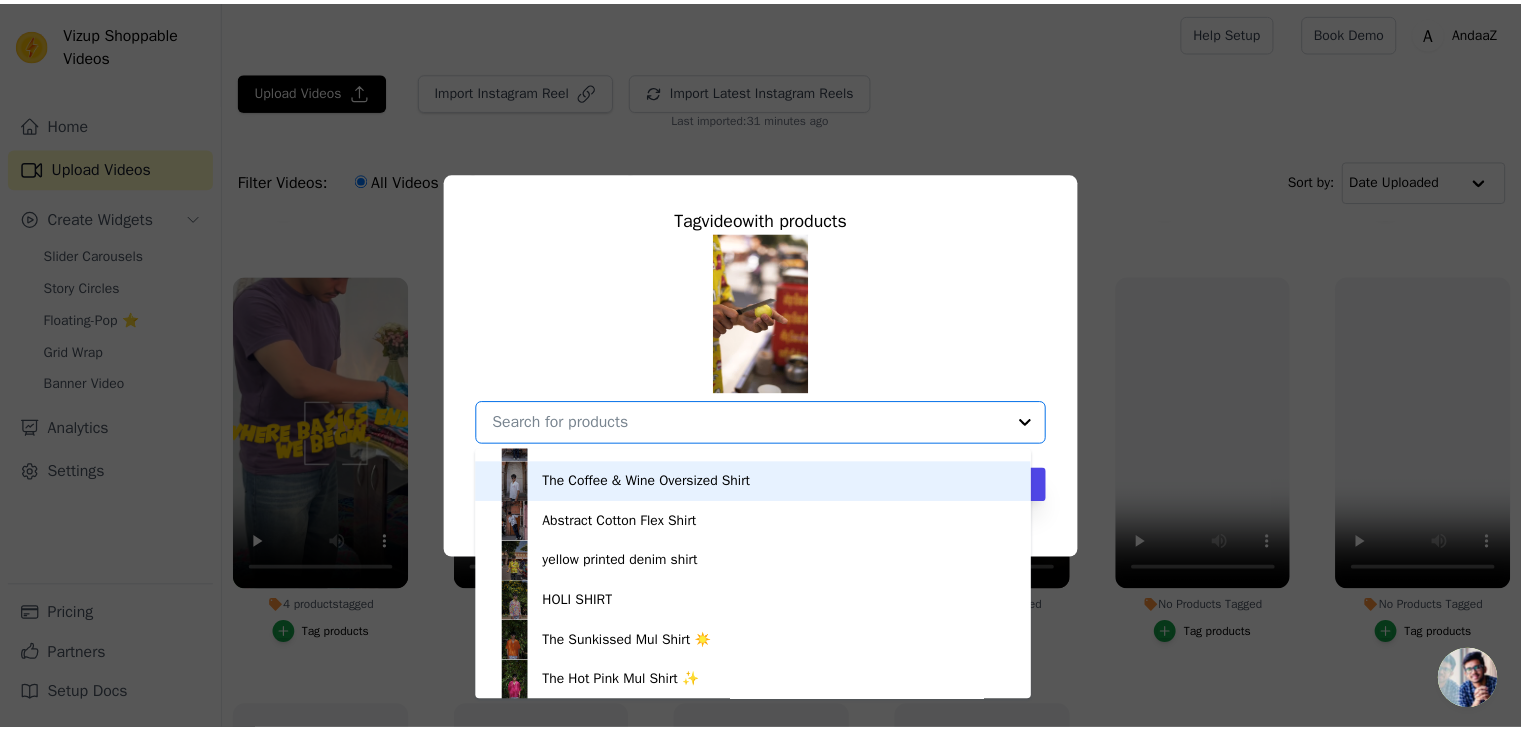 scroll, scrollTop: 1386, scrollLeft: 0, axis: vertical 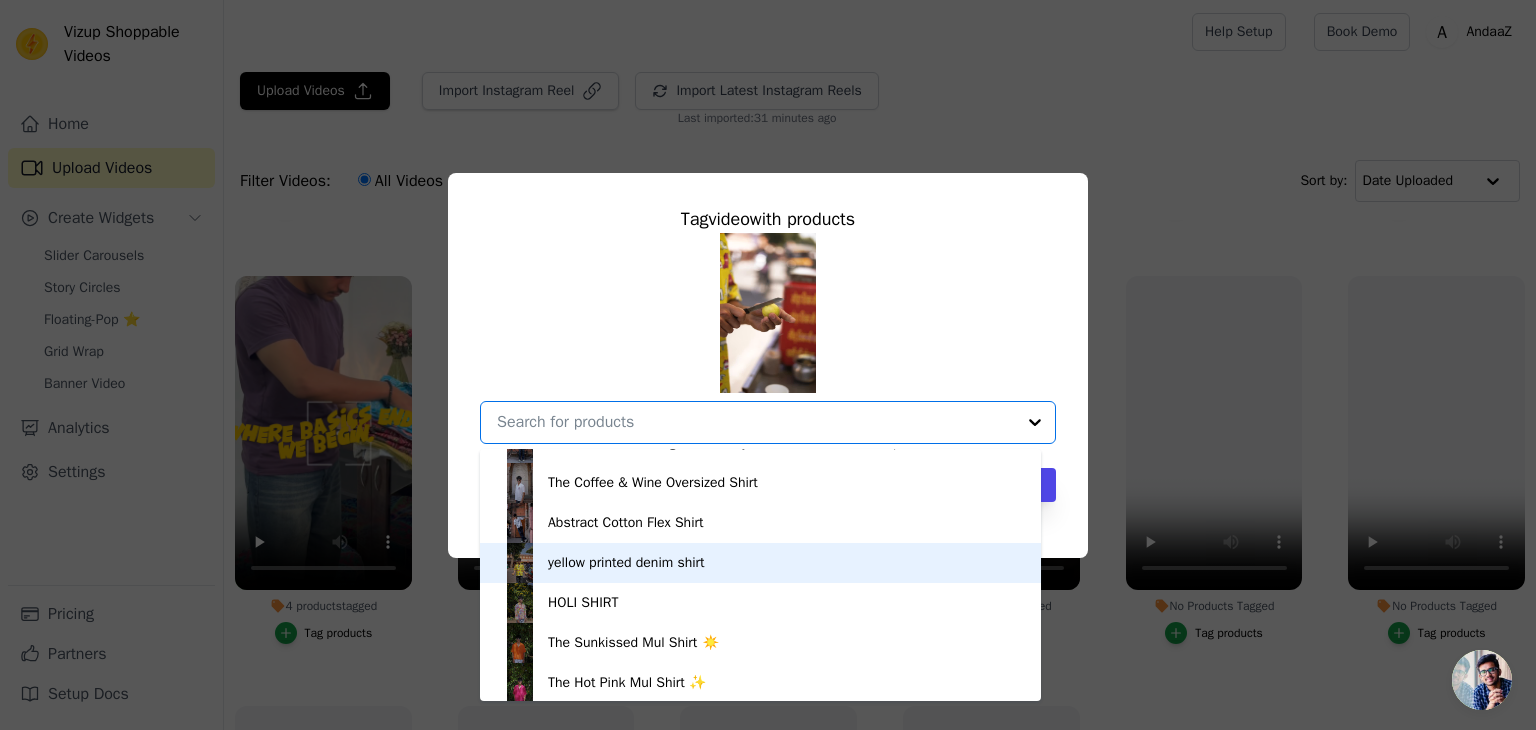 click on "yellow printed denim shirt" at bounding box center [626, 563] 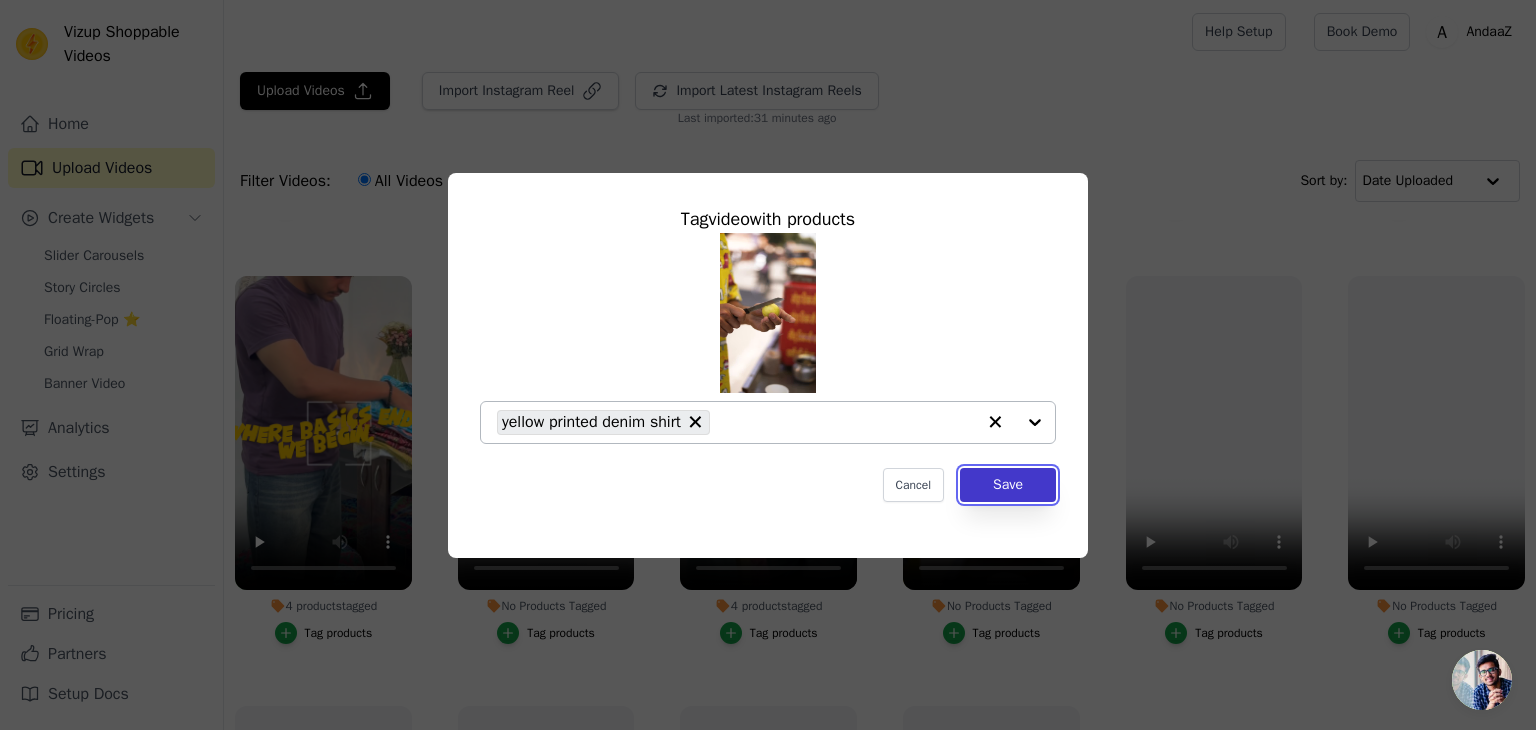 click on "Save" at bounding box center [1008, 485] 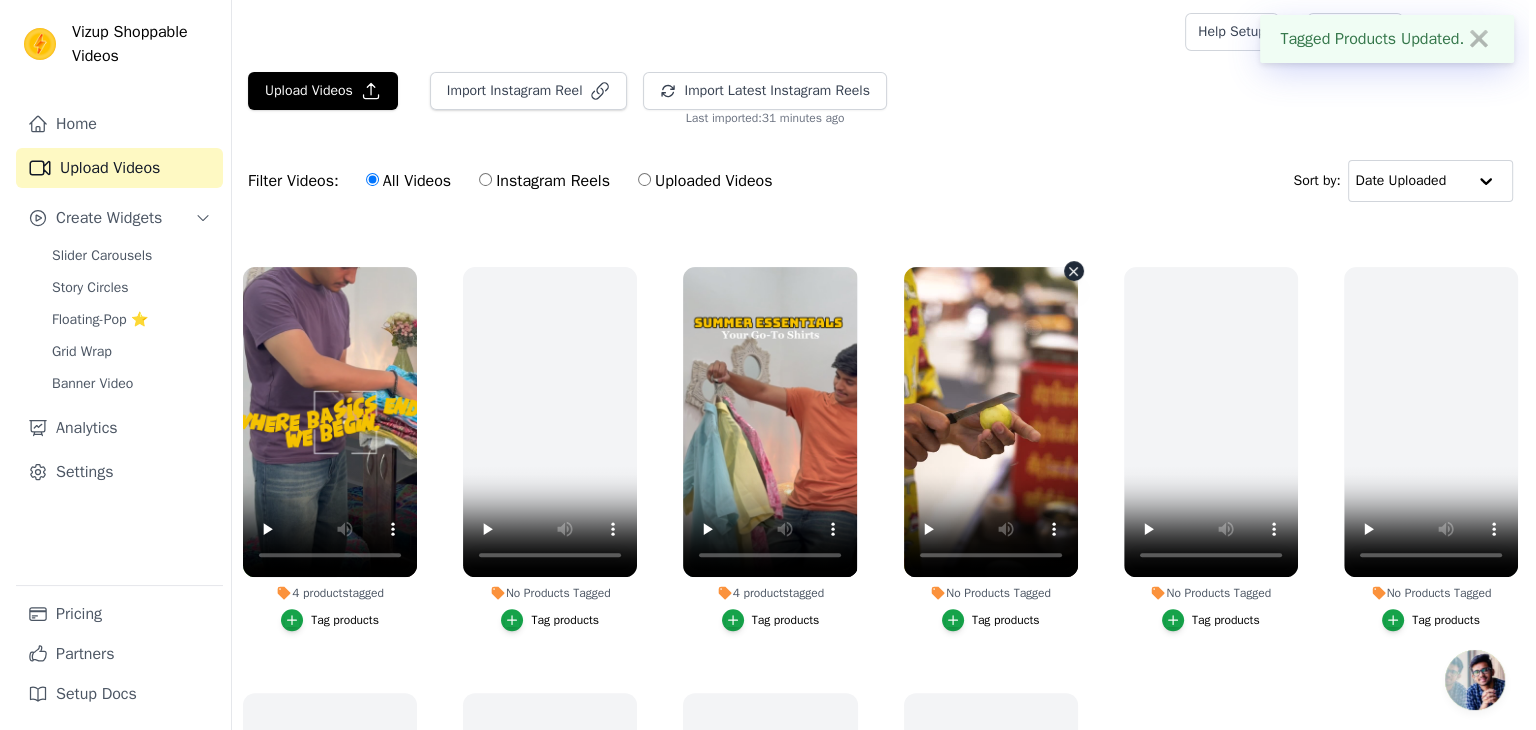 scroll, scrollTop: 811, scrollLeft: 0, axis: vertical 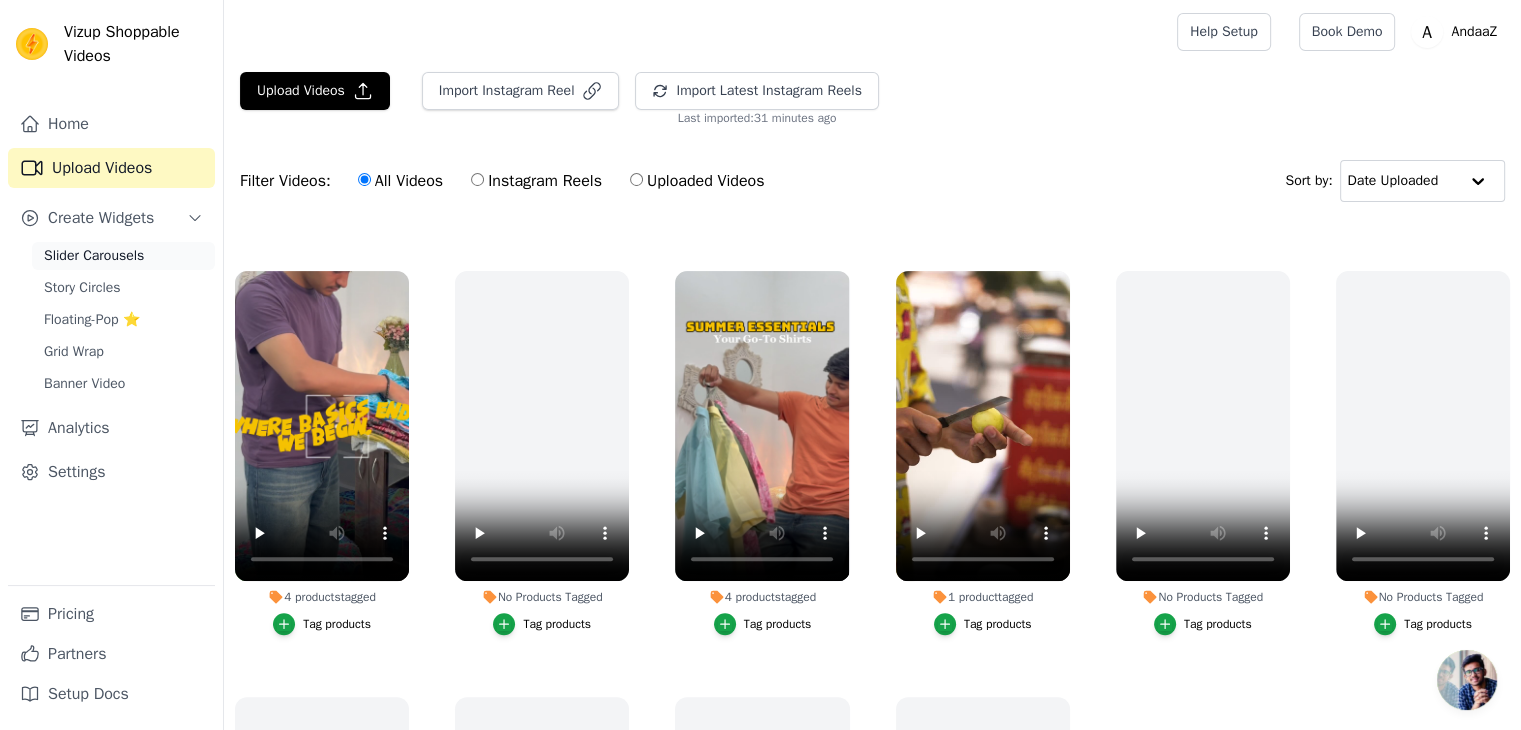 click on "Slider Carousels" at bounding box center (94, 256) 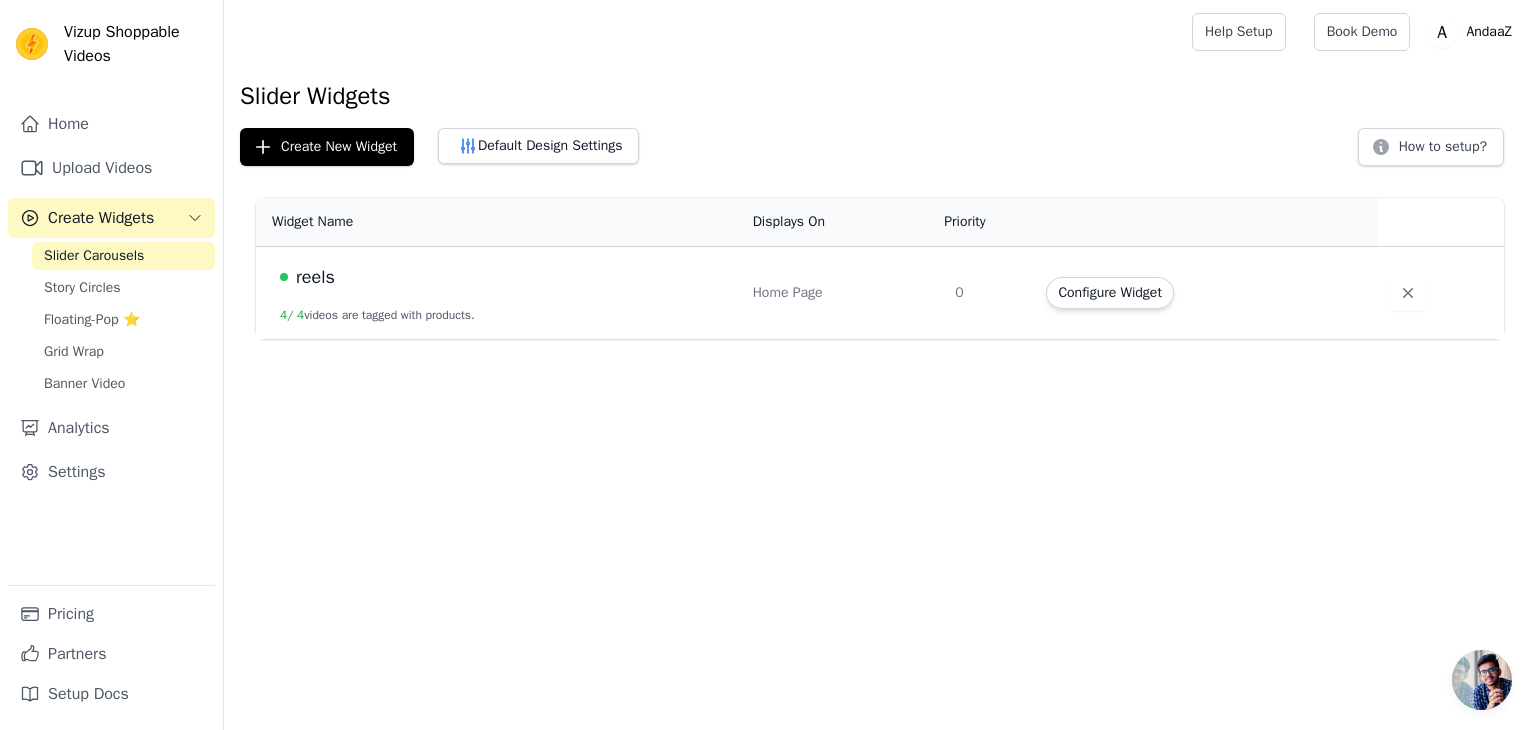 click on "Home Page" at bounding box center [842, 293] 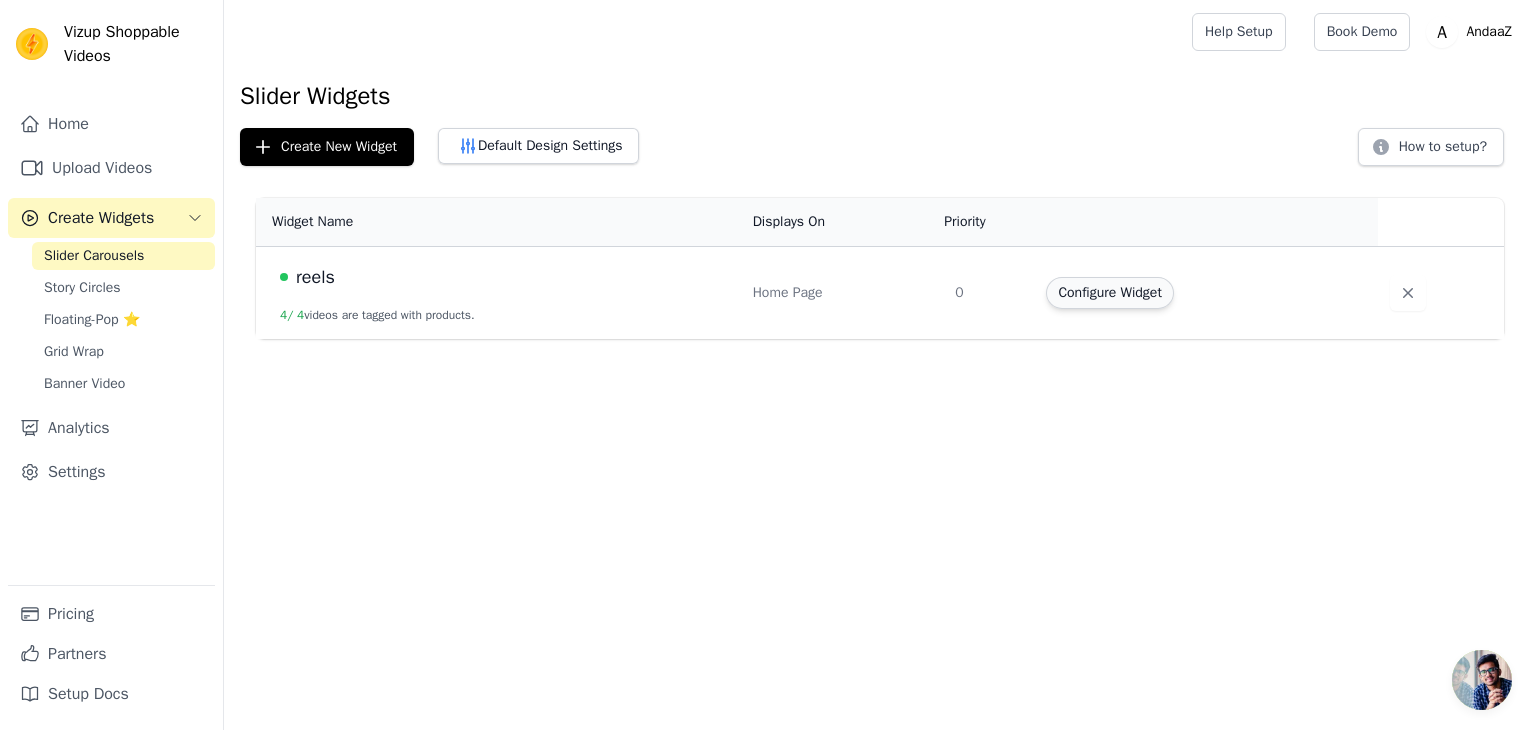 click on "Configure Widget" at bounding box center (1109, 293) 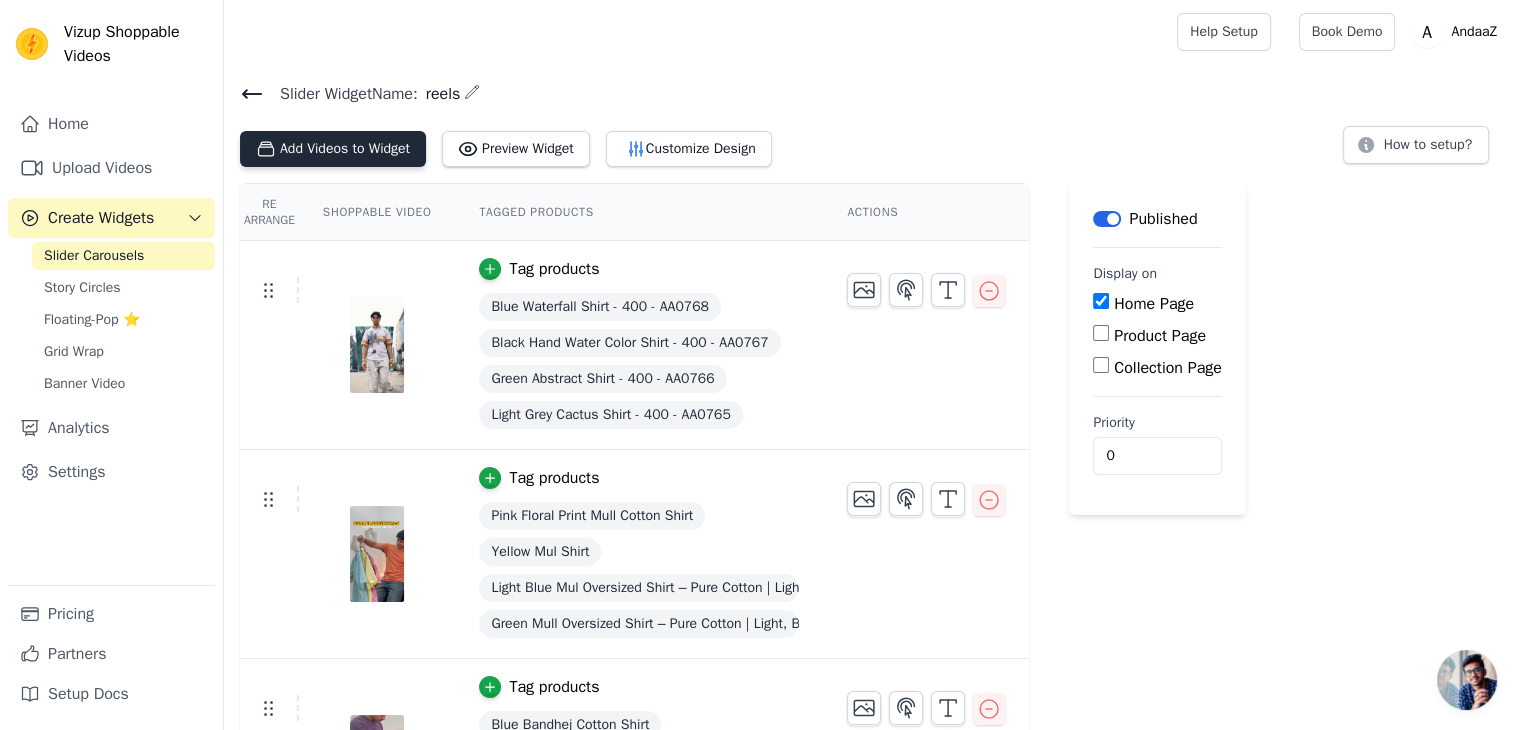 click on "Add Videos to Widget" at bounding box center (333, 149) 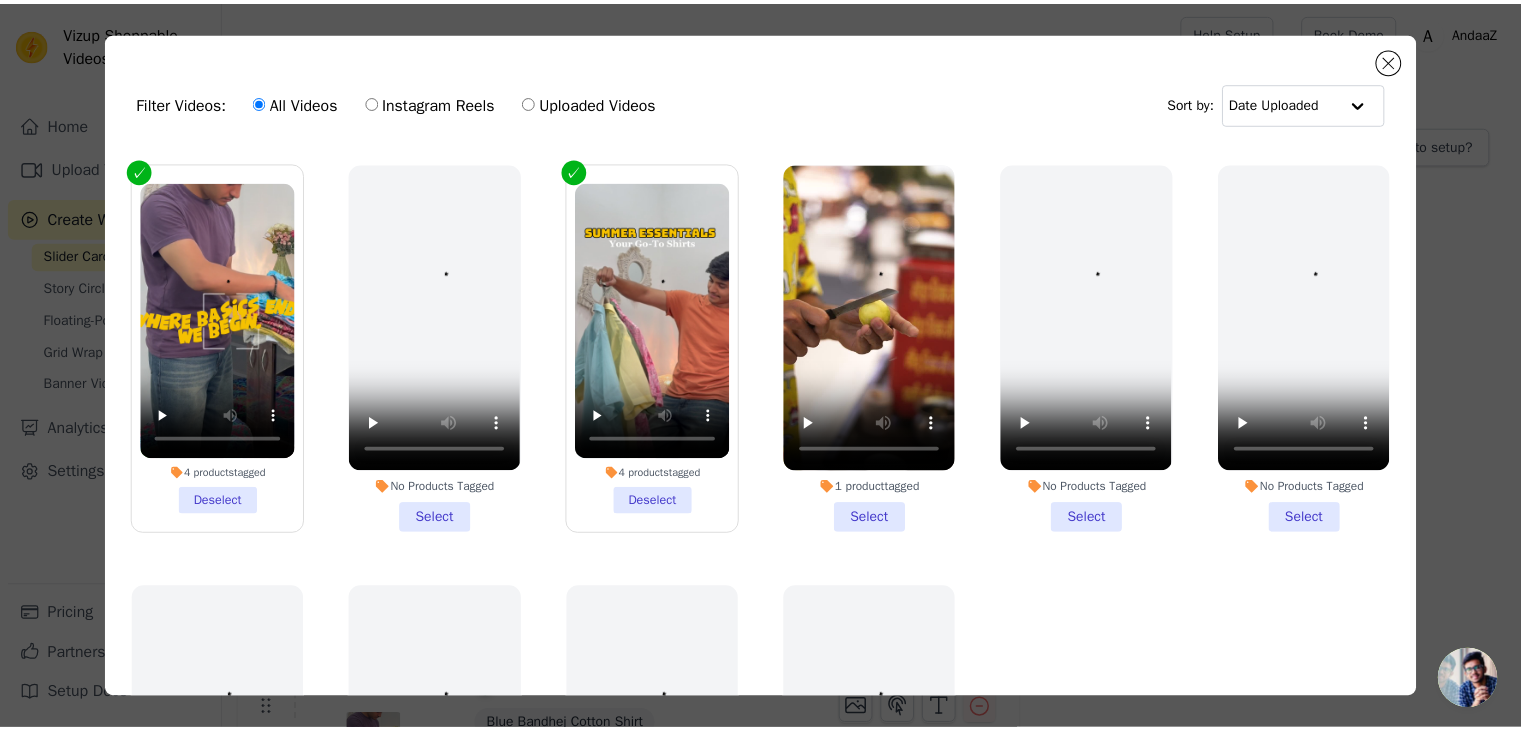 scroll, scrollTop: 842, scrollLeft: 0, axis: vertical 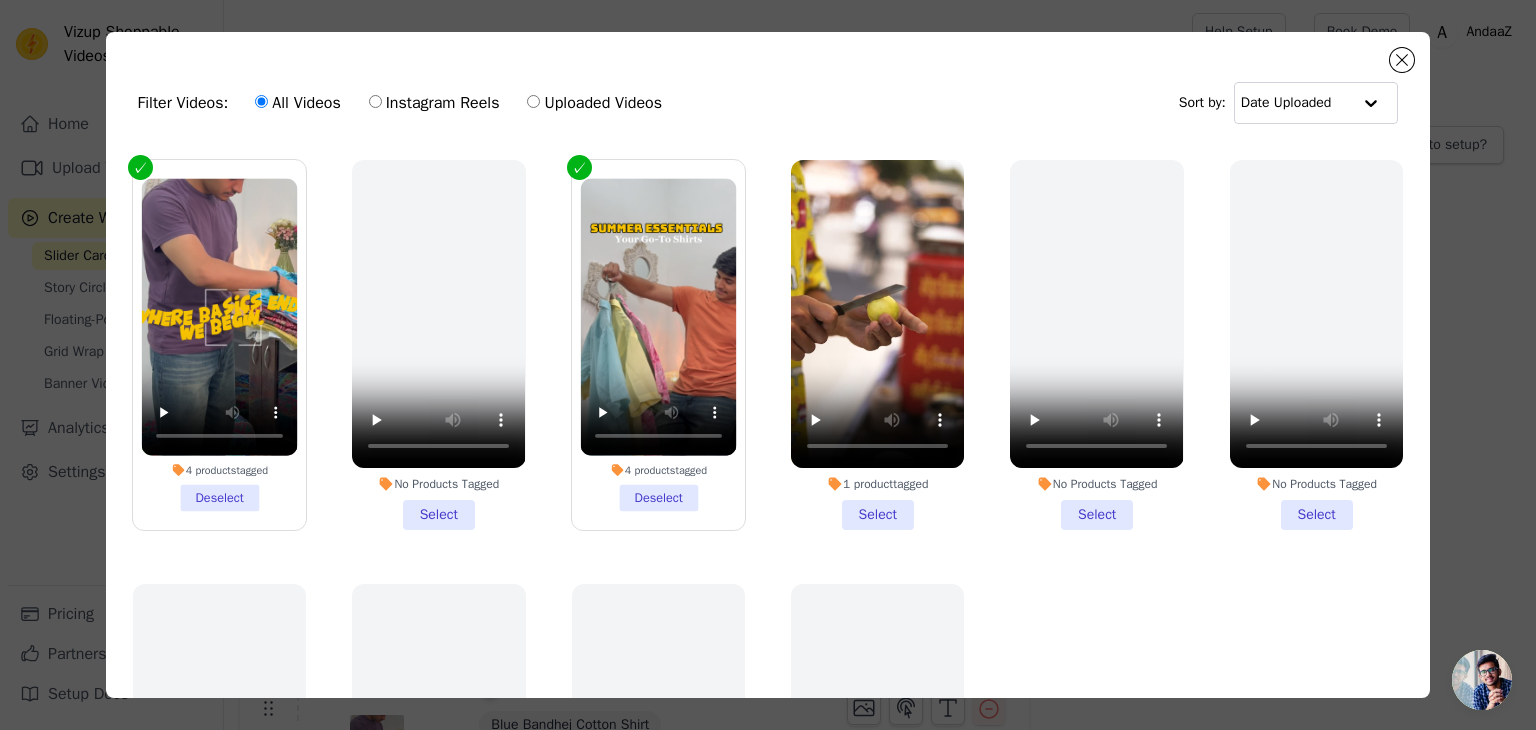 click on "1   product  tagged     Select" at bounding box center [877, 345] 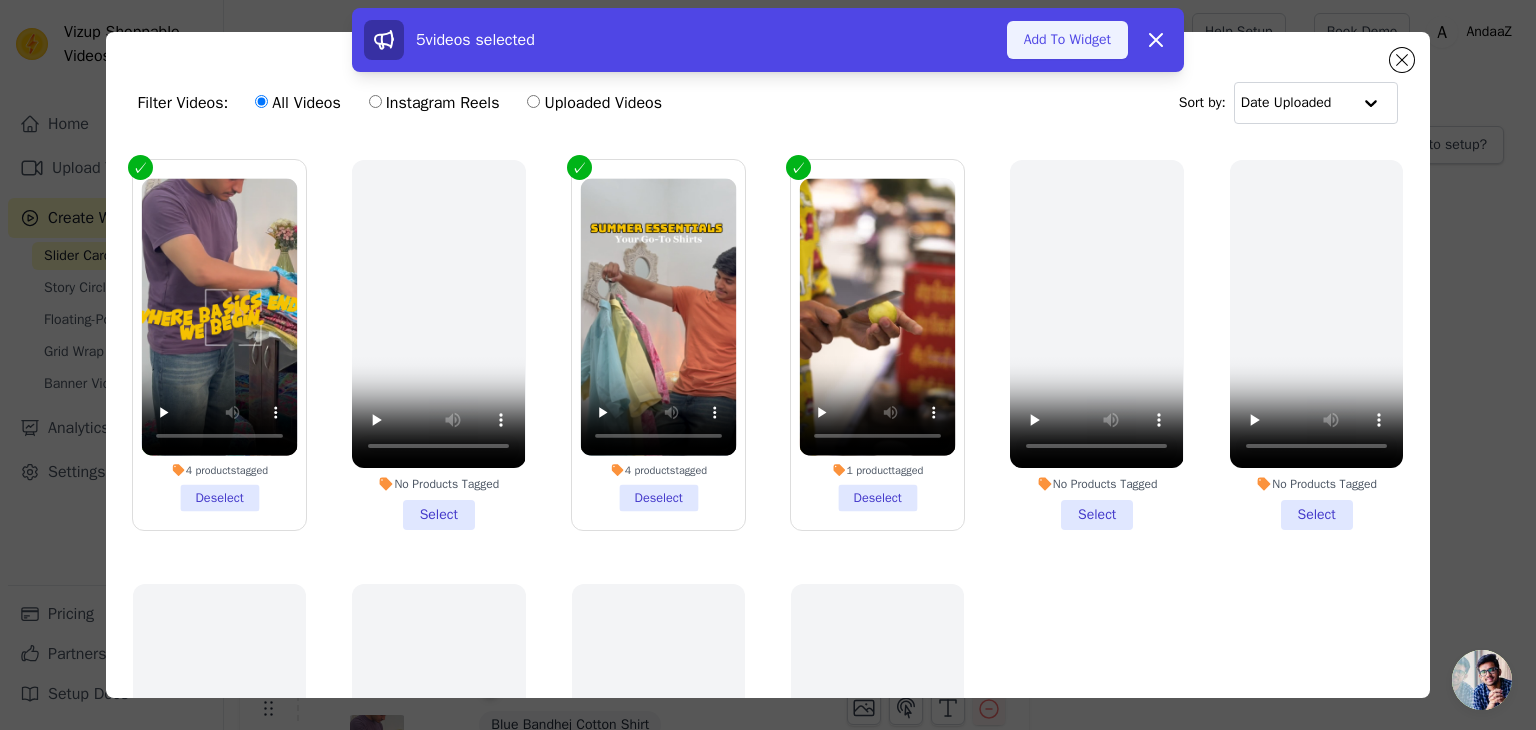 click on "Add To Widget" at bounding box center (1067, 40) 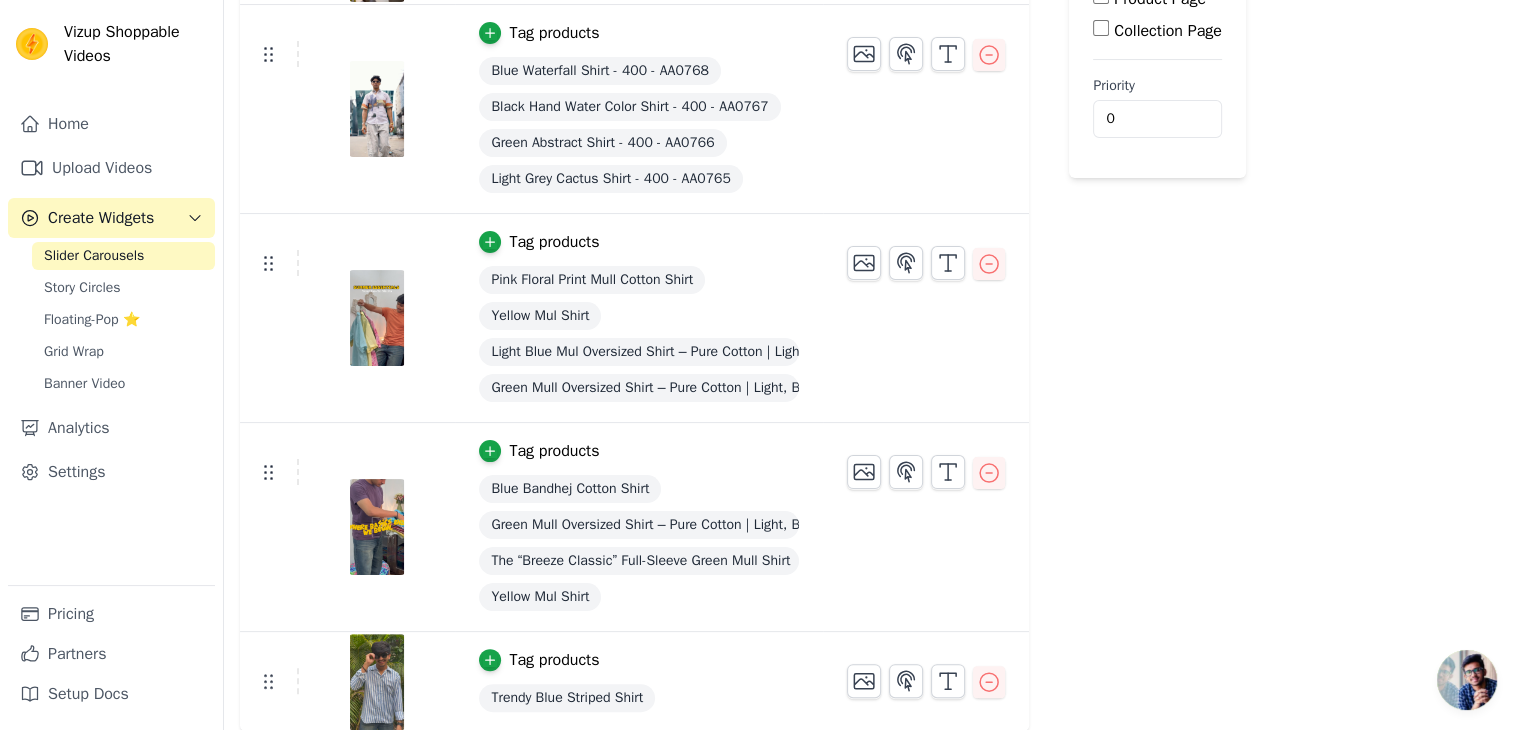 scroll, scrollTop: 0, scrollLeft: 0, axis: both 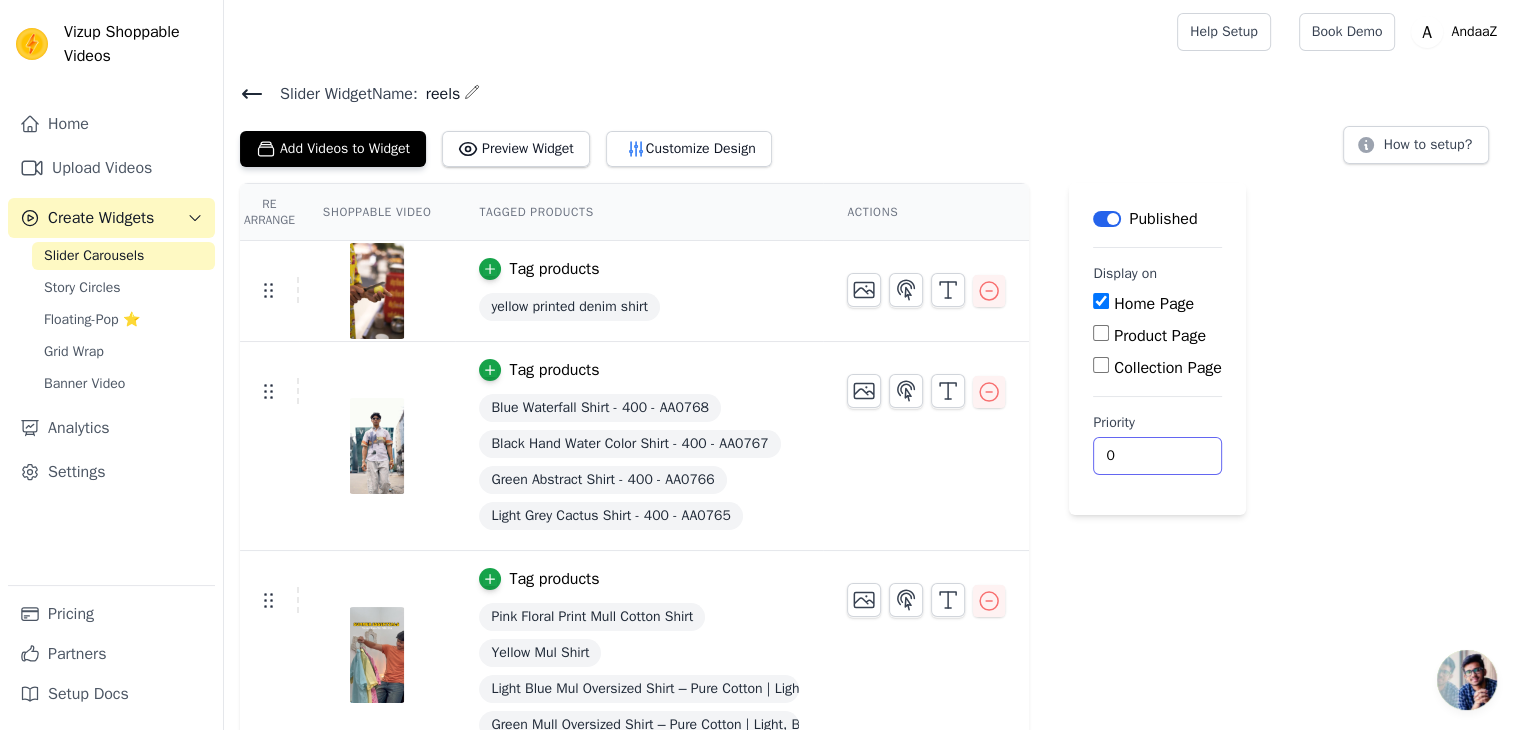 click on "0" at bounding box center (1157, 456) 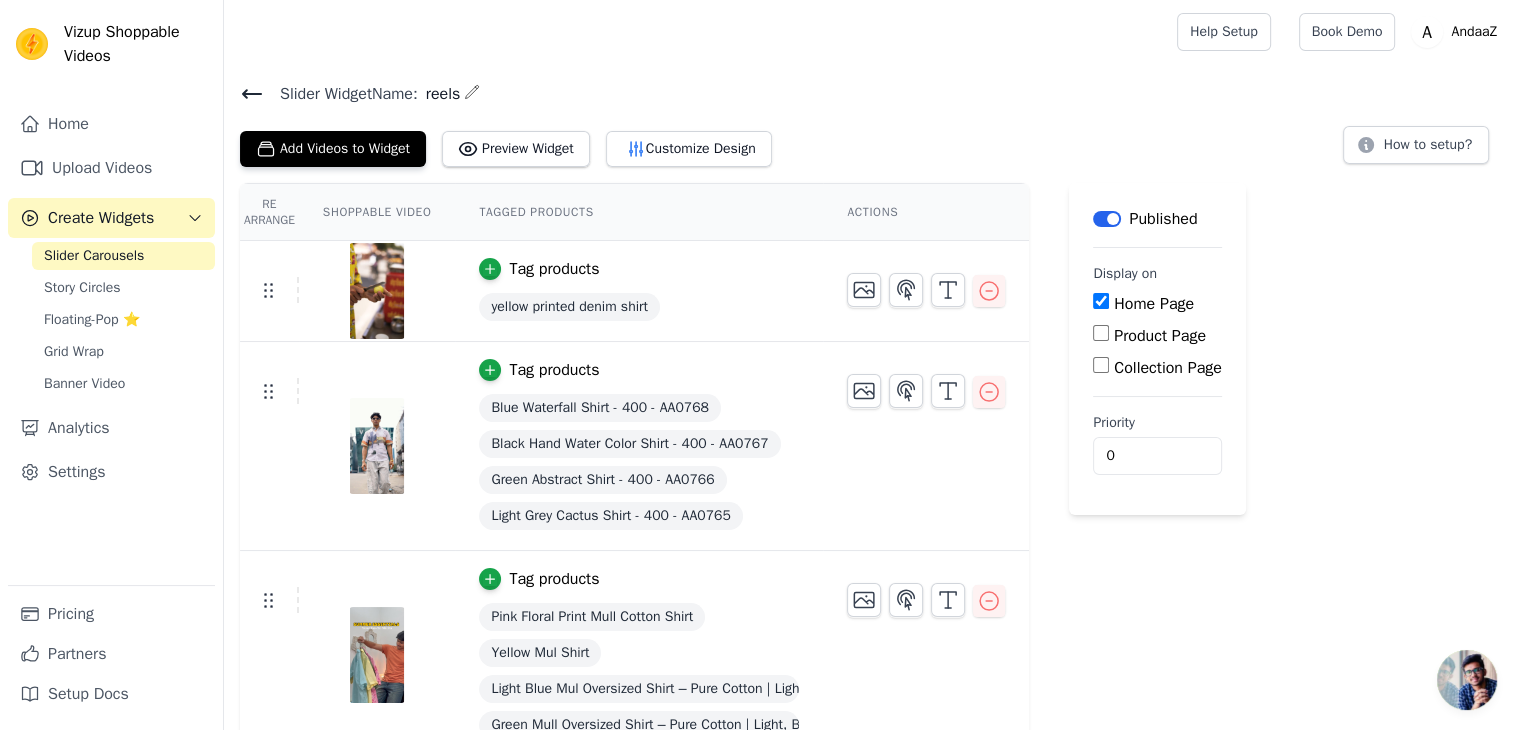 click on "Label     Published     Display on     Home Page     Product Page       Collection Page       Priority   0" at bounding box center (1157, 626) 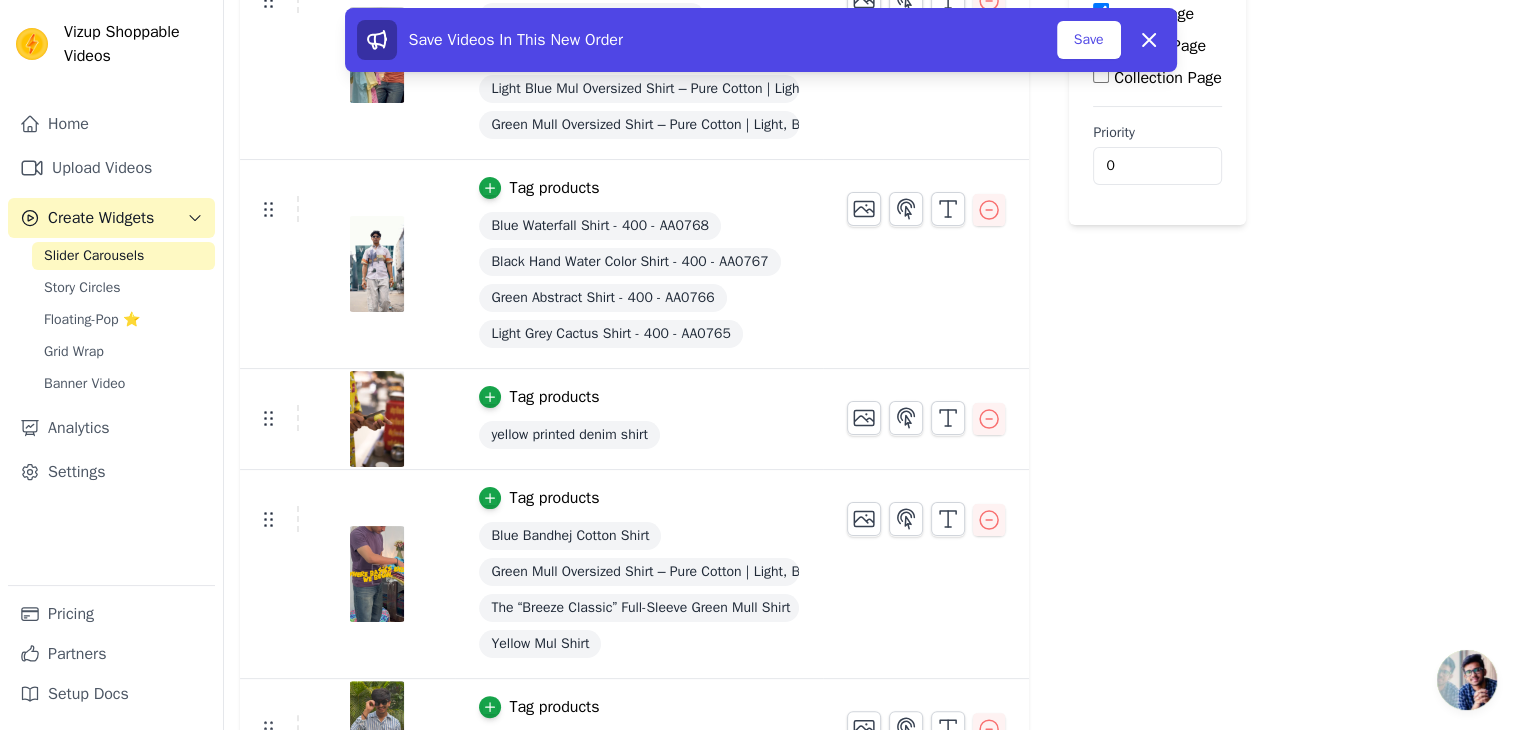 scroll, scrollTop: 337, scrollLeft: 0, axis: vertical 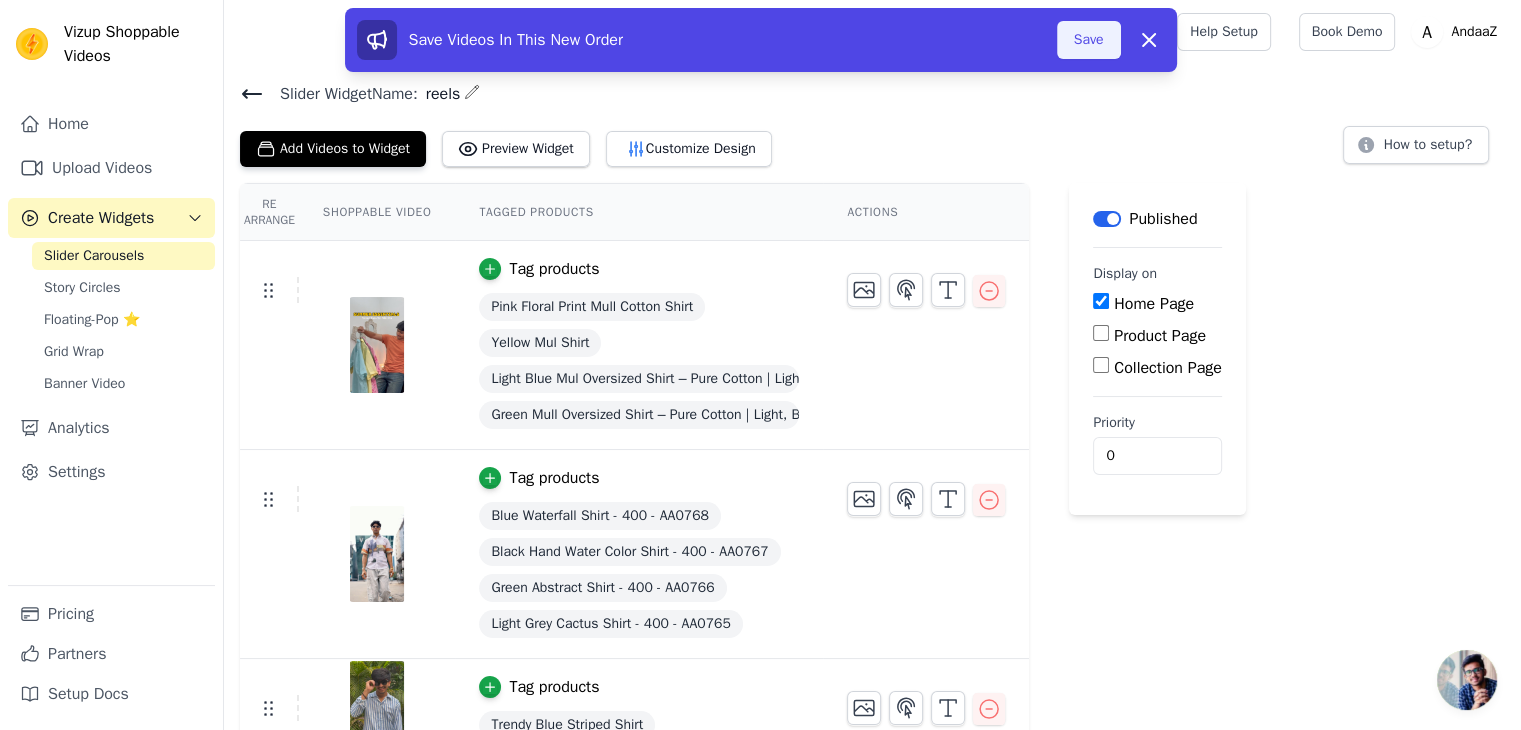 click on "Save" at bounding box center [1089, 40] 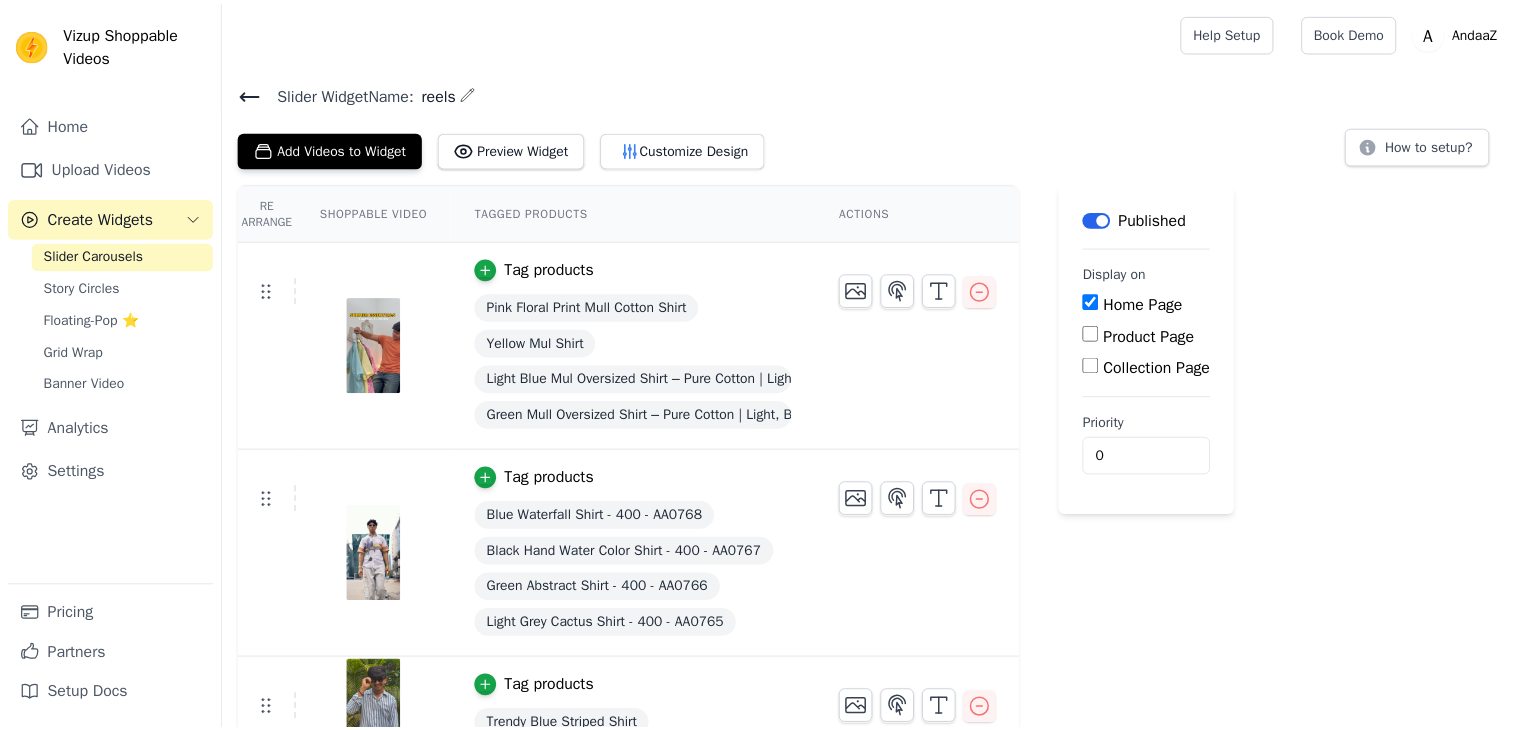 scroll, scrollTop: 0, scrollLeft: 0, axis: both 